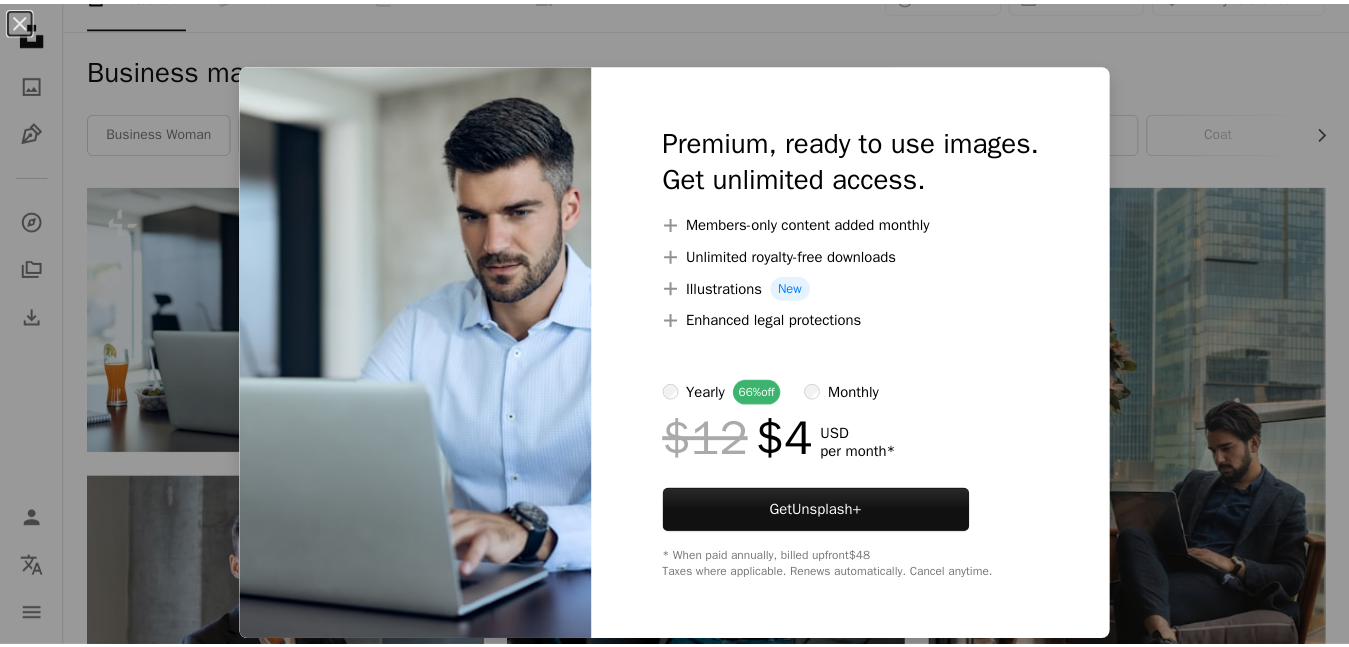 scroll, scrollTop: 100, scrollLeft: 0, axis: vertical 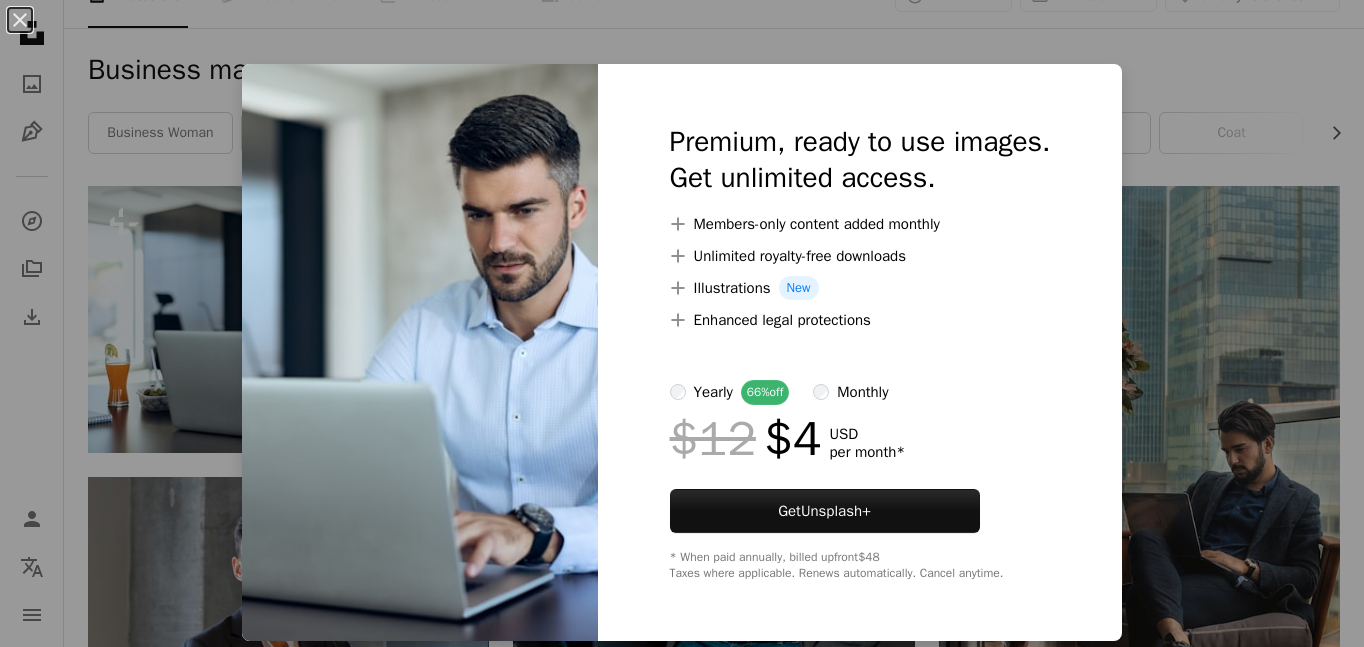 click on "An X shape Premium, ready to use images. Get unlimited access. A plus sign Members-only content added monthly A plus sign Unlimited royalty-free downloads A plus sign Illustrations  New A plus sign Enhanced legal protections yearly 66%  off monthly $12   $4 USD per month * Get  Unsplash+ * When paid annually, billed upfront  $48 Taxes where applicable. Renews automatically. Cancel anytime." at bounding box center [682, 323] 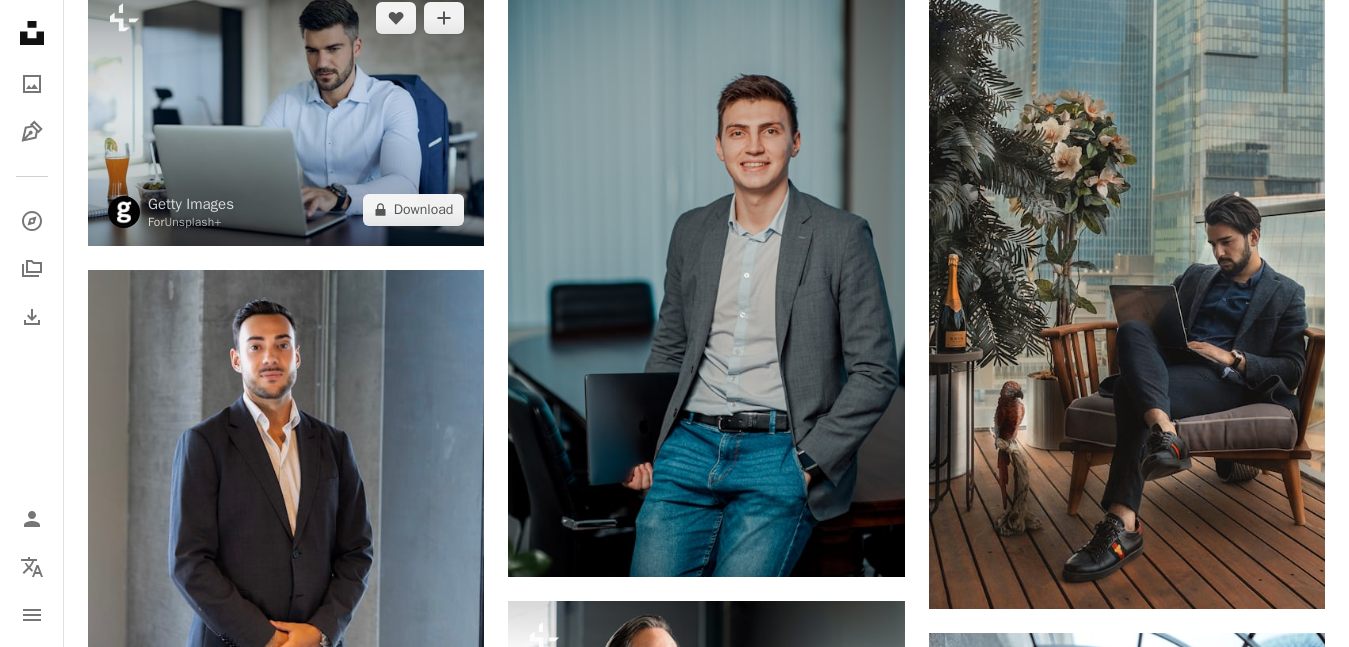 scroll, scrollTop: 200, scrollLeft: 0, axis: vertical 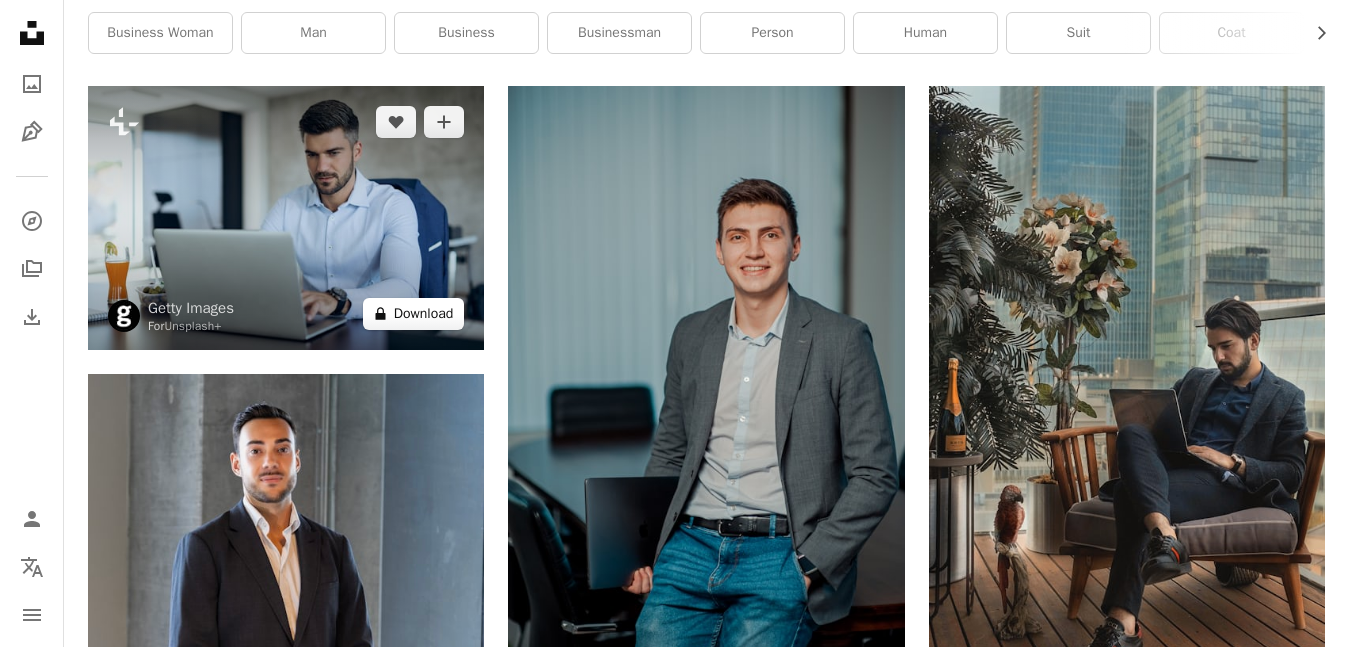 click on "A lock Download" at bounding box center (414, 314) 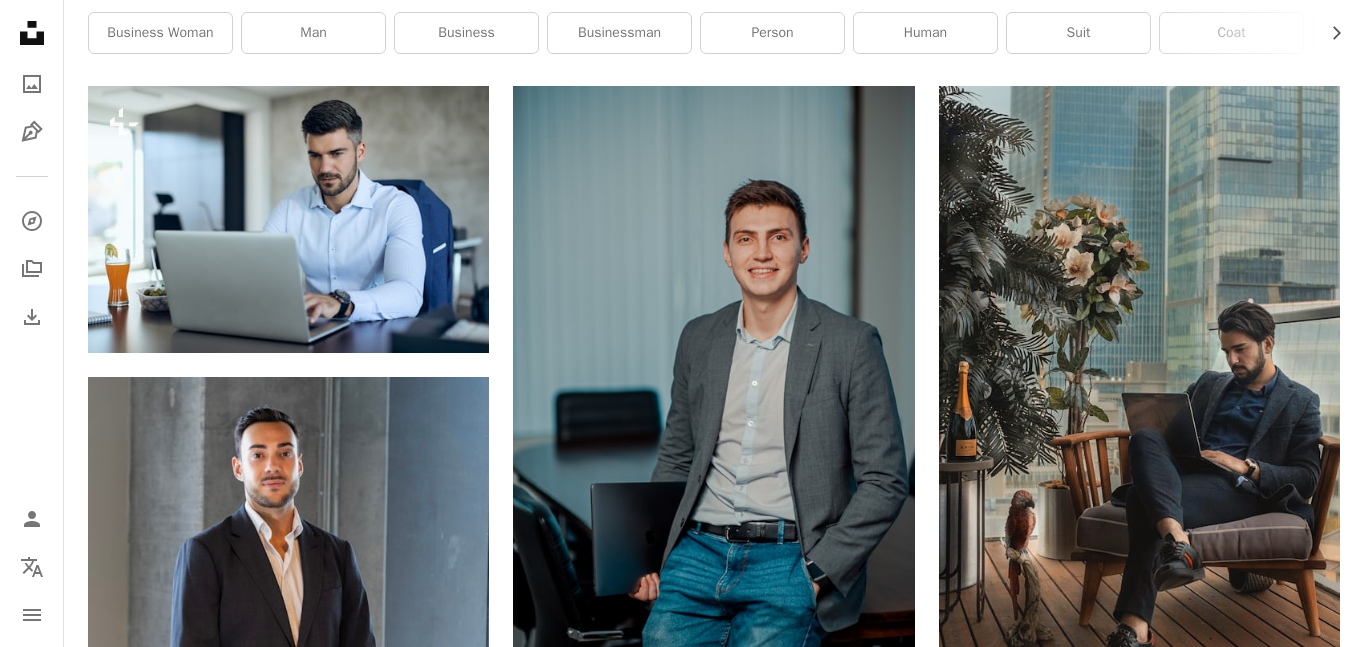 click on "An X shape Premium, ready to use images. Get unlimited access. A plus sign Members-only content added monthly A plus sign Unlimited royalty-free downloads A plus sign Illustrations  New A plus sign Enhanced legal protections yearly 66%  off monthly $12   $4 USD per month * Get  Unsplash+ * When paid annually, billed upfront  $48 Taxes where applicable. Renews automatically. Cancel anytime." at bounding box center [682, 4421] 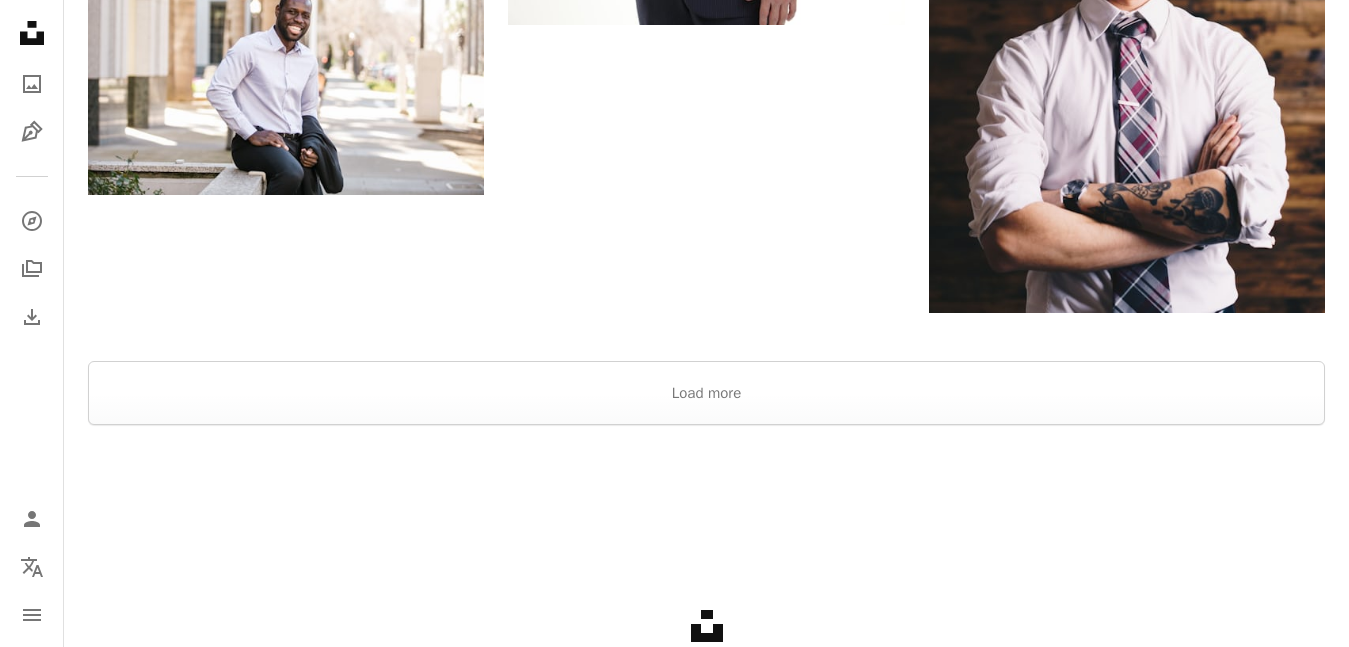 scroll, scrollTop: 3500, scrollLeft: 0, axis: vertical 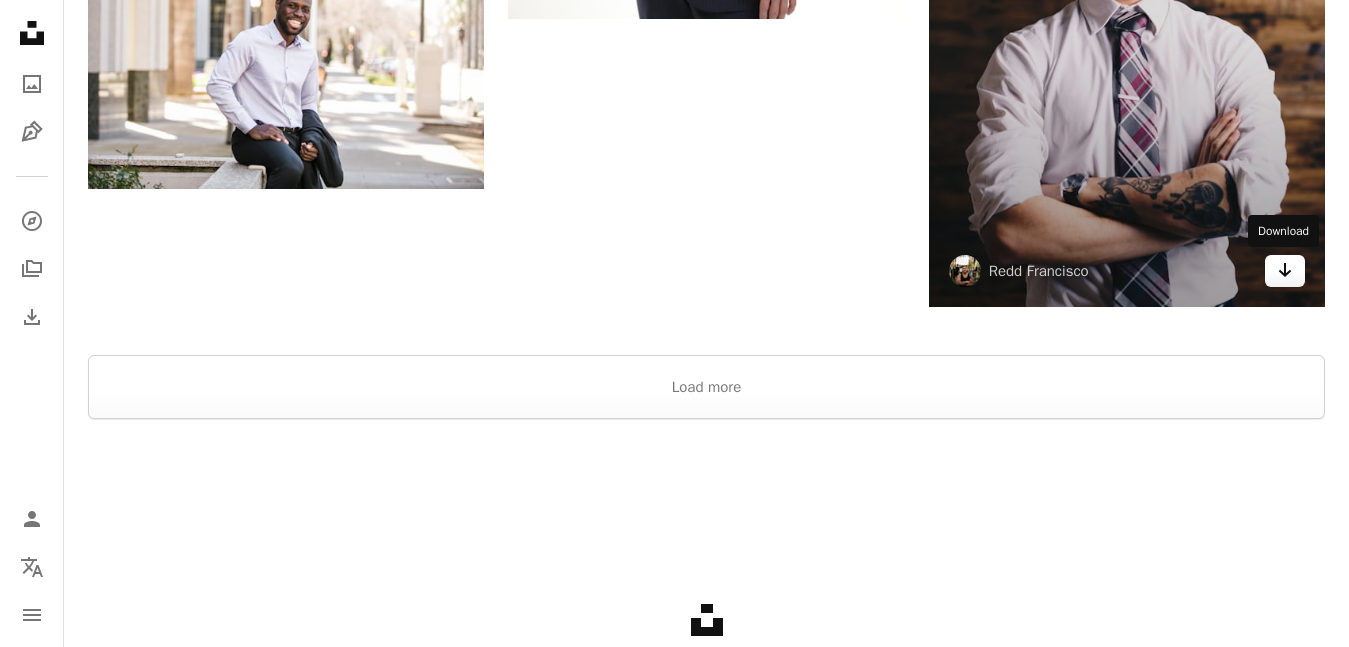 click on "Arrow pointing down" 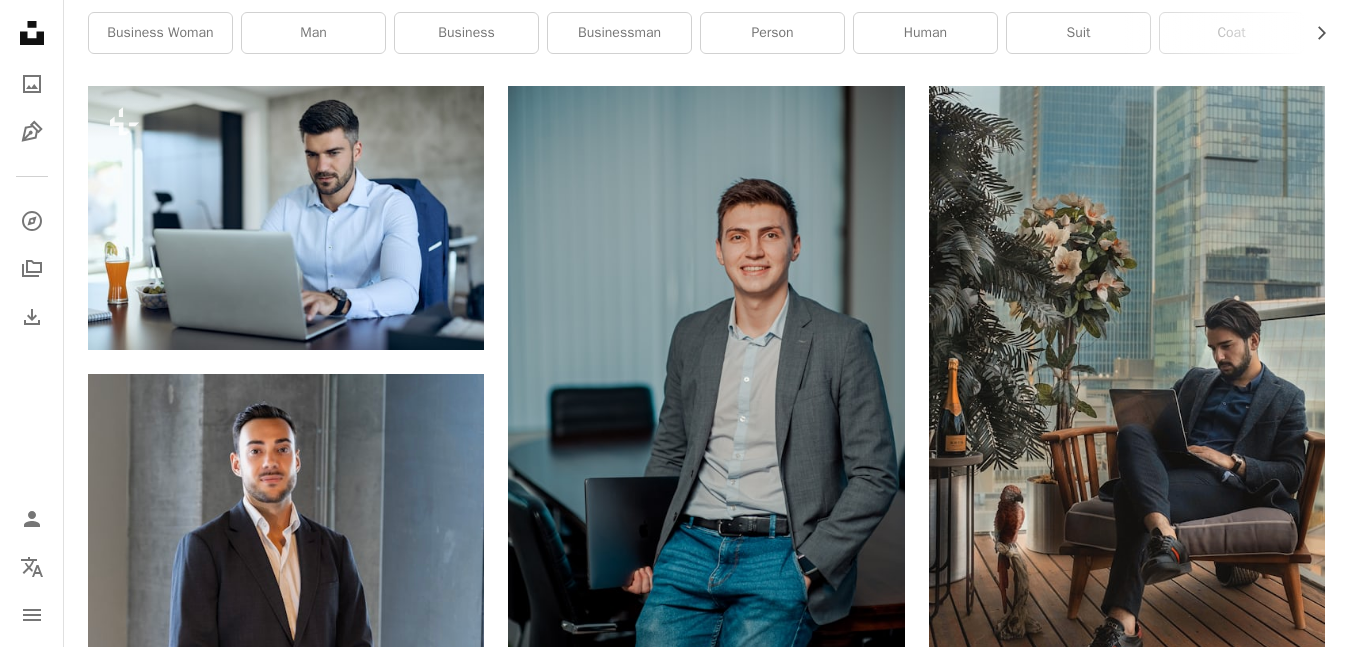 scroll, scrollTop: 0, scrollLeft: 0, axis: both 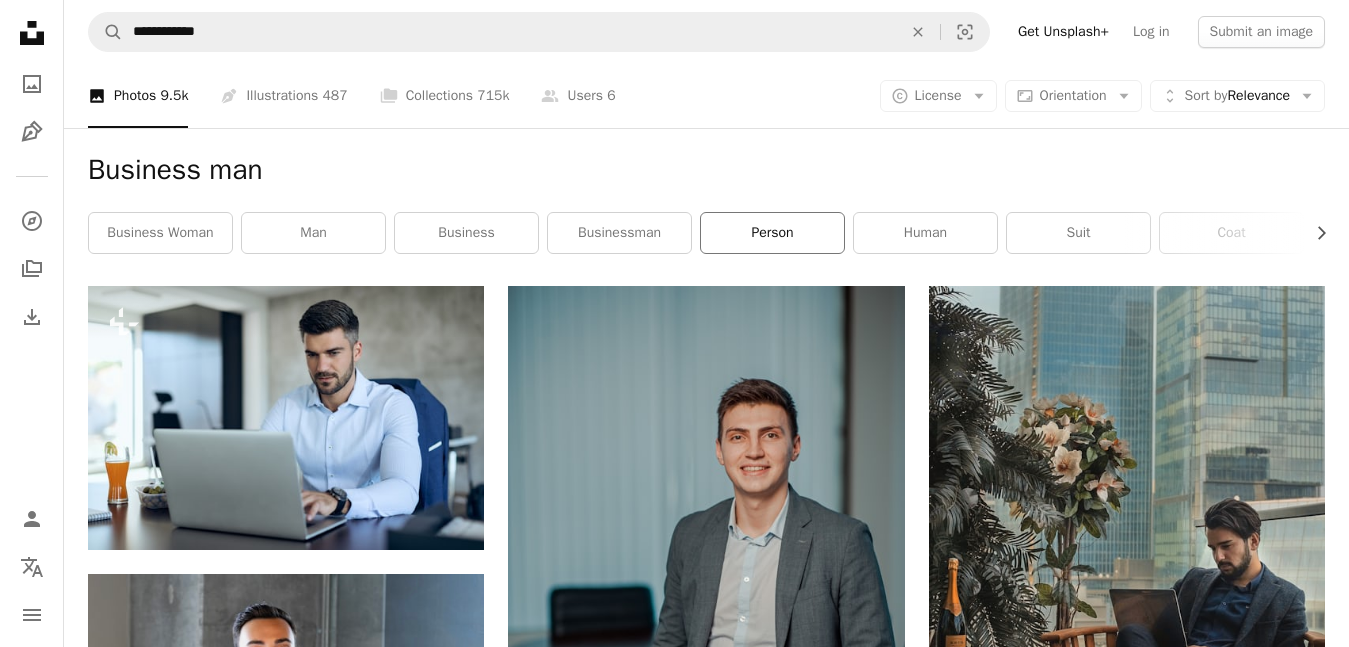 click on "person" at bounding box center [772, 233] 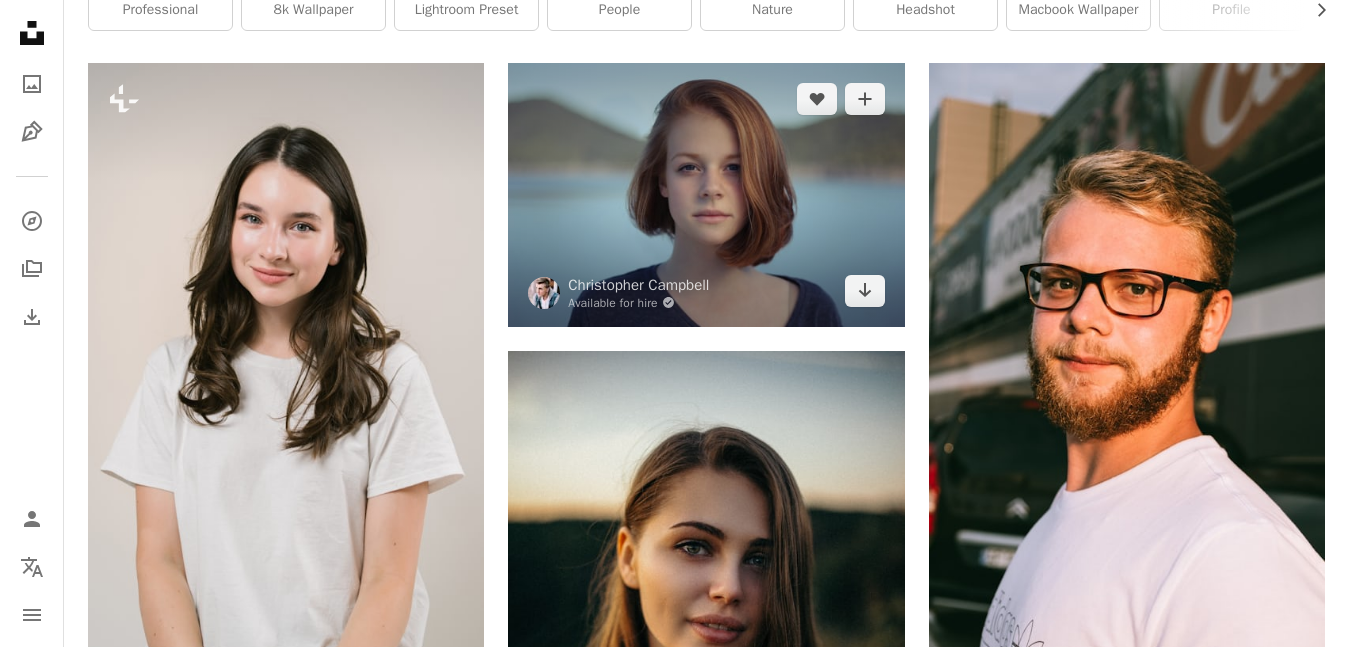 scroll, scrollTop: 200, scrollLeft: 0, axis: vertical 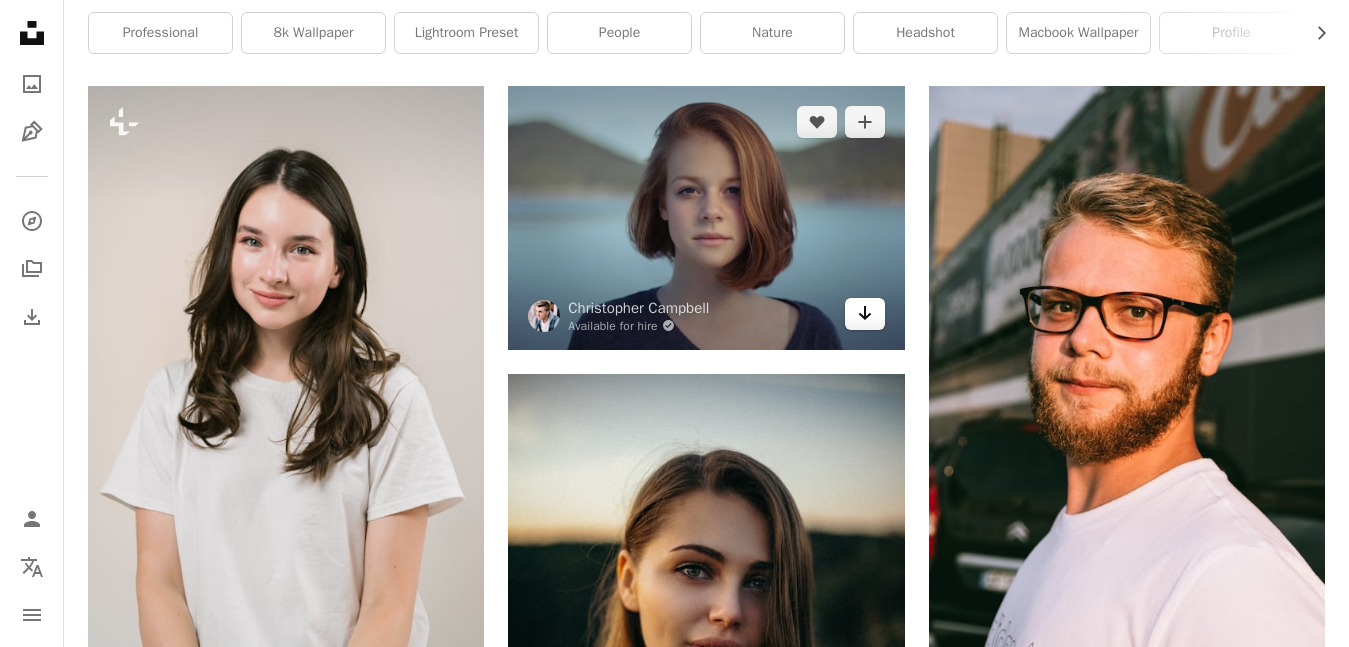click on "Arrow pointing down" 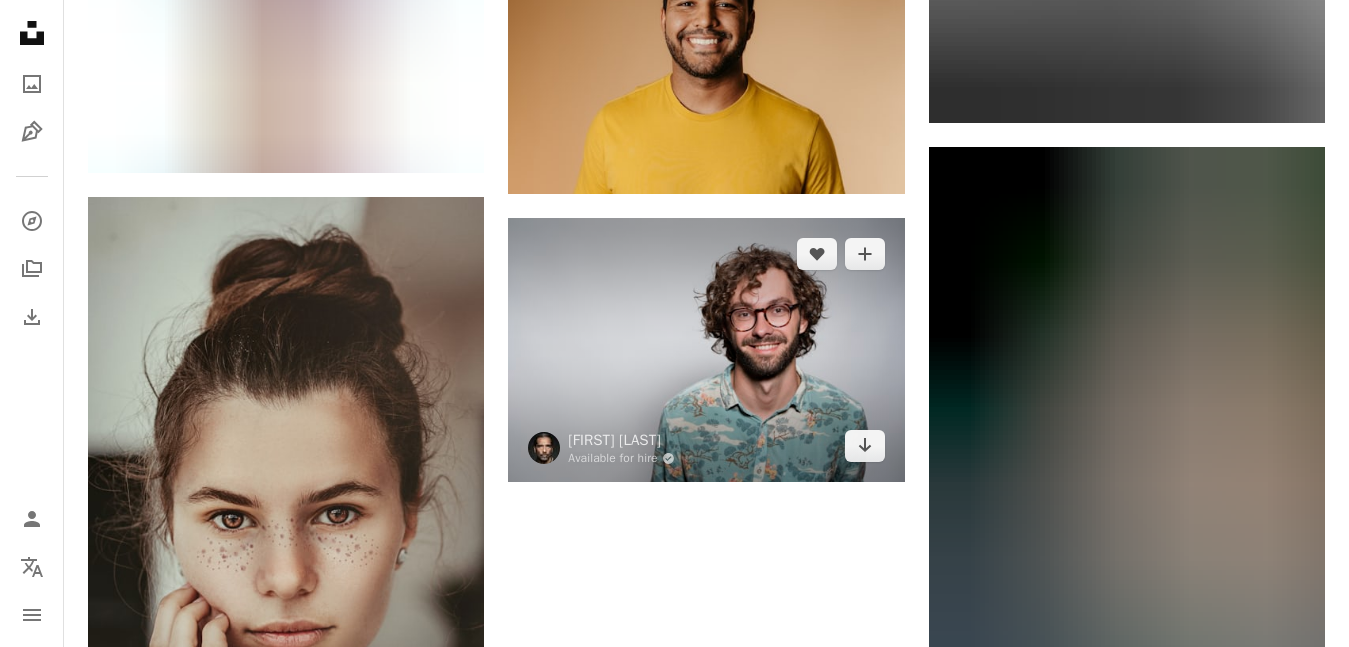 scroll, scrollTop: 2900, scrollLeft: 0, axis: vertical 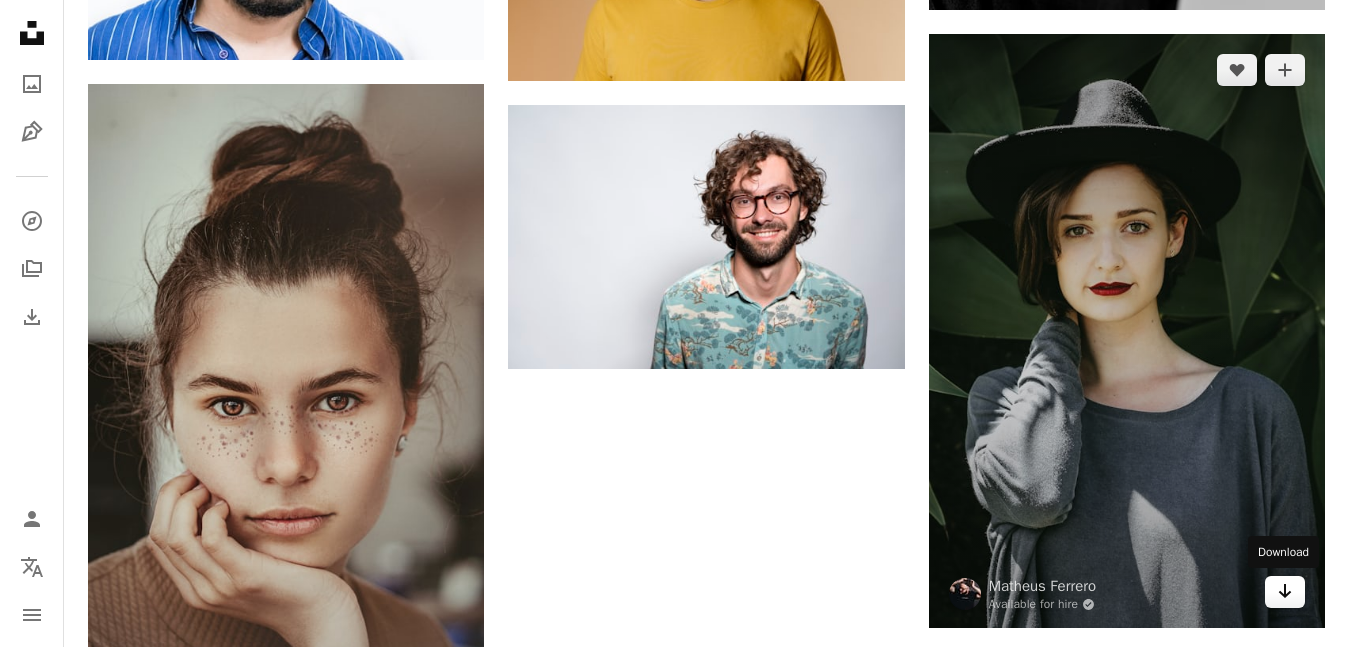 click on "Arrow pointing down" 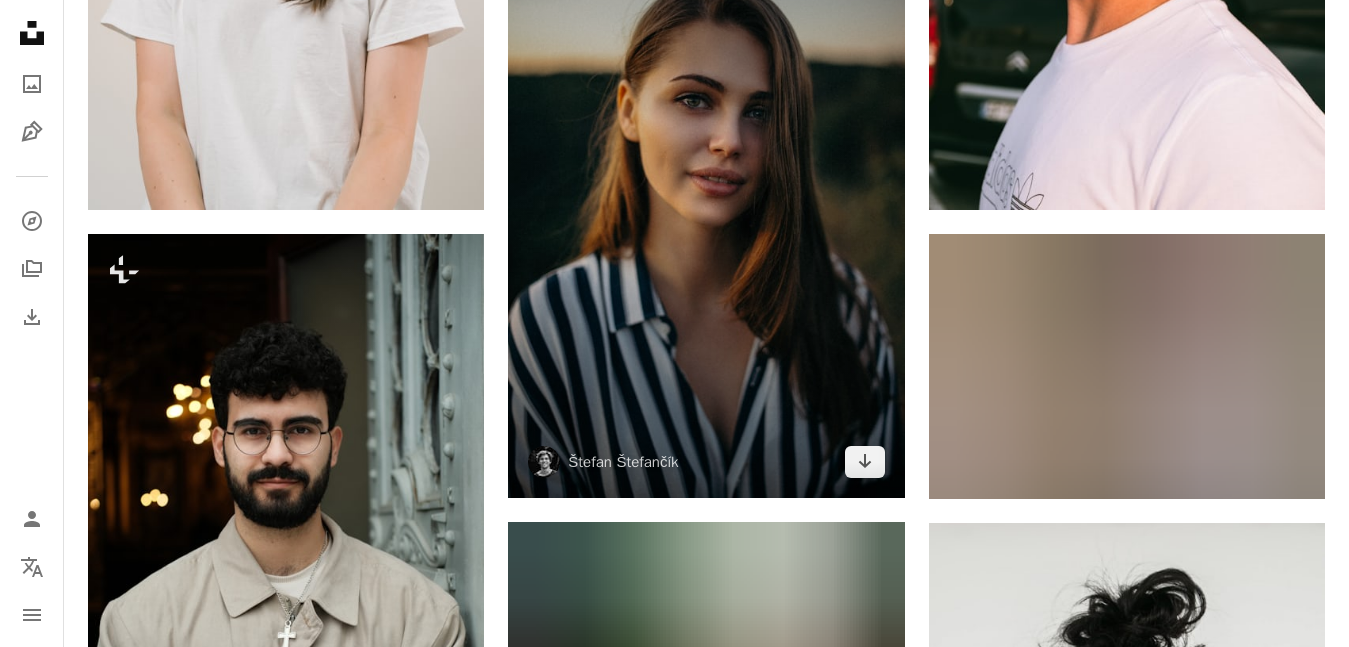 scroll, scrollTop: 0, scrollLeft: 0, axis: both 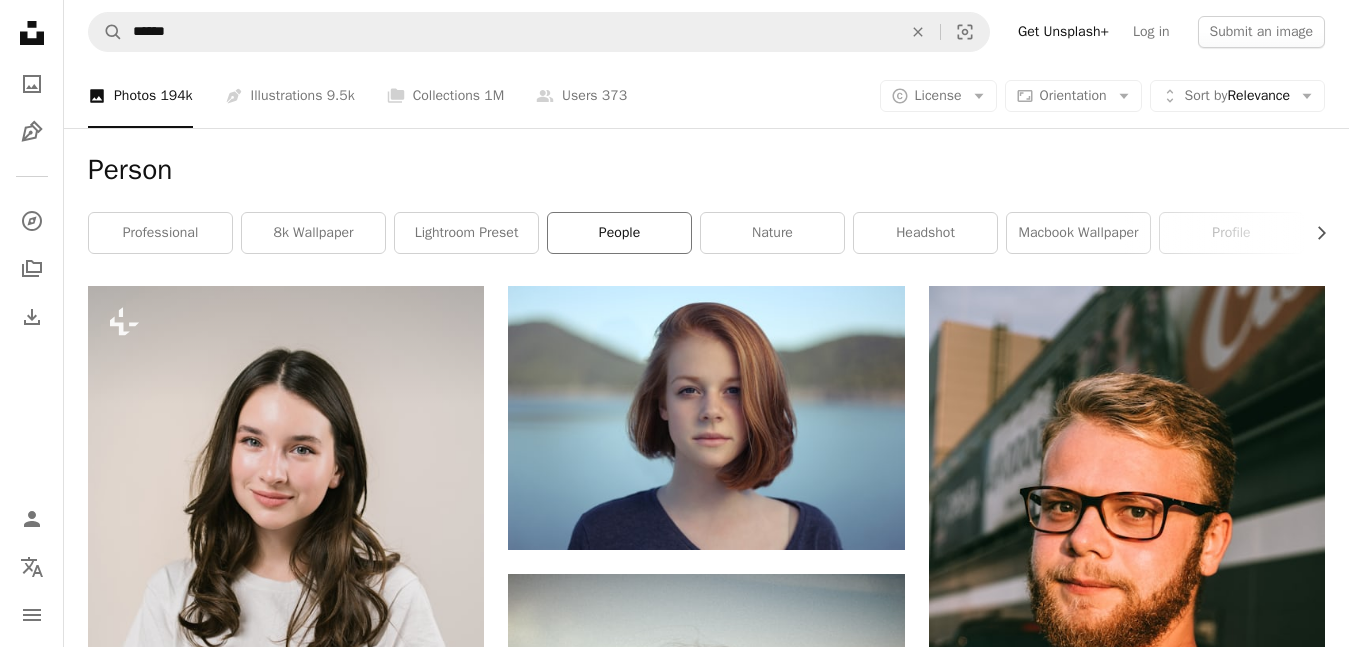 click on "people" at bounding box center (619, 233) 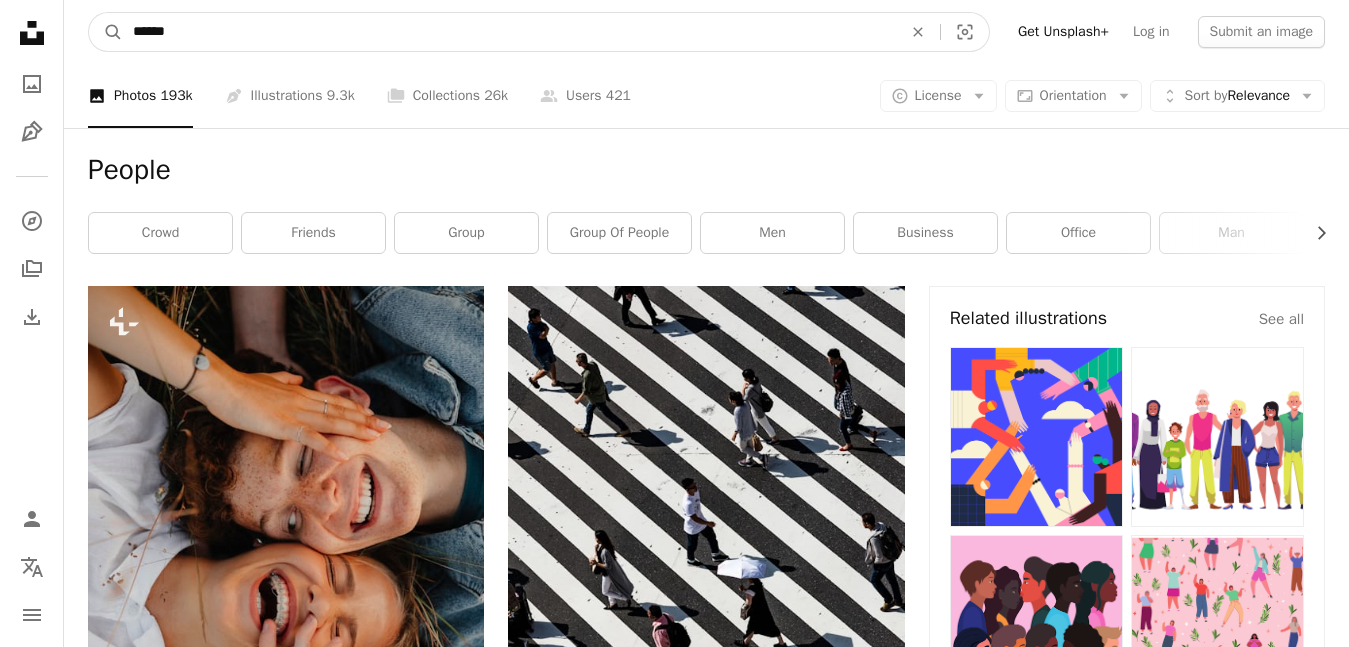 click on "******" at bounding box center (509, 32) 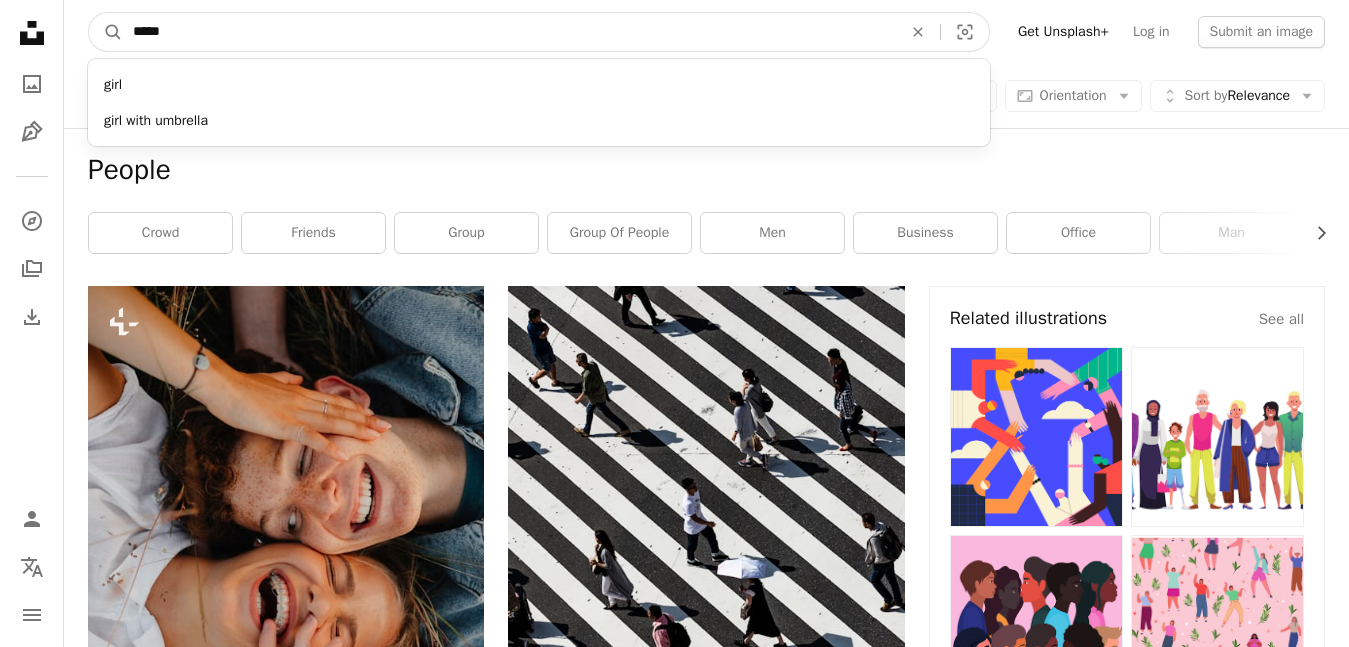 type on "*****" 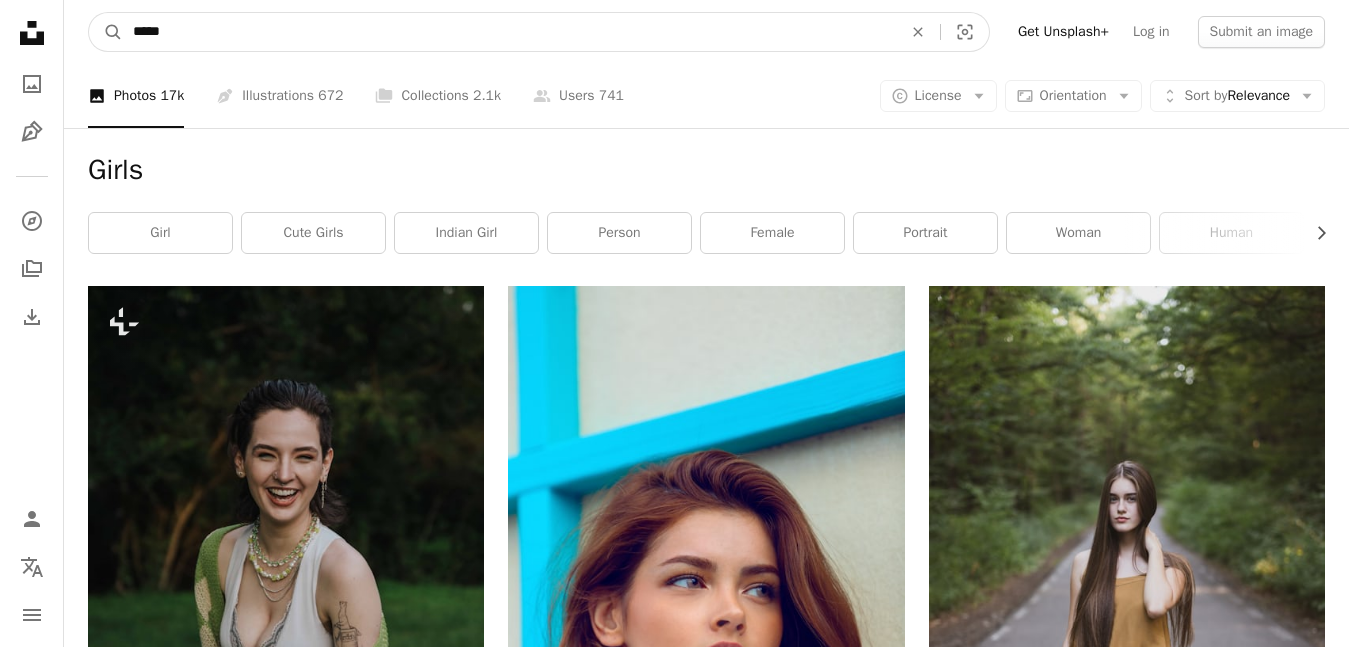 click on "*****" at bounding box center [509, 32] 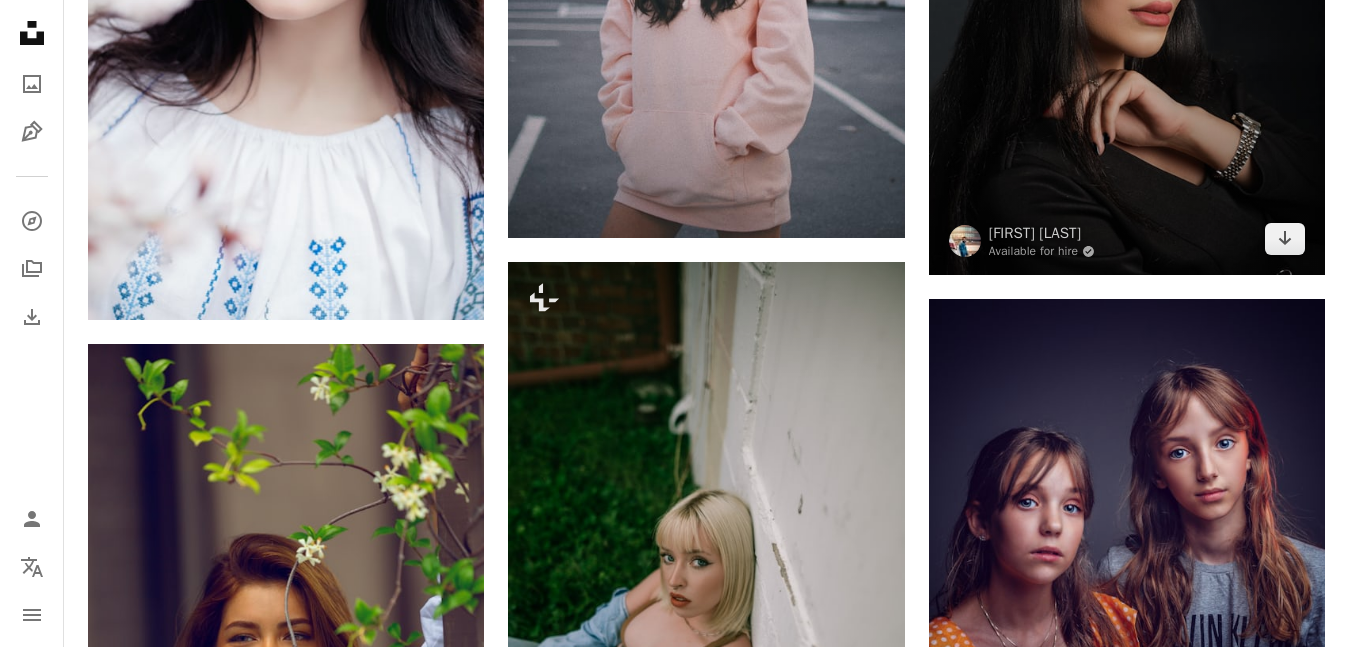 scroll, scrollTop: 2300, scrollLeft: 0, axis: vertical 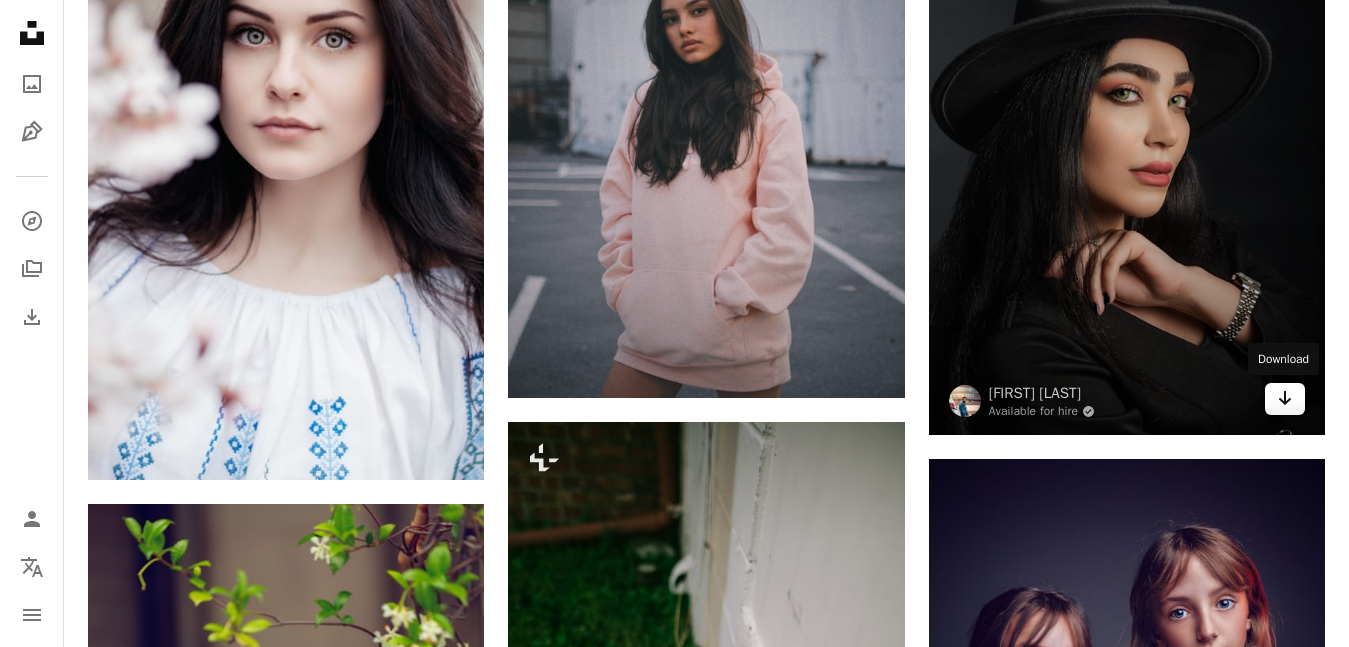 click 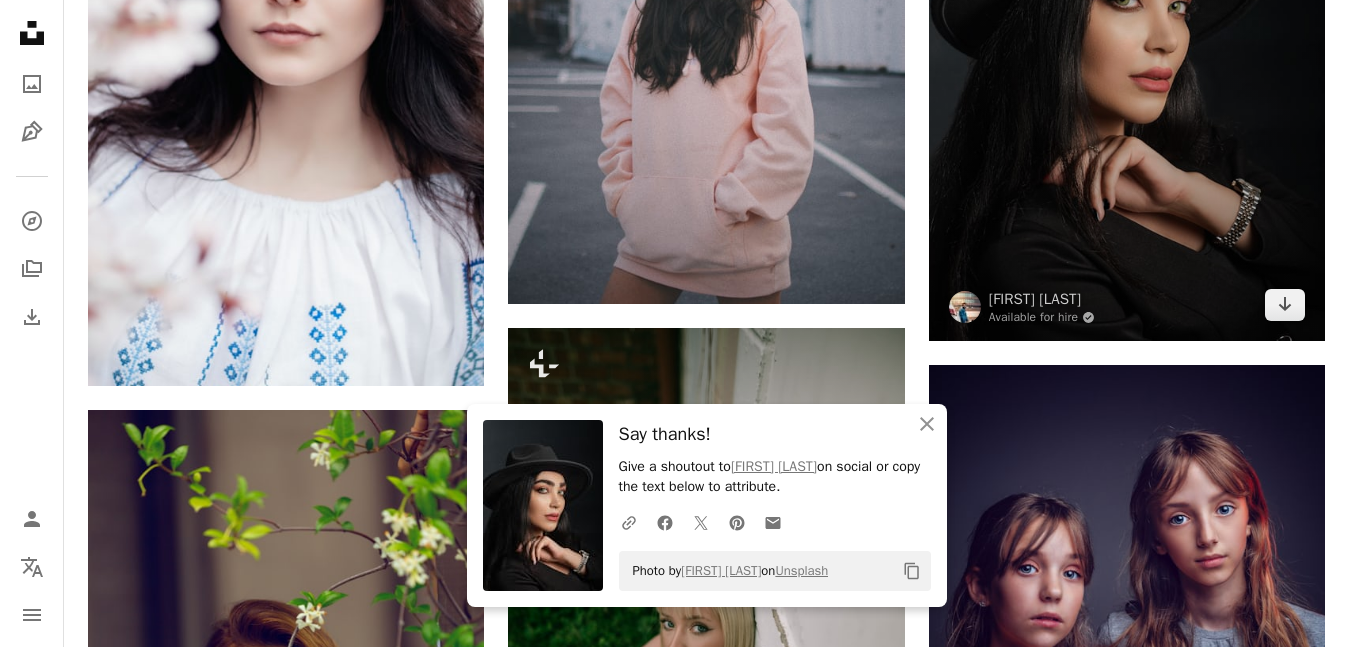 scroll, scrollTop: 2800, scrollLeft: 0, axis: vertical 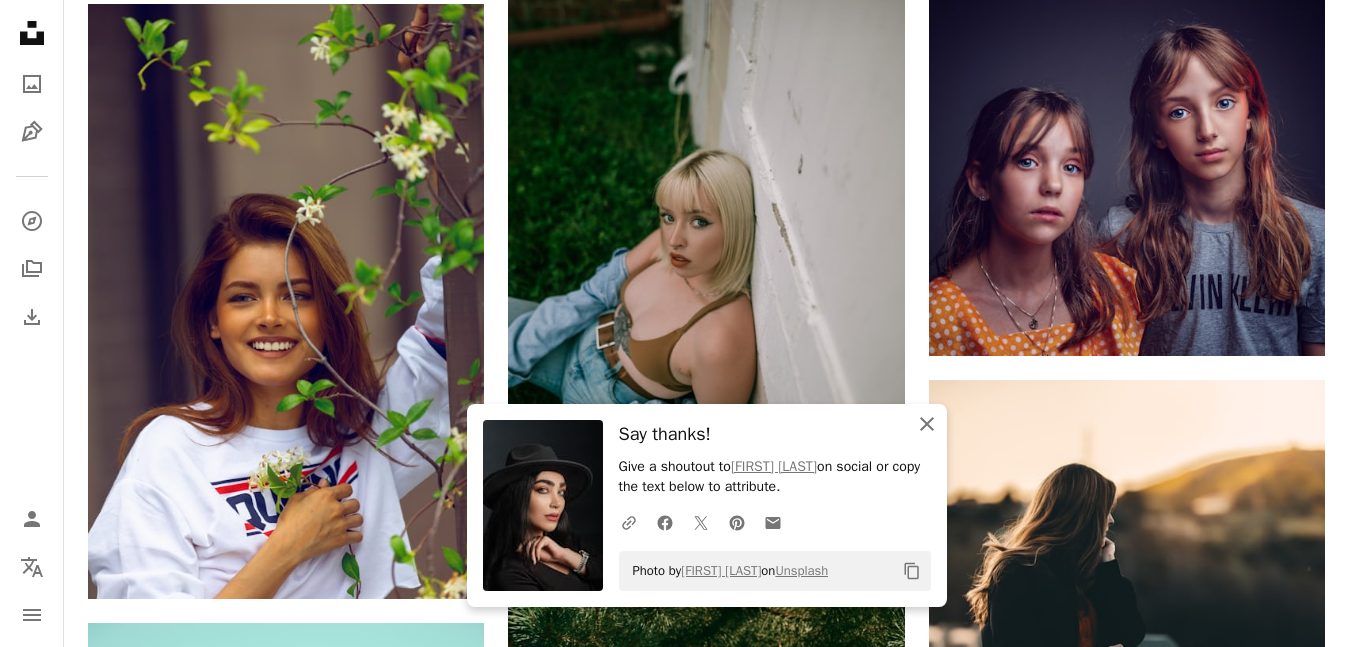 click on "An X shape" 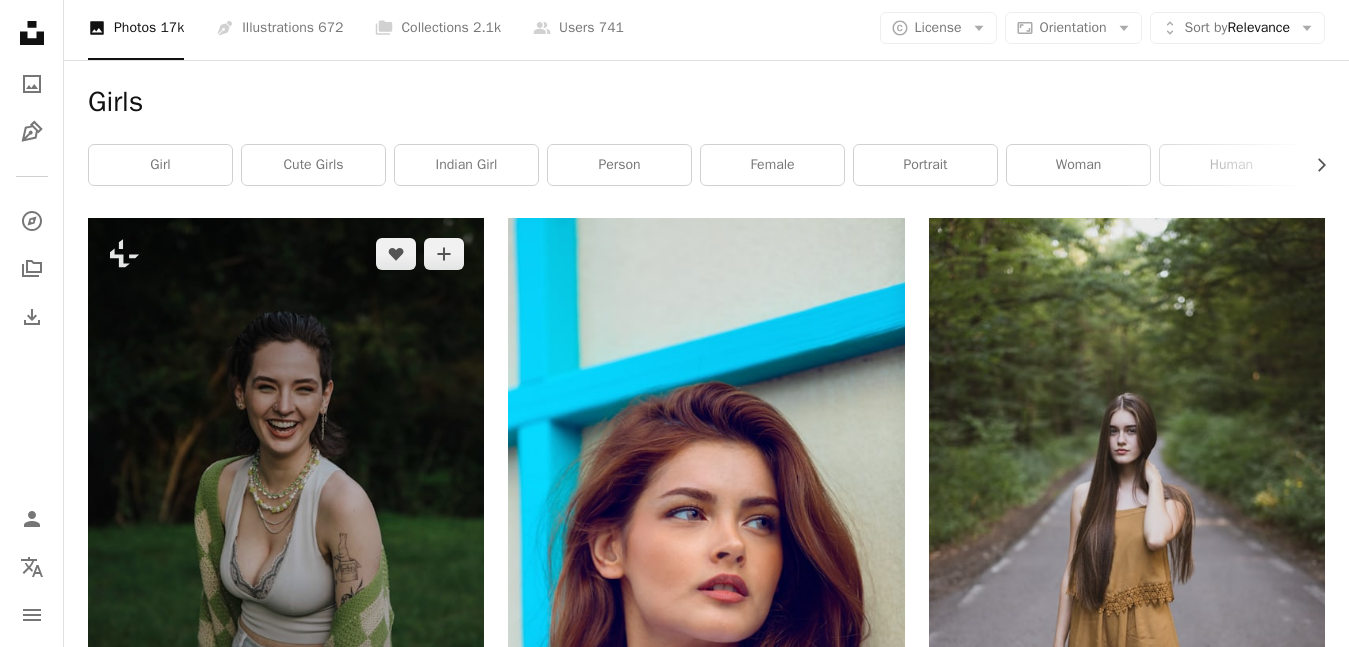 scroll, scrollTop: 0, scrollLeft: 0, axis: both 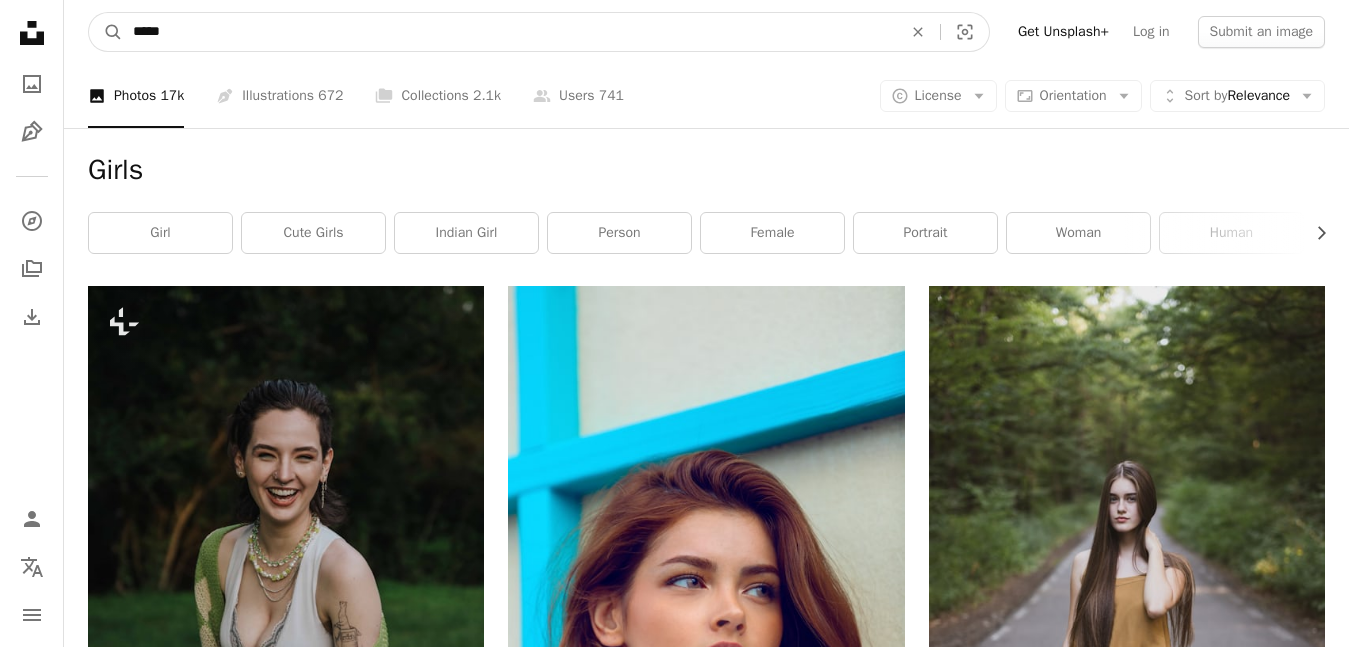 click on "*****" at bounding box center (509, 32) 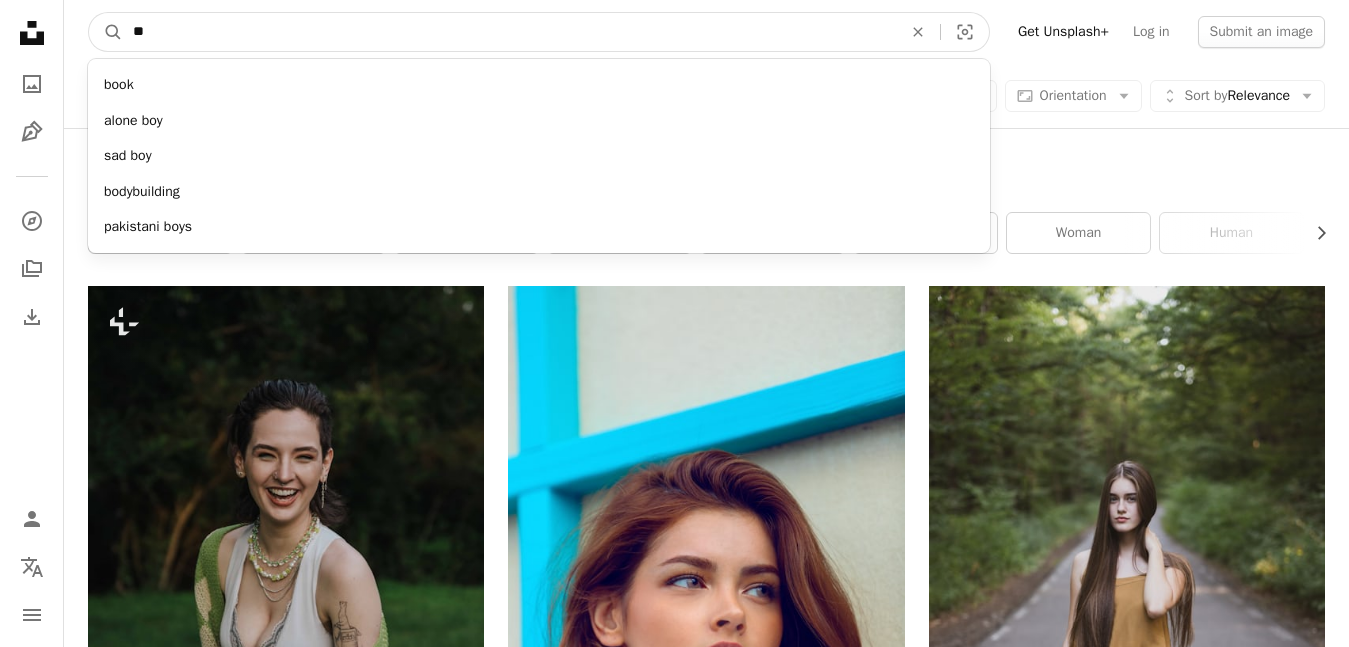 type on "*" 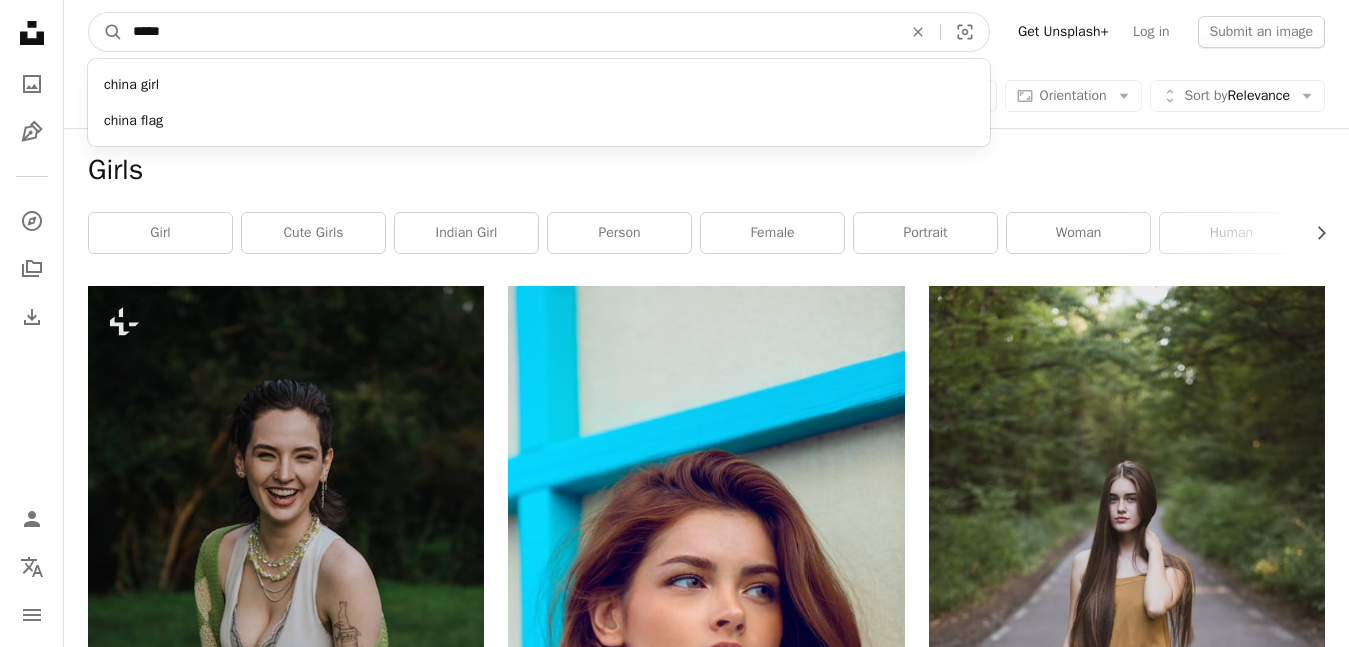 type on "*****" 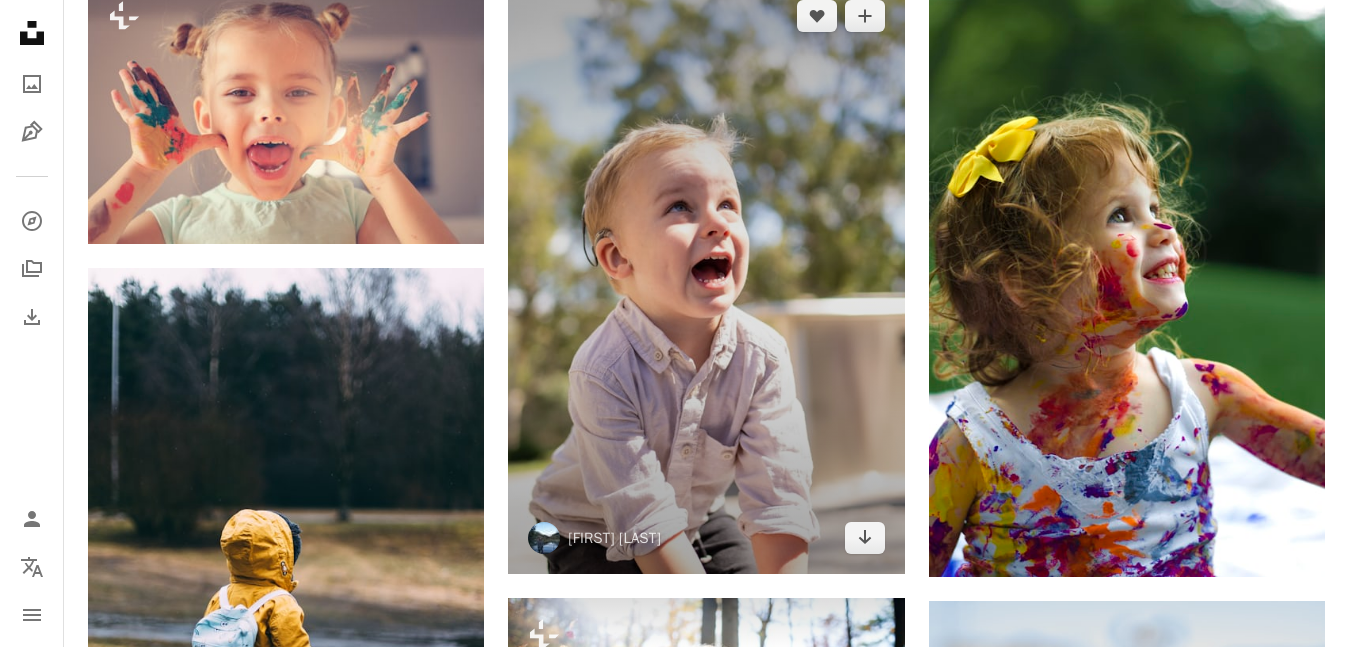 scroll, scrollTop: 0, scrollLeft: 0, axis: both 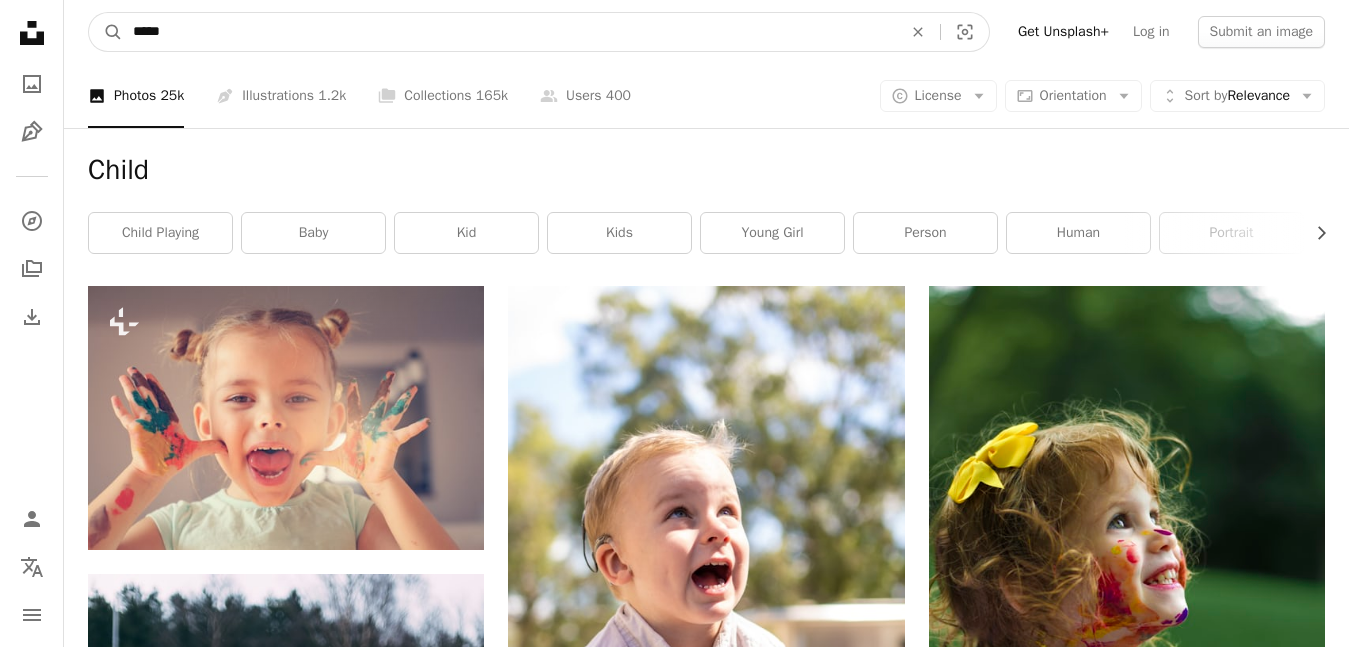 click on "*****" at bounding box center (509, 32) 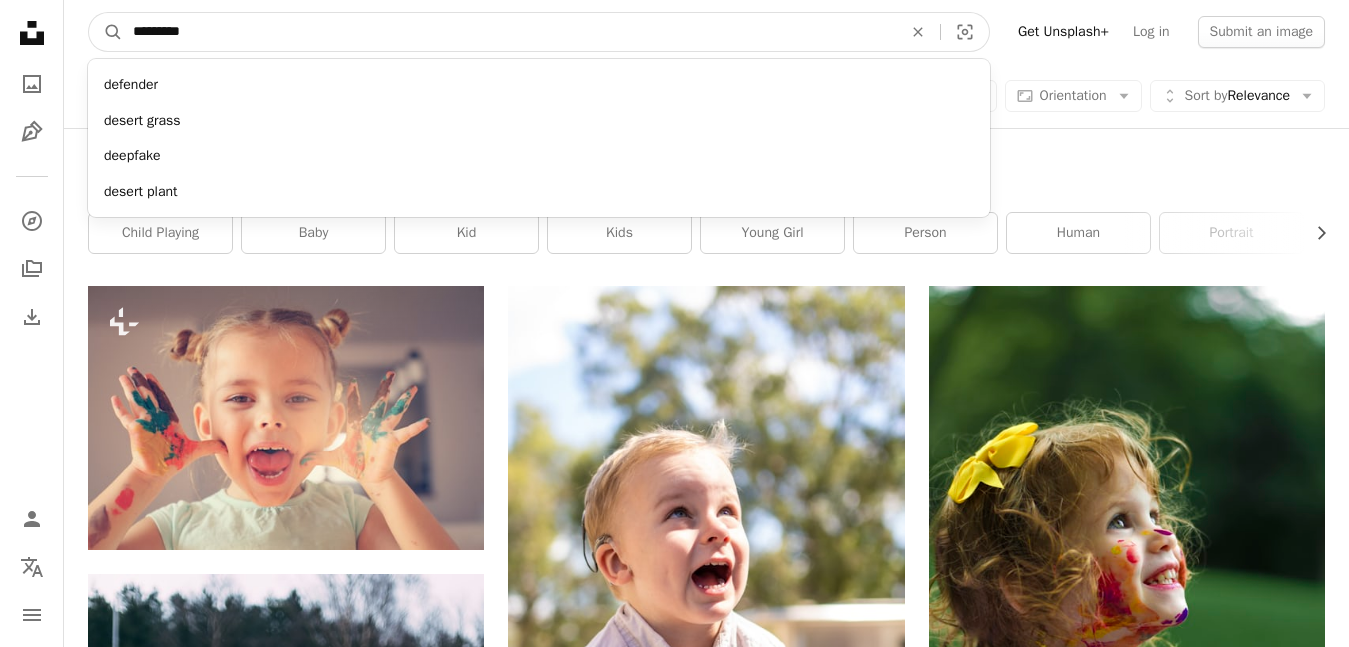 type on "*********" 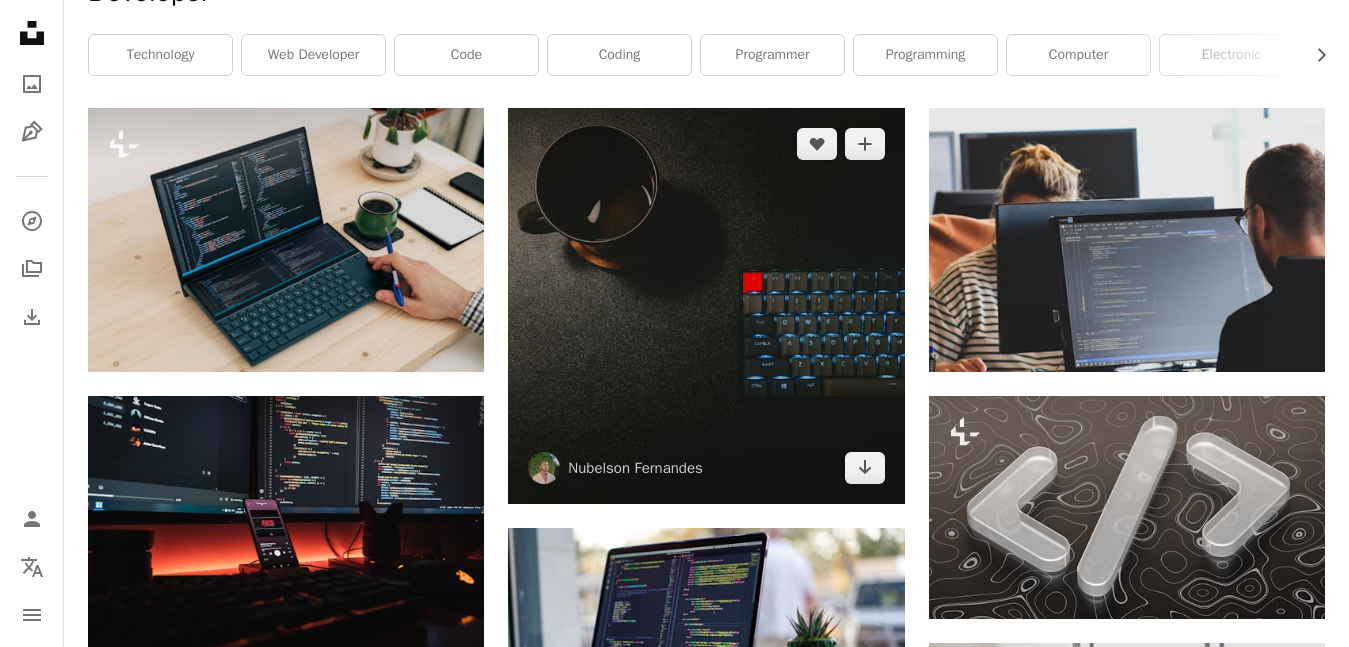 scroll, scrollTop: 0, scrollLeft: 0, axis: both 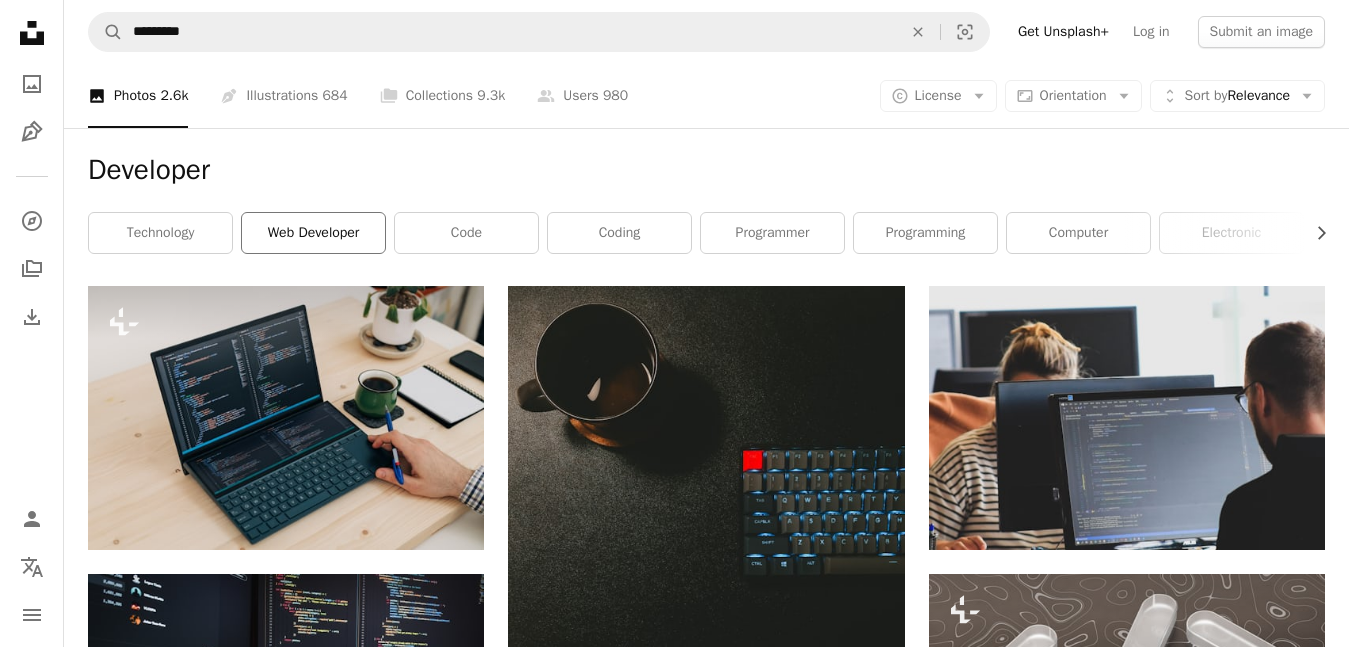 click on "web developer" at bounding box center [313, 233] 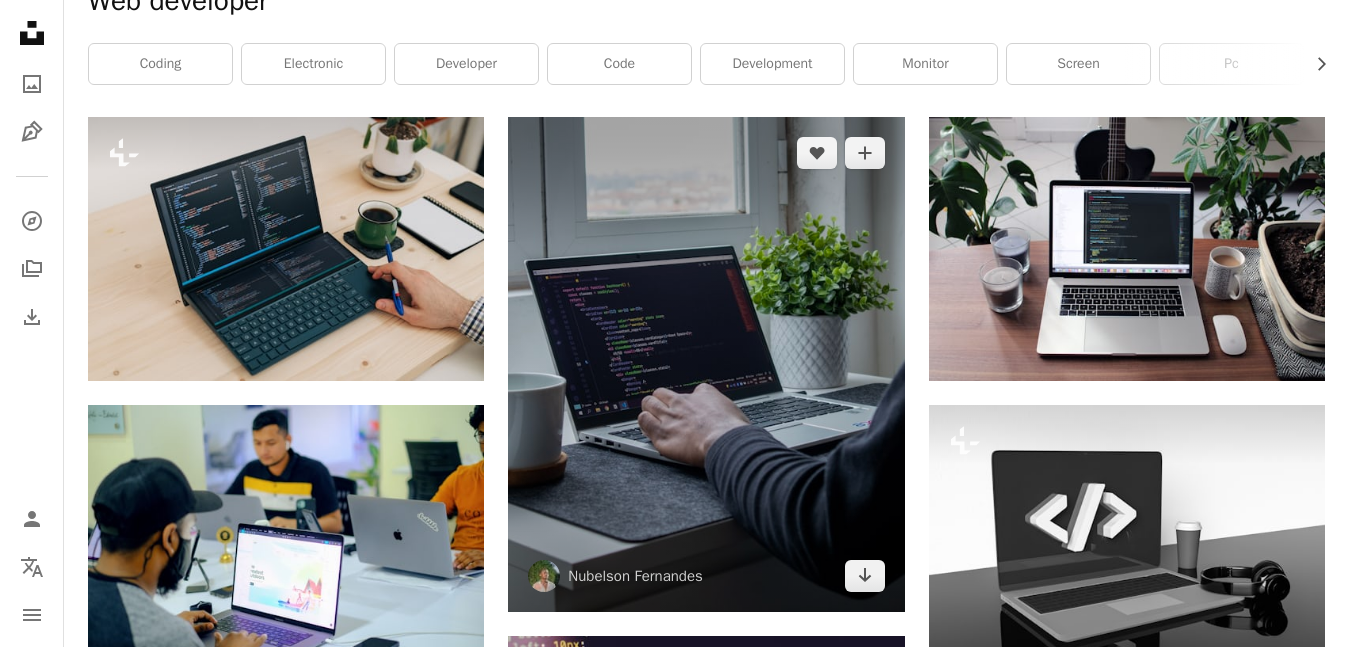 scroll, scrollTop: 0, scrollLeft: 0, axis: both 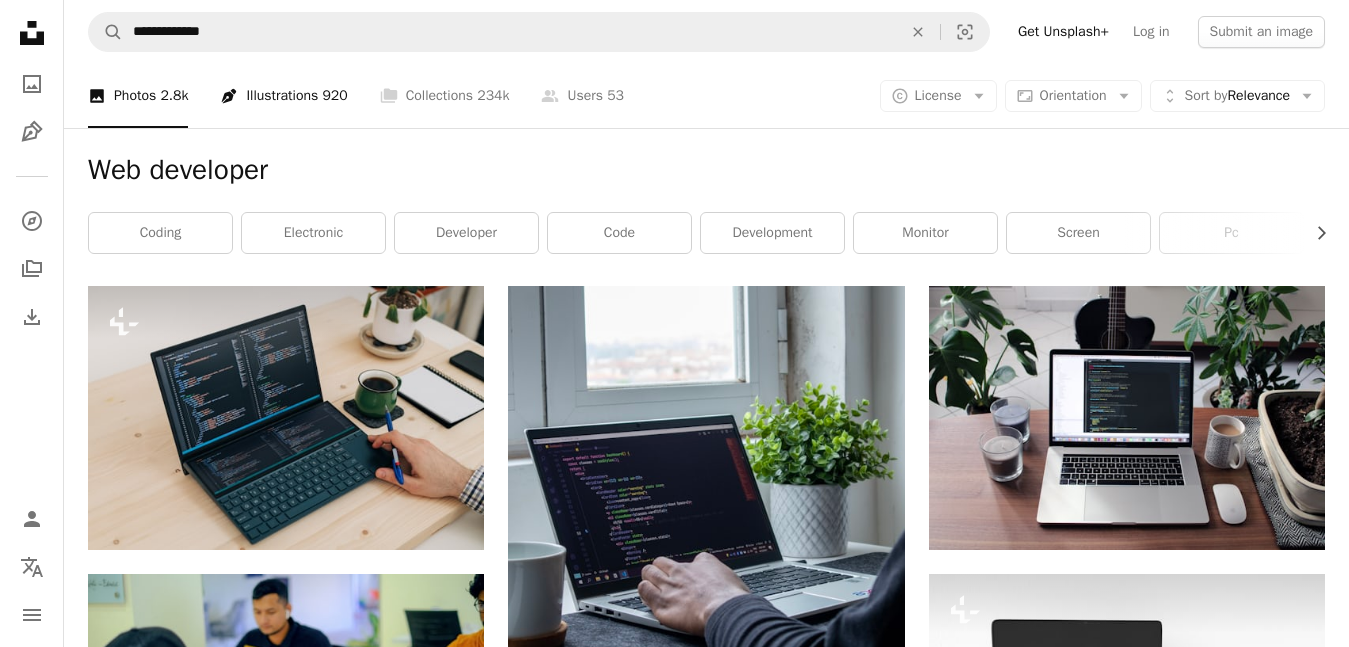 click on "Pen Tool Illustrations   920" at bounding box center [283, 96] 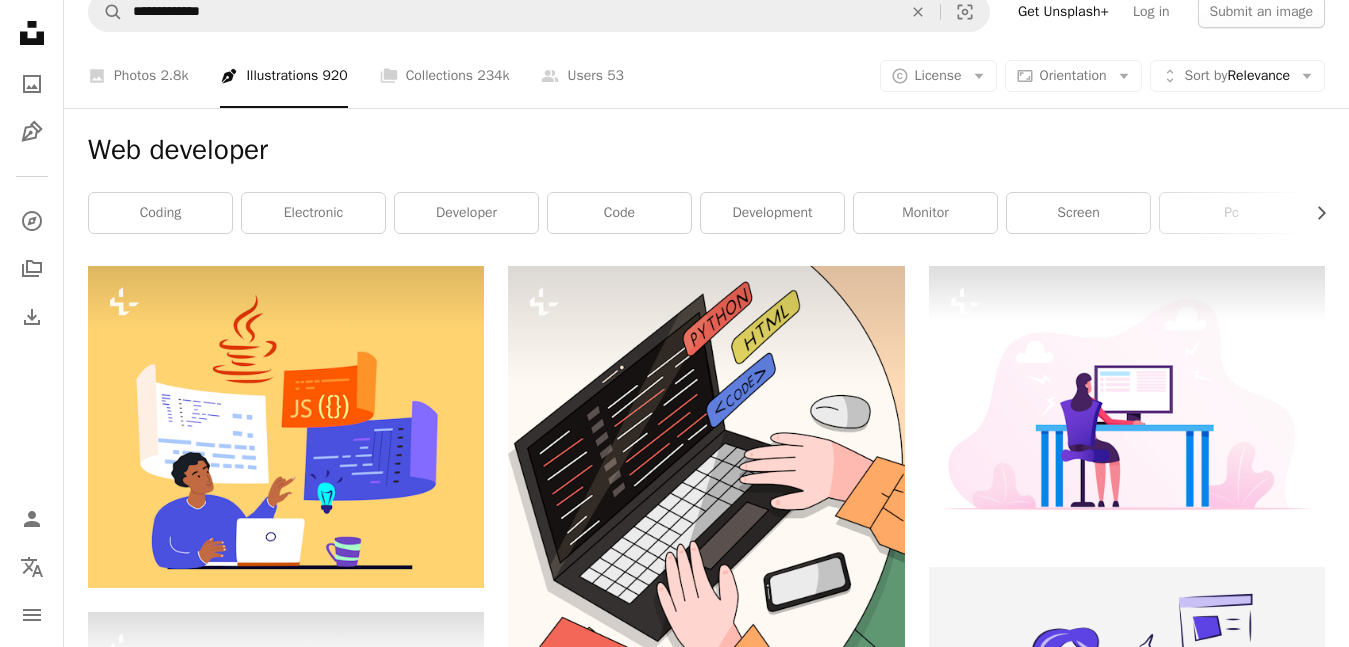 scroll, scrollTop: 0, scrollLeft: 0, axis: both 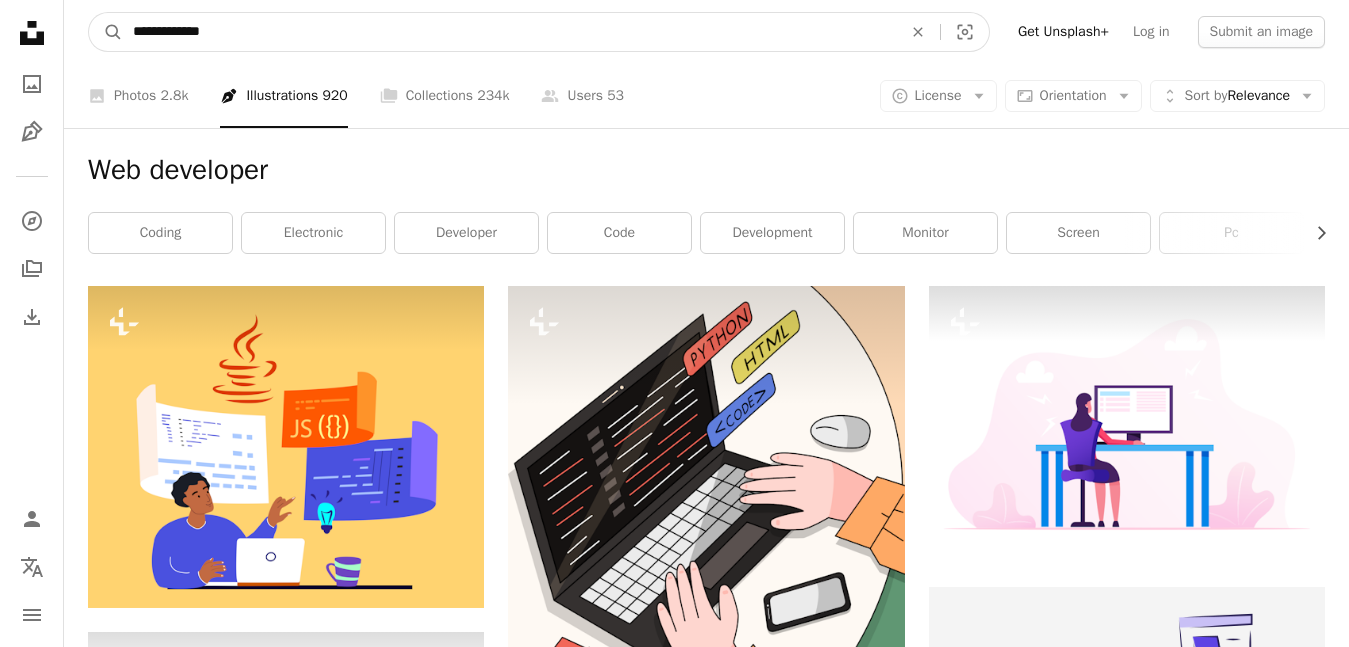 click on "**********" at bounding box center [509, 32] 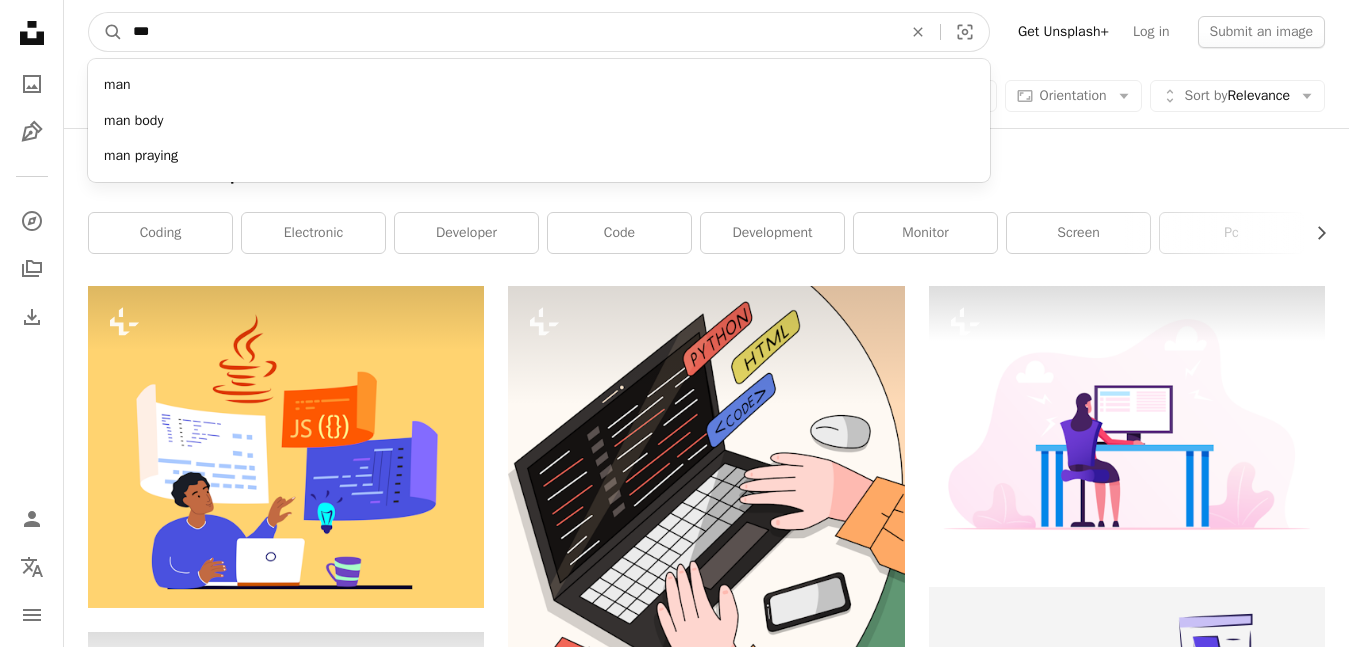 type on "***" 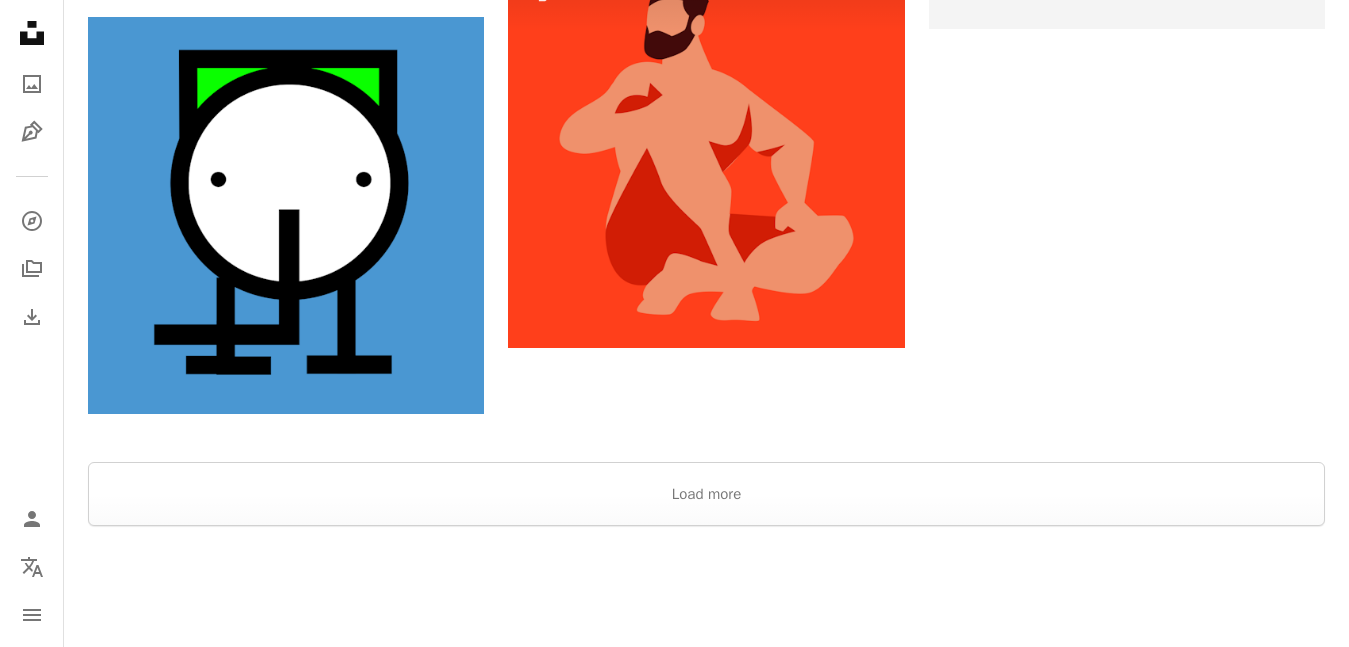 scroll, scrollTop: 3070, scrollLeft: 0, axis: vertical 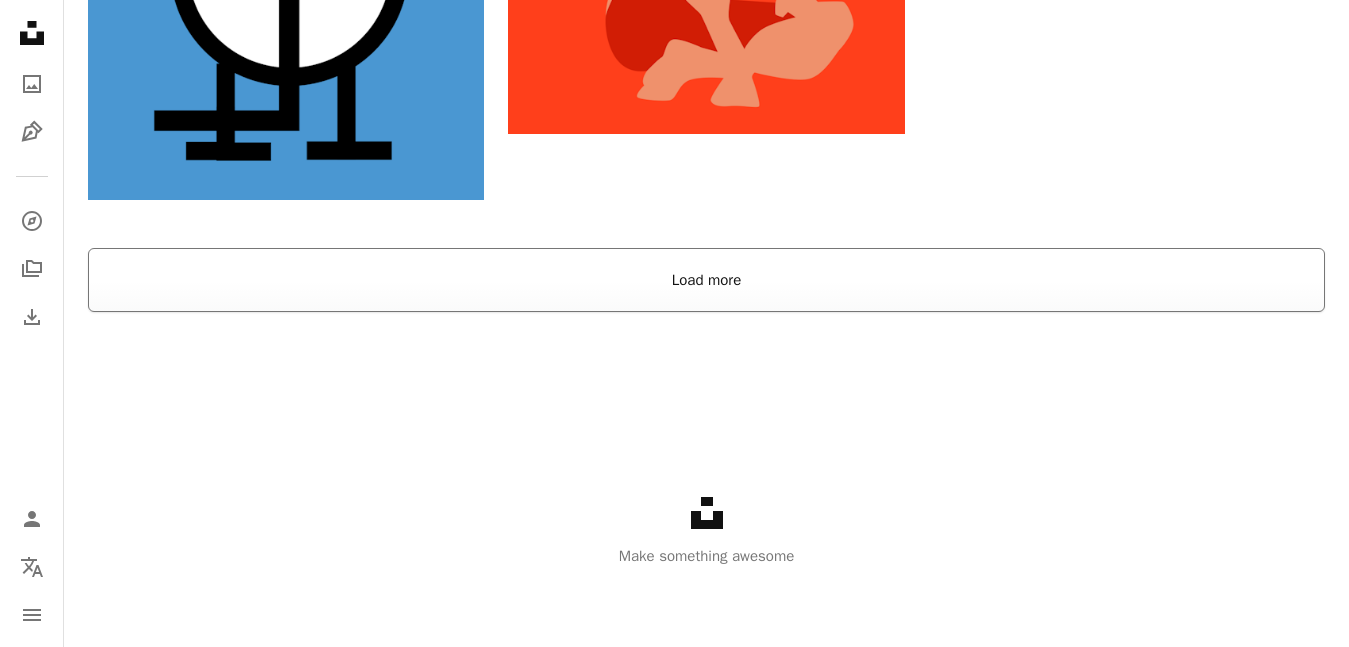 click on "Load more" at bounding box center (706, 280) 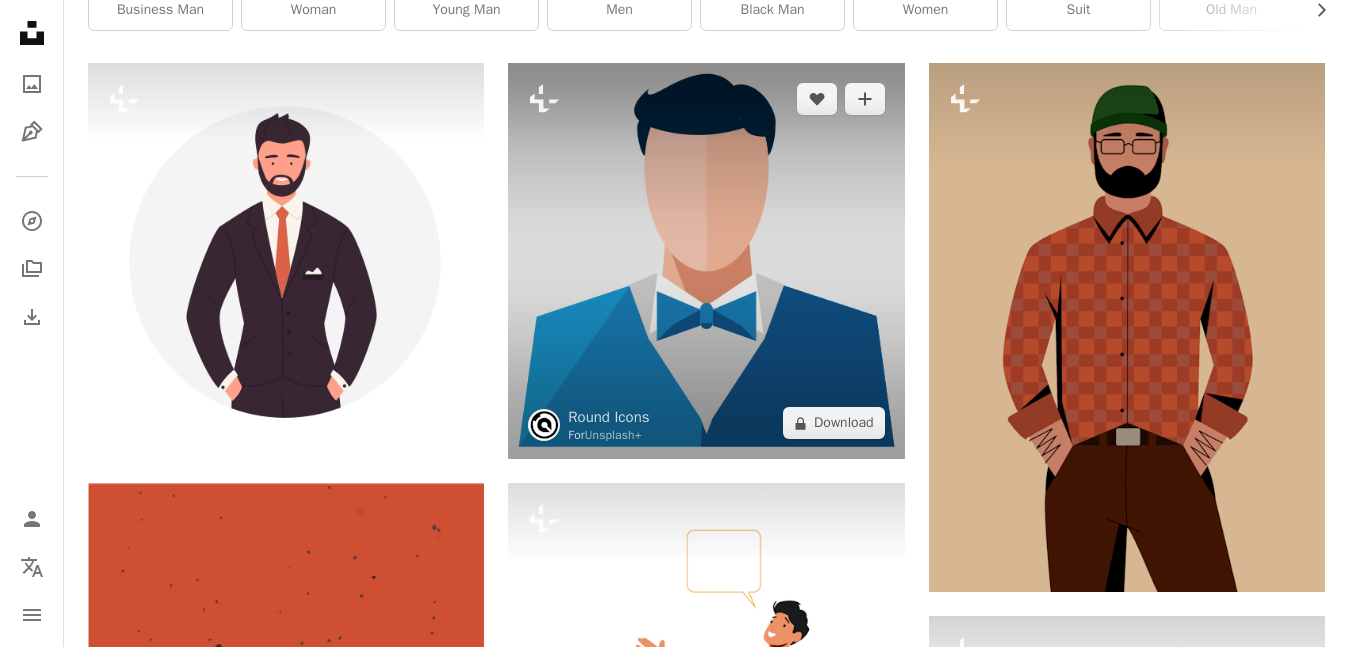 scroll, scrollTop: 200, scrollLeft: 0, axis: vertical 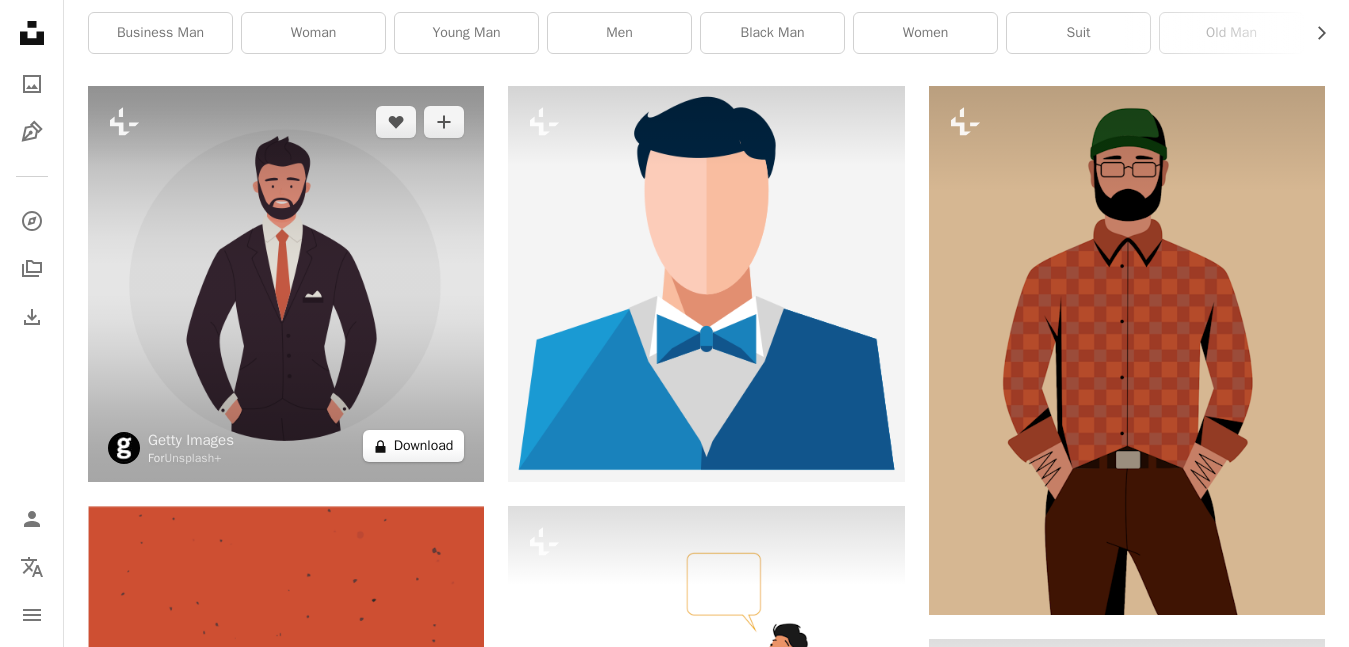 click on "A lock Download" at bounding box center (414, 446) 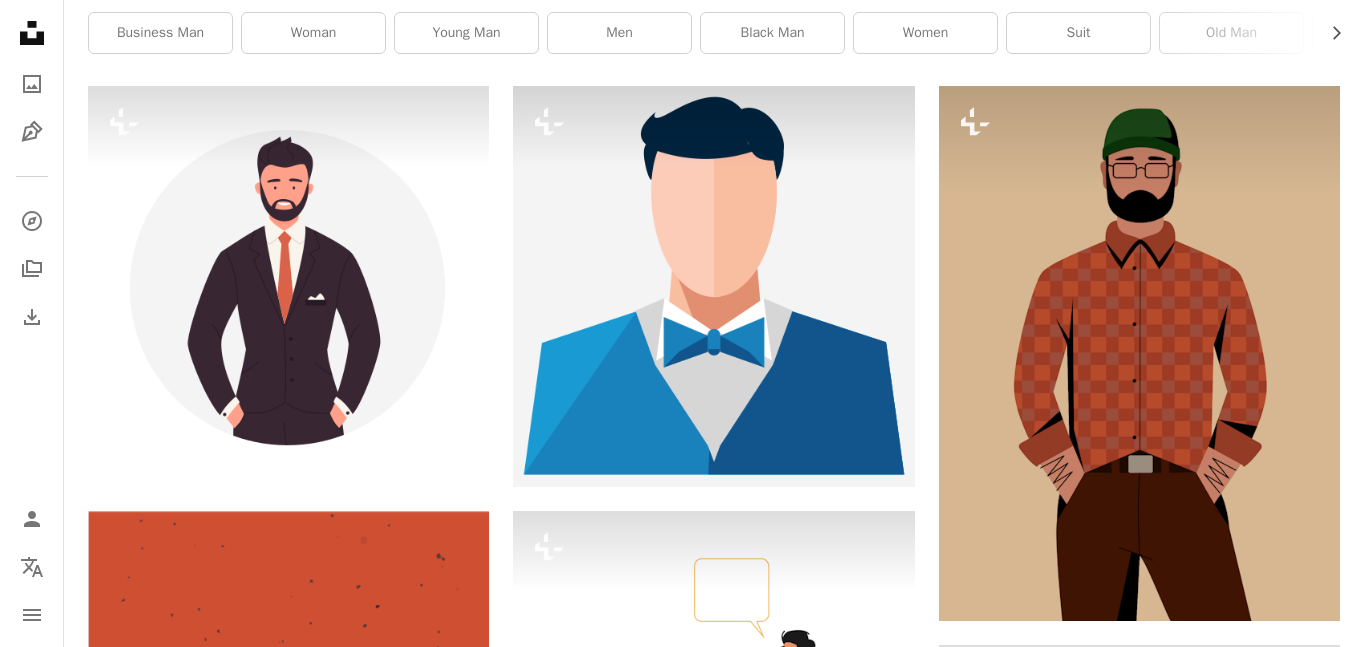 click on "An X shape Premium, ready to use images. Get unlimited access. A plus sign Members-only content added monthly A plus sign Unlimited royalty-free downloads A plus sign Illustrations  New A plus sign Enhanced legal protections yearly 66%  off monthly $12   $4 USD per month * Get  Unsplash+ * When paid annually, billed upfront  $48 Taxes where applicable. Renews automatically. Cancel anytime." at bounding box center (682, 6215) 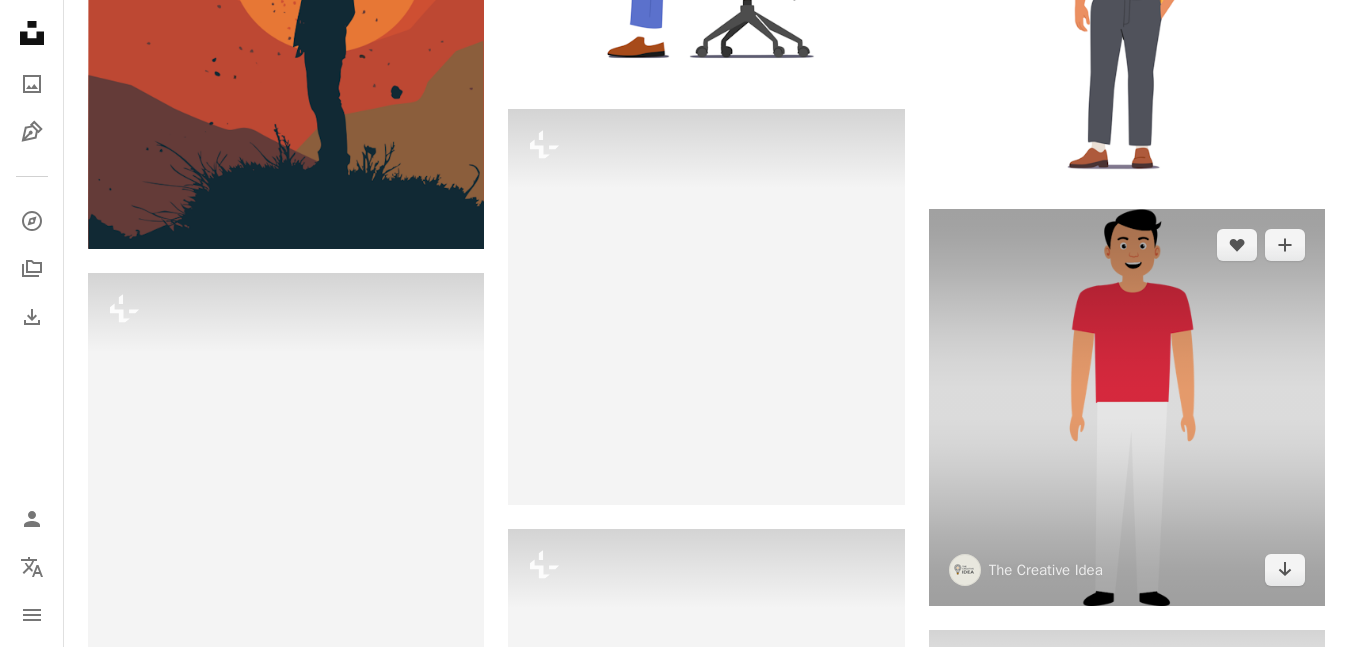 scroll, scrollTop: 1100, scrollLeft: 0, axis: vertical 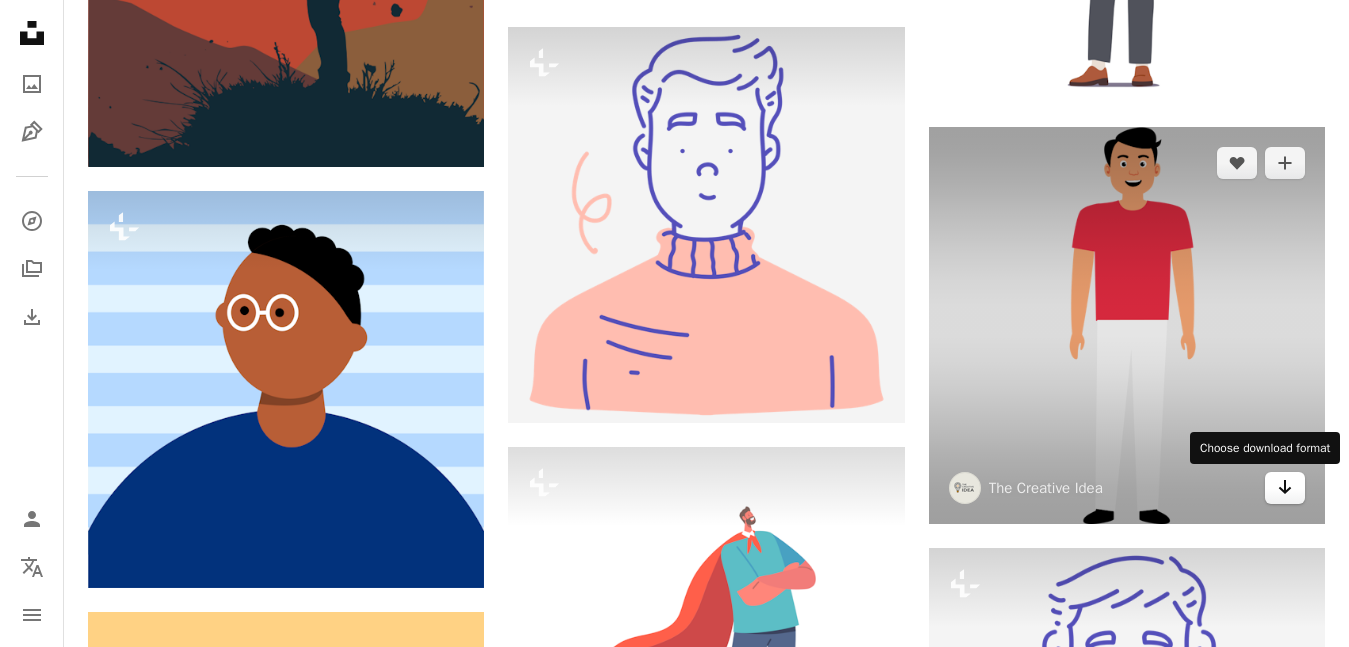 click on "Arrow pointing down" at bounding box center (1285, 488) 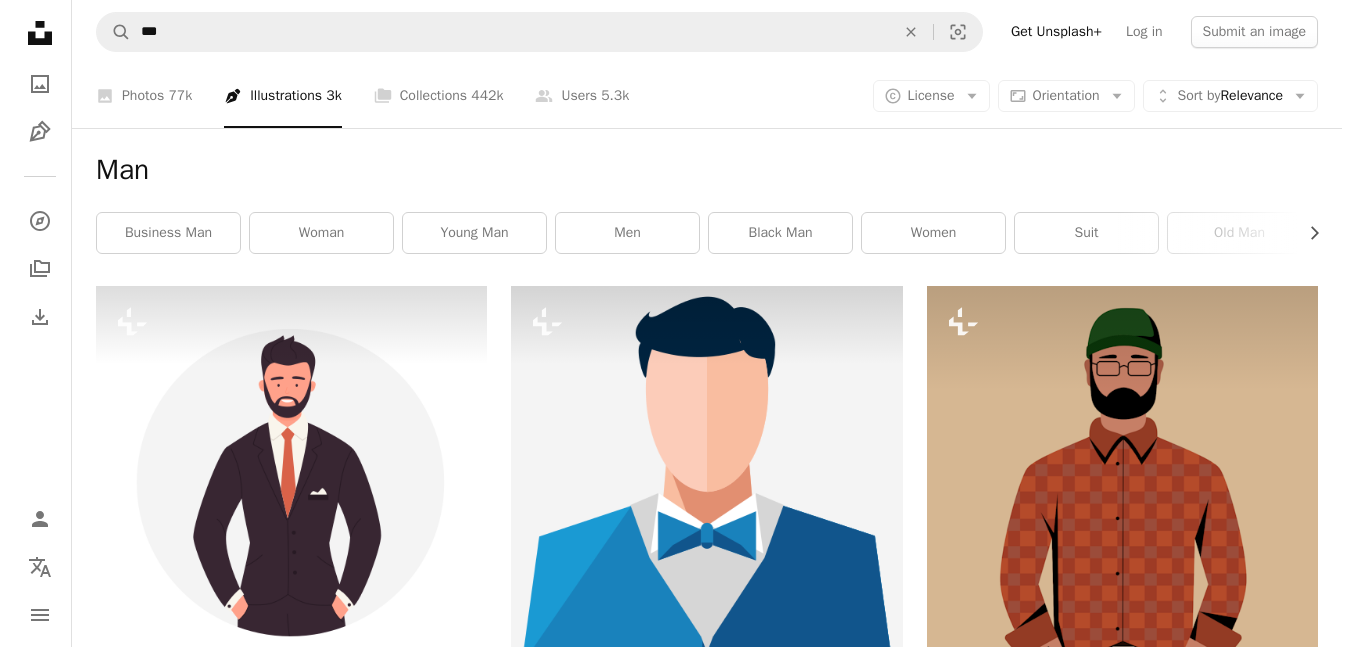 scroll, scrollTop: 0, scrollLeft: 0, axis: both 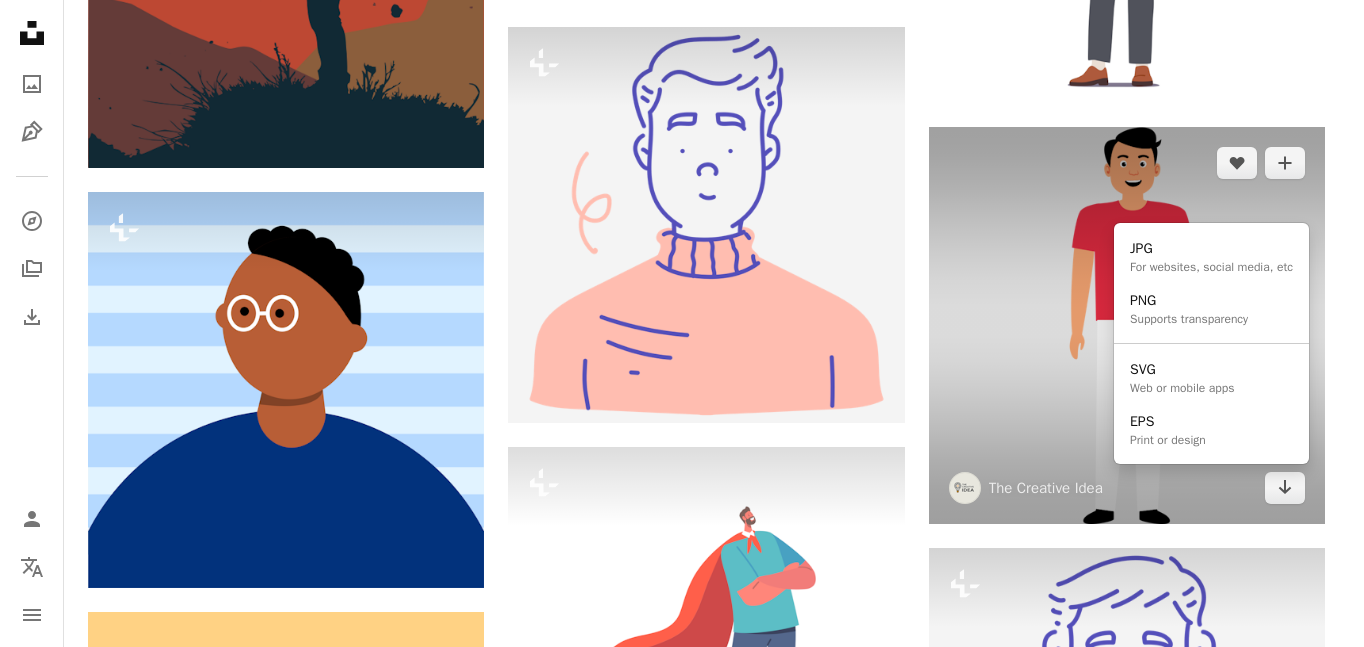 drag, startPoint x: 1353, startPoint y: 231, endPoint x: 1336, endPoint y: 240, distance: 19.235384 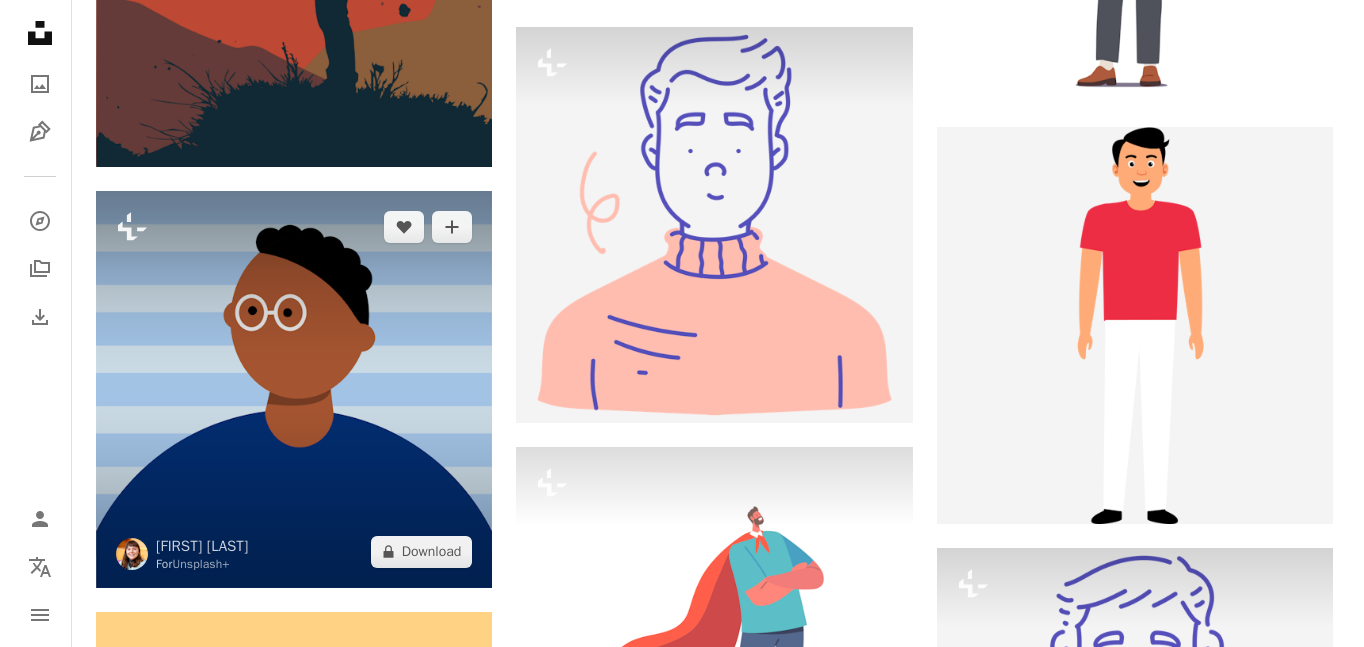 scroll, scrollTop: 1300, scrollLeft: 0, axis: vertical 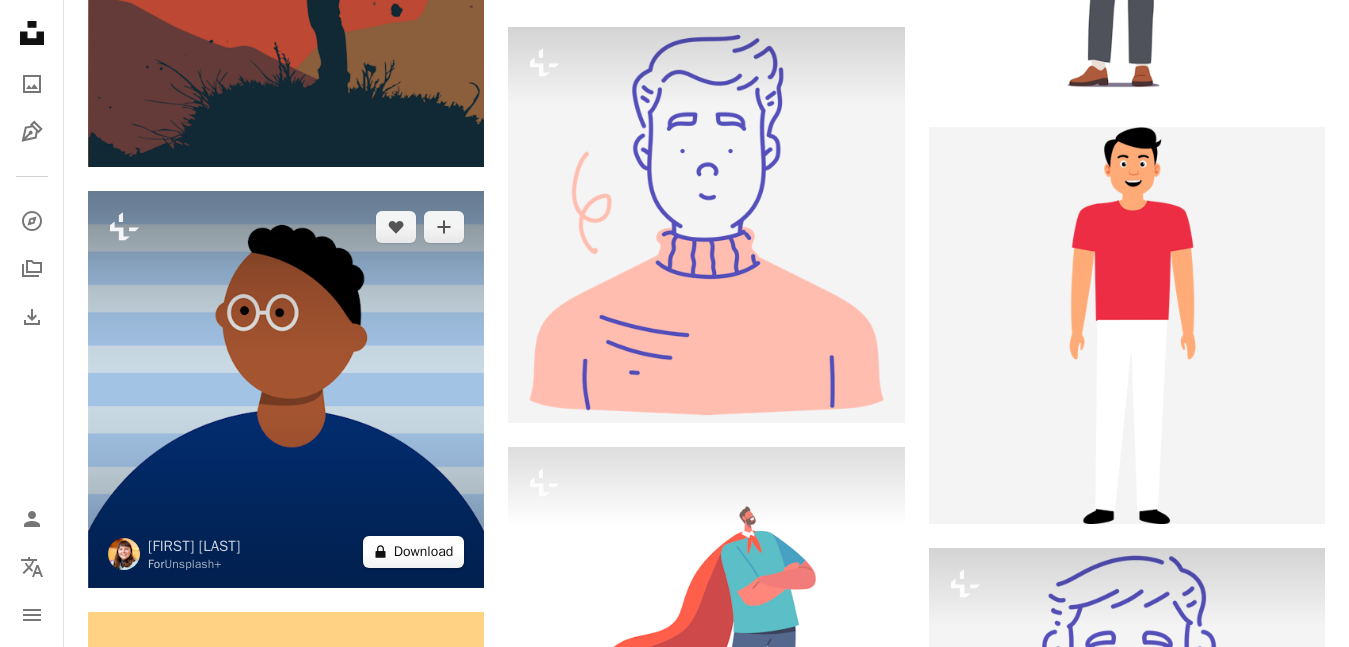 click on "A lock Download" at bounding box center [414, 552] 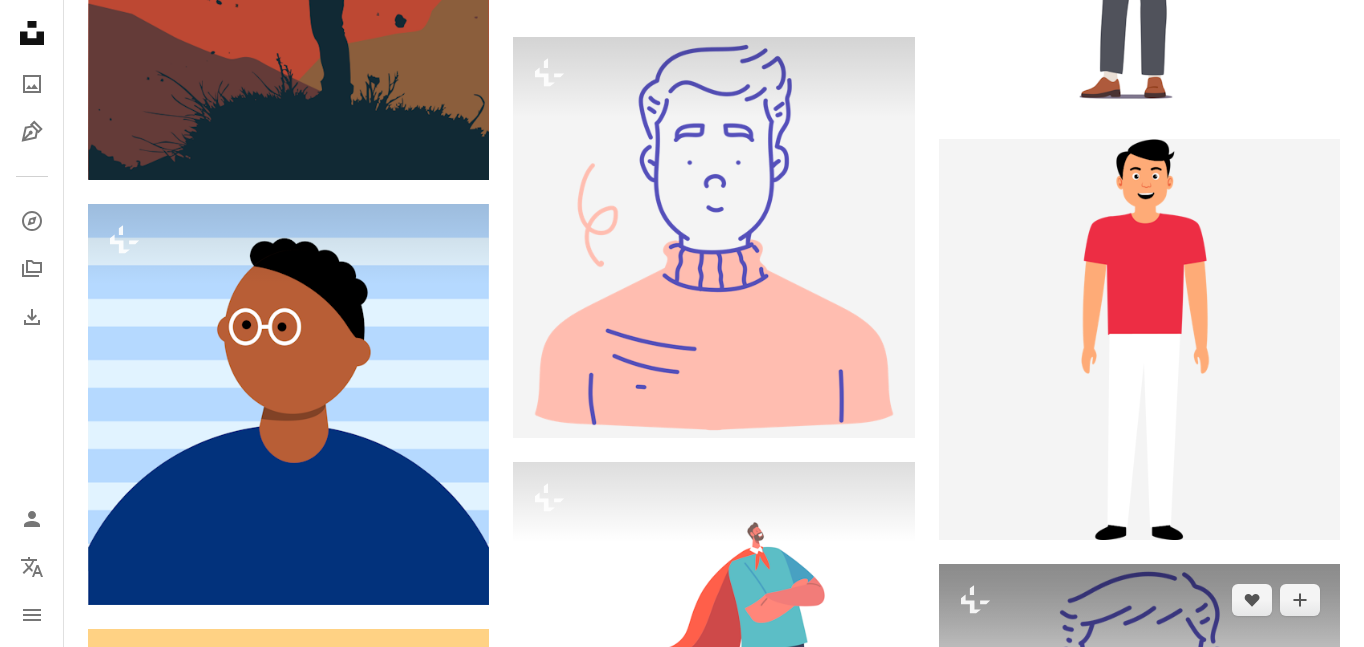 drag, startPoint x: 1199, startPoint y: 370, endPoint x: 1162, endPoint y: 392, distance: 43.046486 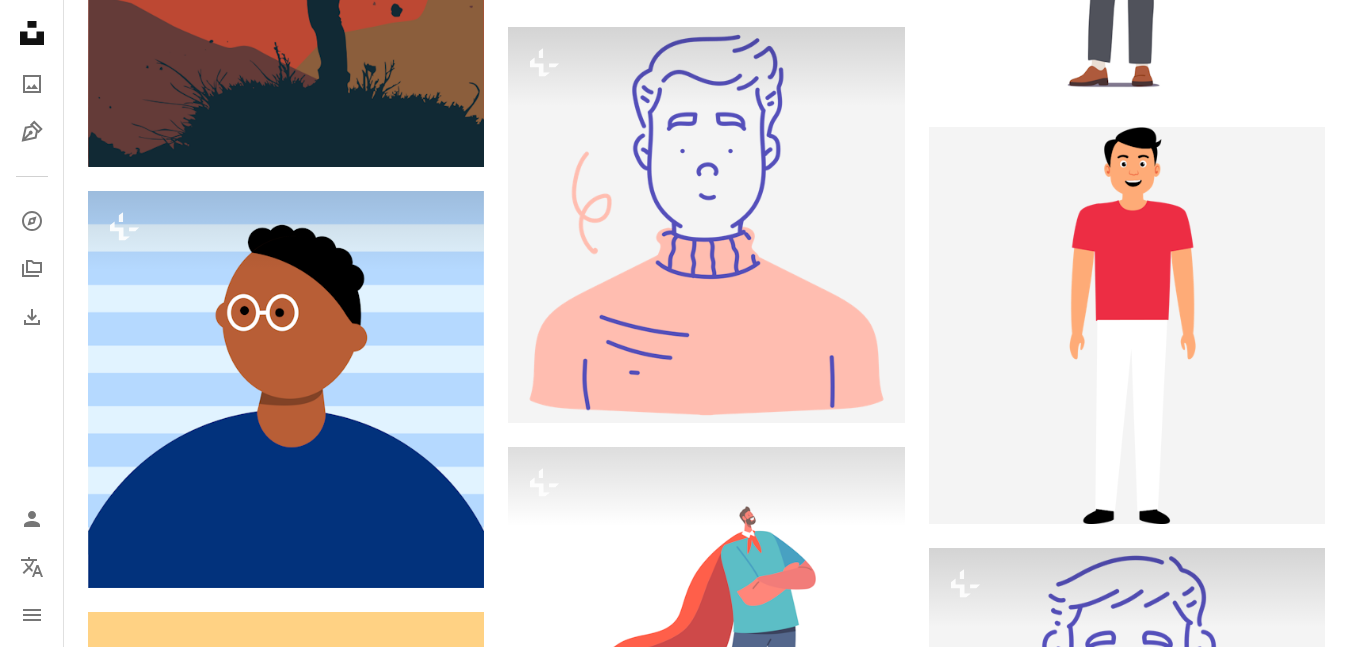 scroll, scrollTop: 2000, scrollLeft: 0, axis: vertical 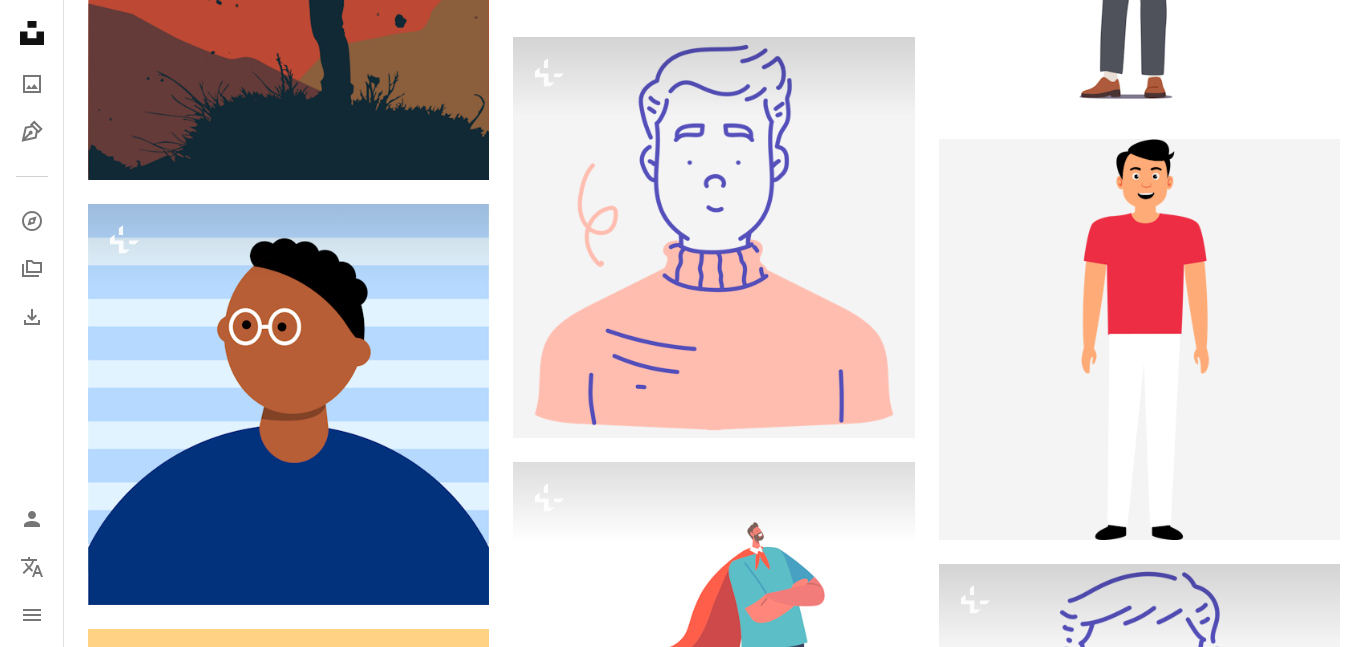 click on "An X shape Premium, ready to use images. Get unlimited access. A plus sign Members-only content added monthly A plus sign Unlimited royalty-free downloads A plus sign Illustrations  New A plus sign Enhanced legal protections yearly 66%  off monthly $12   $4 USD per month * Get  Unsplash+ * When paid annually, billed upfront  $48 Taxes where applicable. Renews automatically. Cancel anytime." at bounding box center (682, 5315) 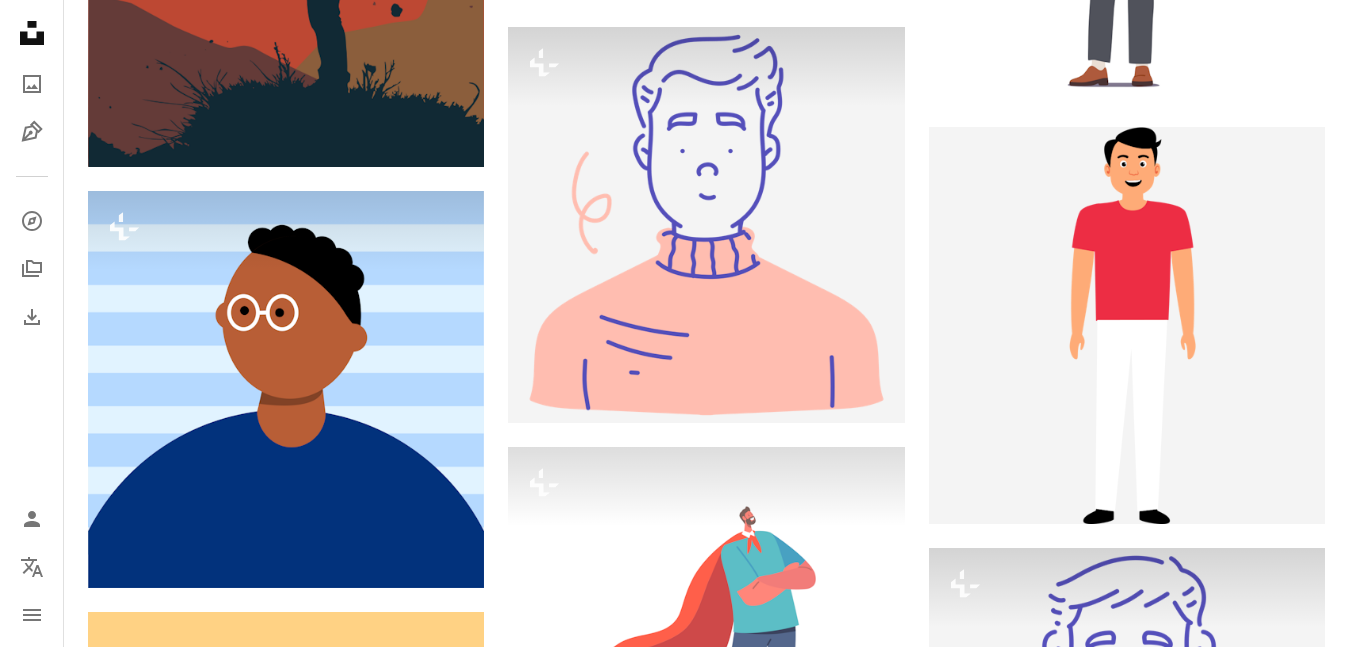 scroll, scrollTop: 4800, scrollLeft: 0, axis: vertical 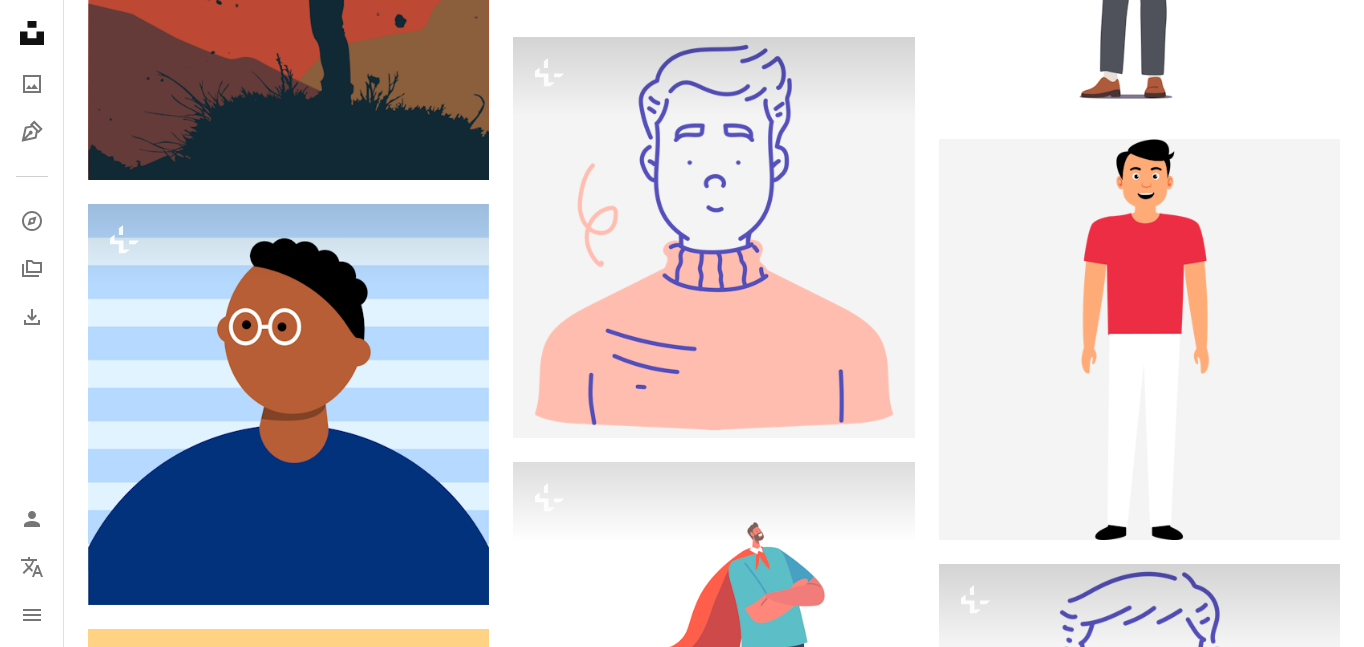 click on "An X shape Premium, ready to use images. Get unlimited access. A plus sign Members-only content added monthly A plus sign Unlimited royalty-free downloads A plus sign Illustrations  New A plus sign Enhanced legal protections yearly 66%  off monthly $12   $4 USD per month * Get  Unsplash+ * When paid annually, billed upfront  $48 Taxes where applicable. Renews automatically. Cancel anytime." at bounding box center (682, 7978) 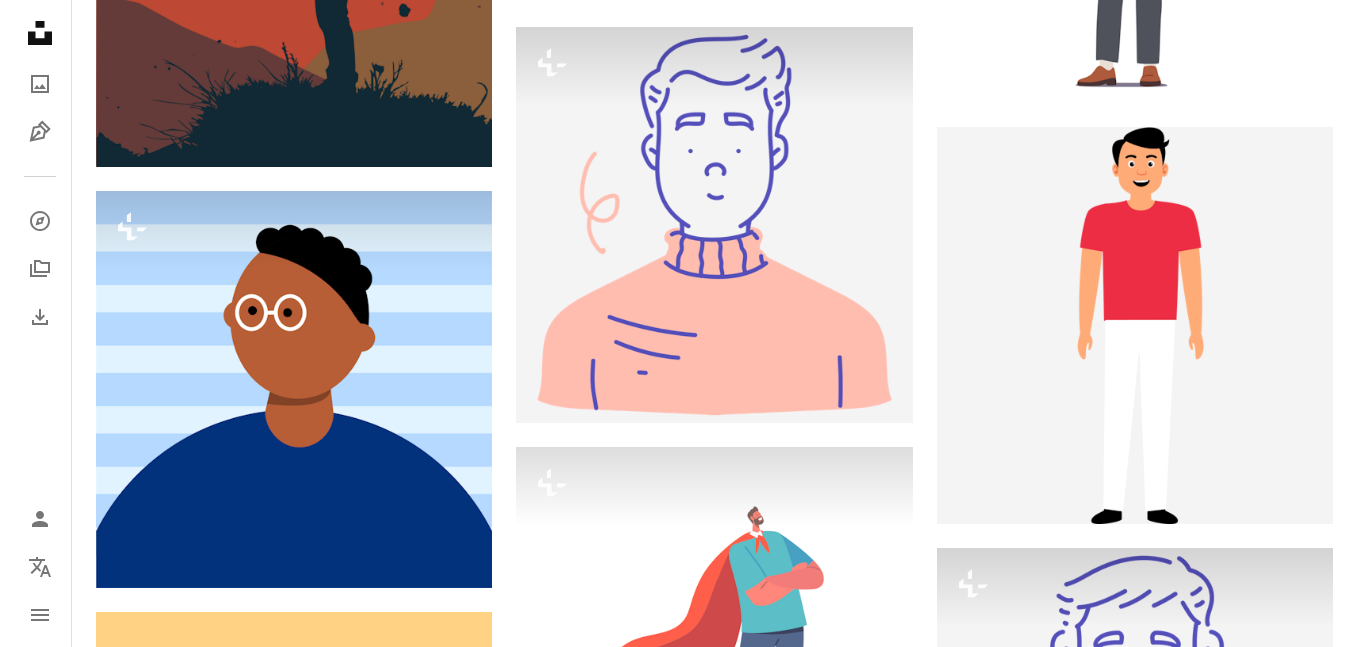 scroll, scrollTop: 5200, scrollLeft: 0, axis: vertical 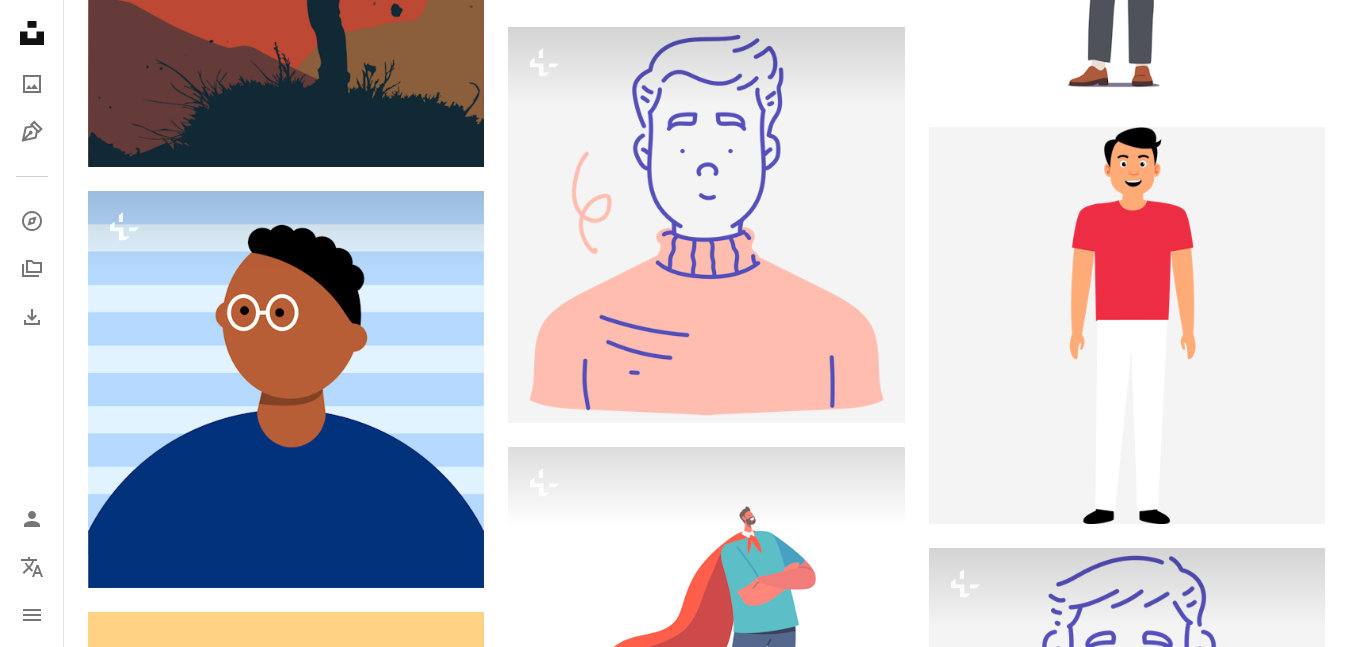click on "A lock Download" at bounding box center [1254, 4494] 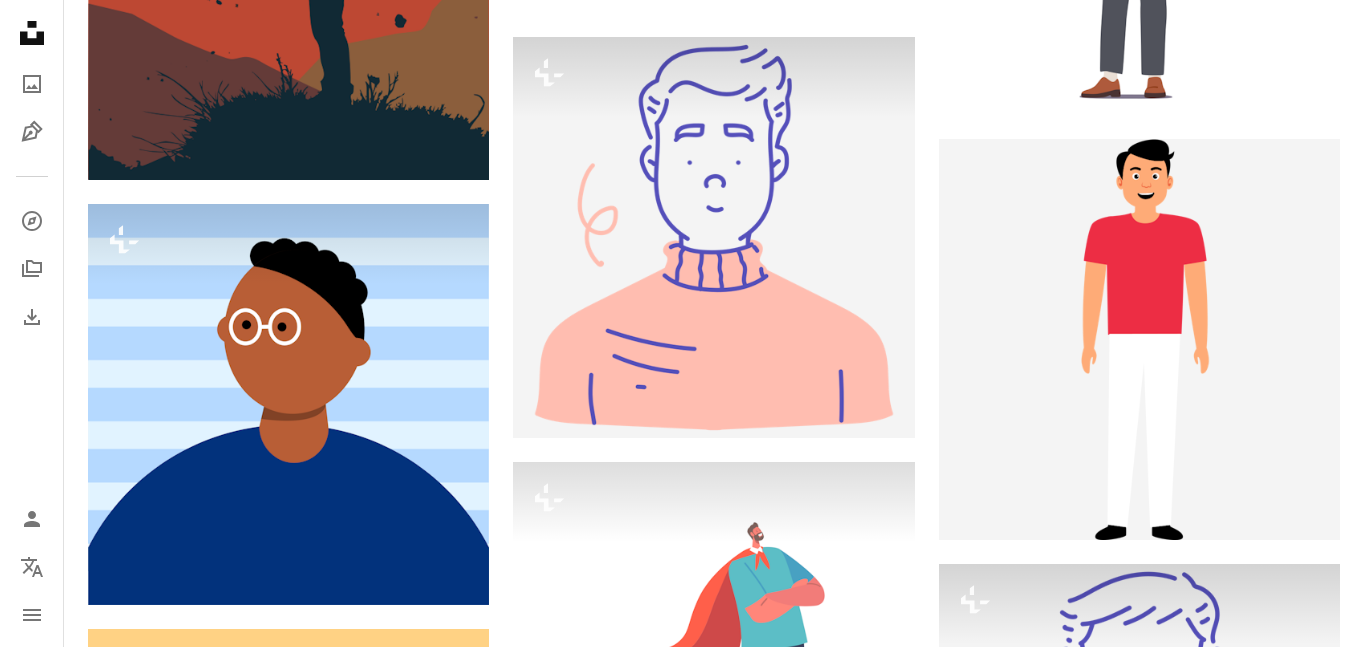 click on "An X shape Premium, ready to use images. Get unlimited access. A plus sign Members-only content added monthly A plus sign Unlimited royalty-free downloads A plus sign Illustrations  New A plus sign Enhanced legal protections yearly 66%  off monthly $12   $4 USD per month * Get  Unsplash+ * When paid annually, billed upfront  $48 Taxes where applicable. Renews automatically. Cancel anytime." at bounding box center [682, 7978] 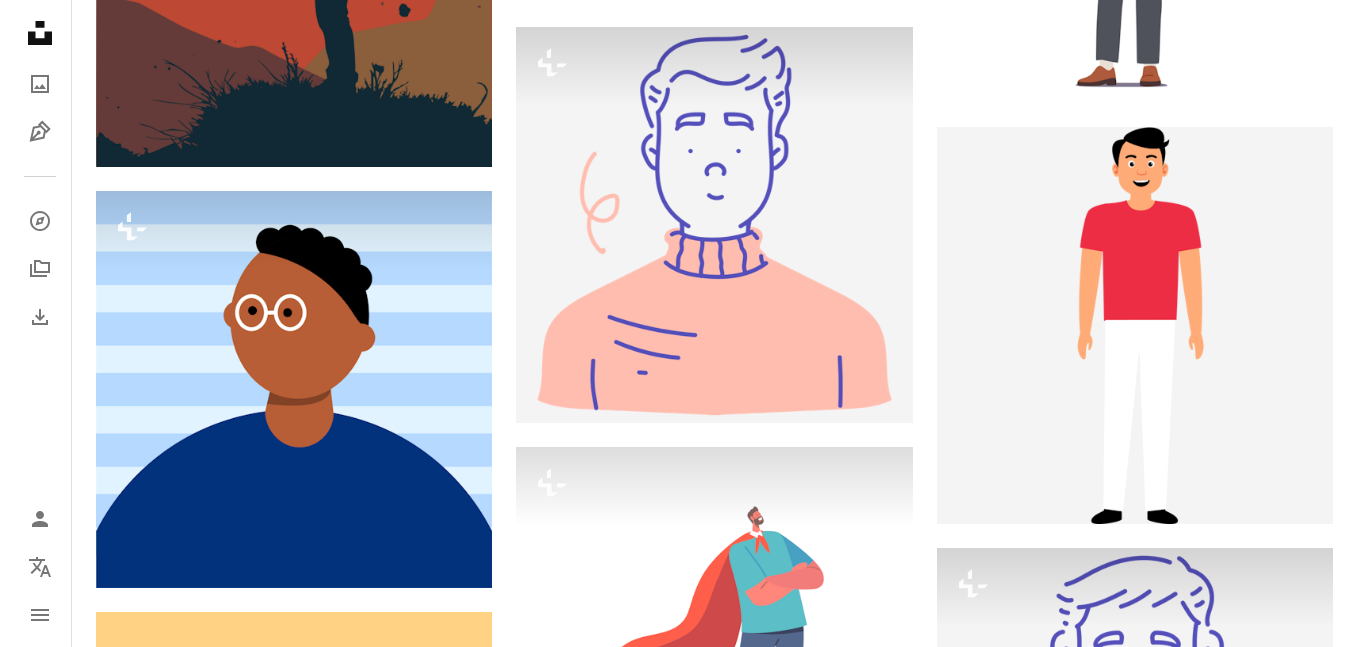 scroll, scrollTop: 5500, scrollLeft: 0, axis: vertical 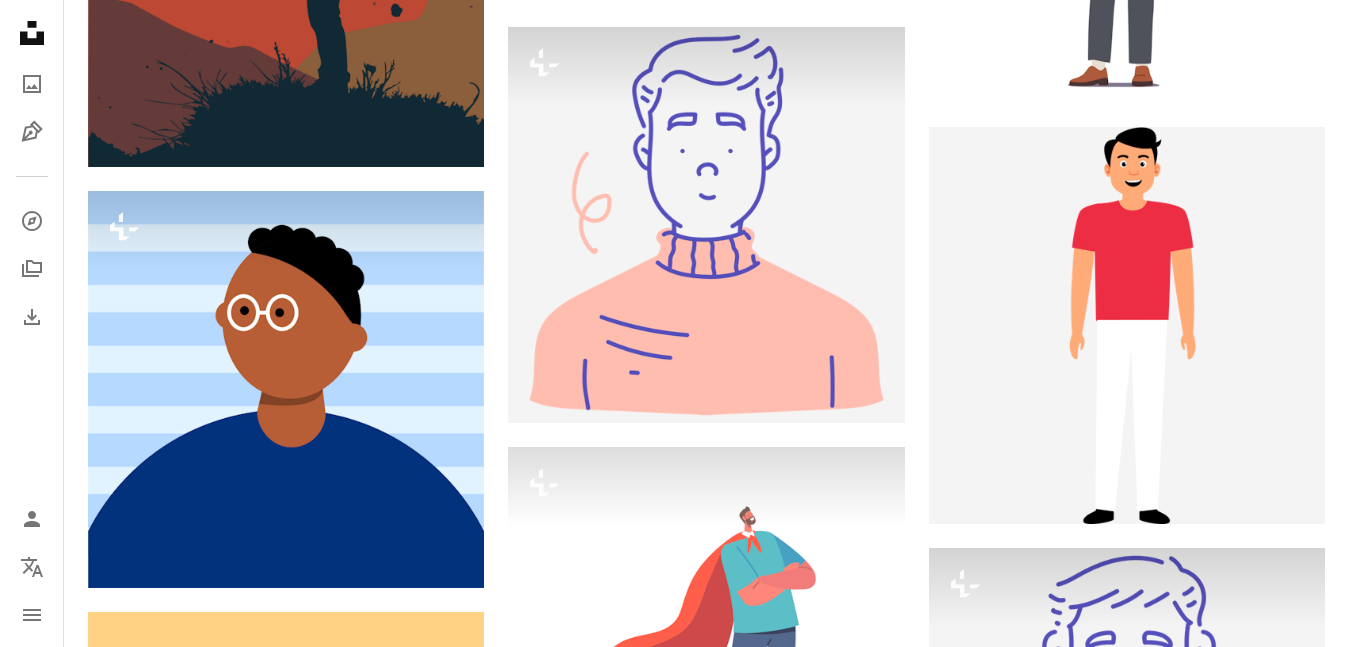 click at bounding box center (706, 4725) 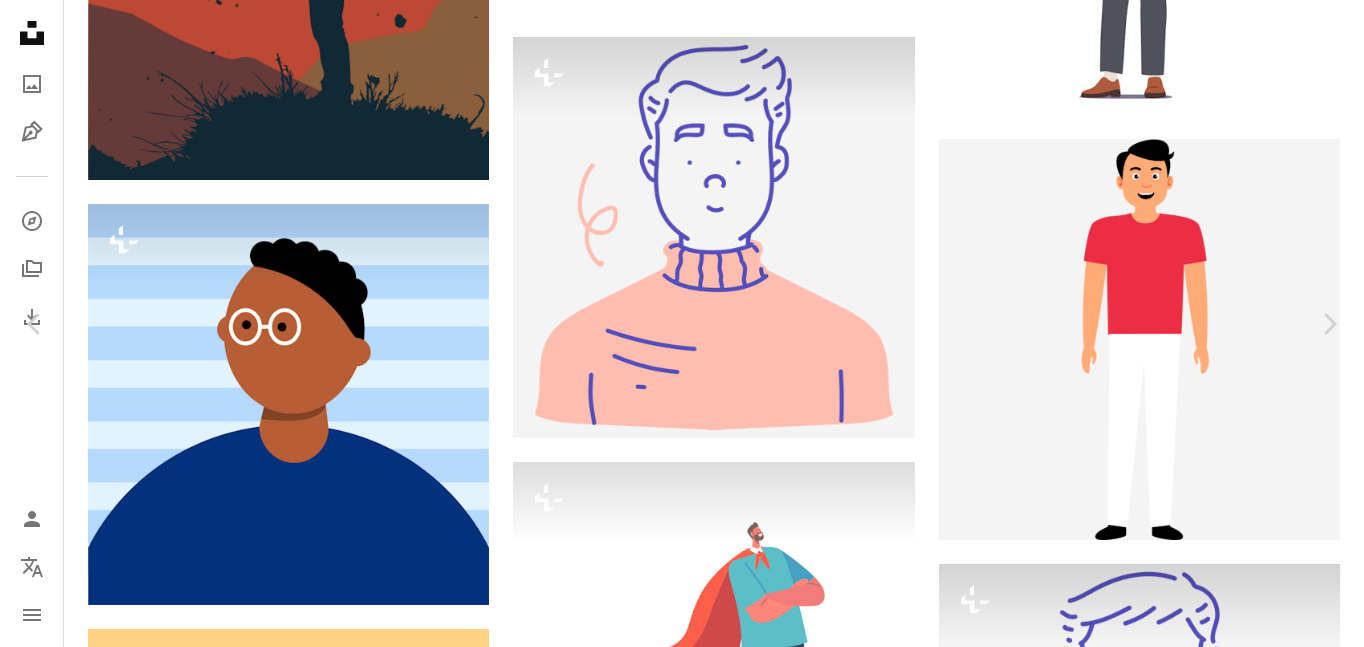 click on "Download free Chevron down" at bounding box center [1189, 7702] 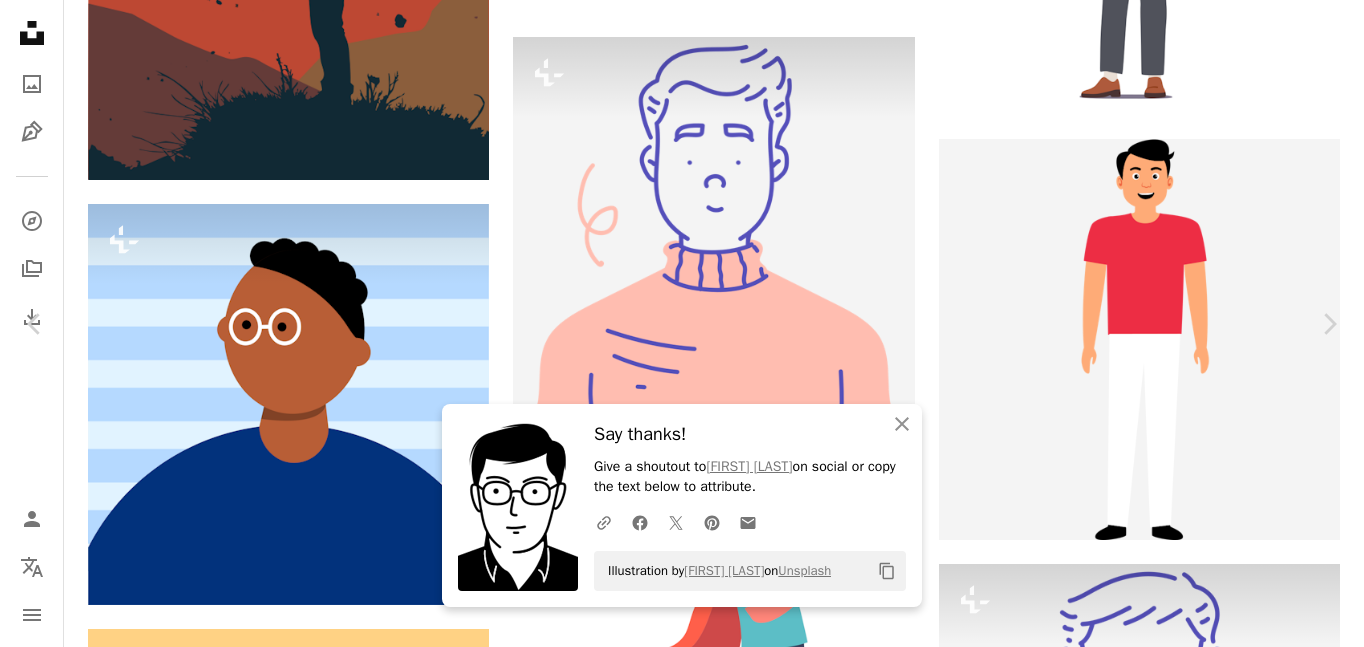click on "Say thanks! Give a shoutout to  [FIRST] [LAST]  on social or copy the text below to attribute. A URL sharing icon (chains) Facebook icon X (formerly Twitter) icon Pinterest icon An envelope Illustration by  [FIRST] [LAST]  on  Unsplash
Copy content [FIRST] [LAST]  Available for hire A checkmark inside of a circle A heart A plus sign Download free Chevron down Zoom in Views 23,466 Downloads 133 Featured in Illustrations A forward-right arrow Share Info icon Info More Actions male Calendar outlined Published on  April 8, 2025 Safety Free to use under the  Unsplash License man adult boy male Browse premium related images on iStock  |  Save 20% with code UNSPLASH20 View more on iStock  ↗ Related images Plus sign for Unsplash+ A heart A plus sign A lock Download A heart A plus sign Round Icons For  Unsplash+ A lock Download A heart A plus sign Round Icons Arrow pointing down Plus sign for Unsplash+ A heart A plus sign Get illustrations For  Unsplash+ A lock Download A heart A plus sign Round Icons" at bounding box center [682, 7978] 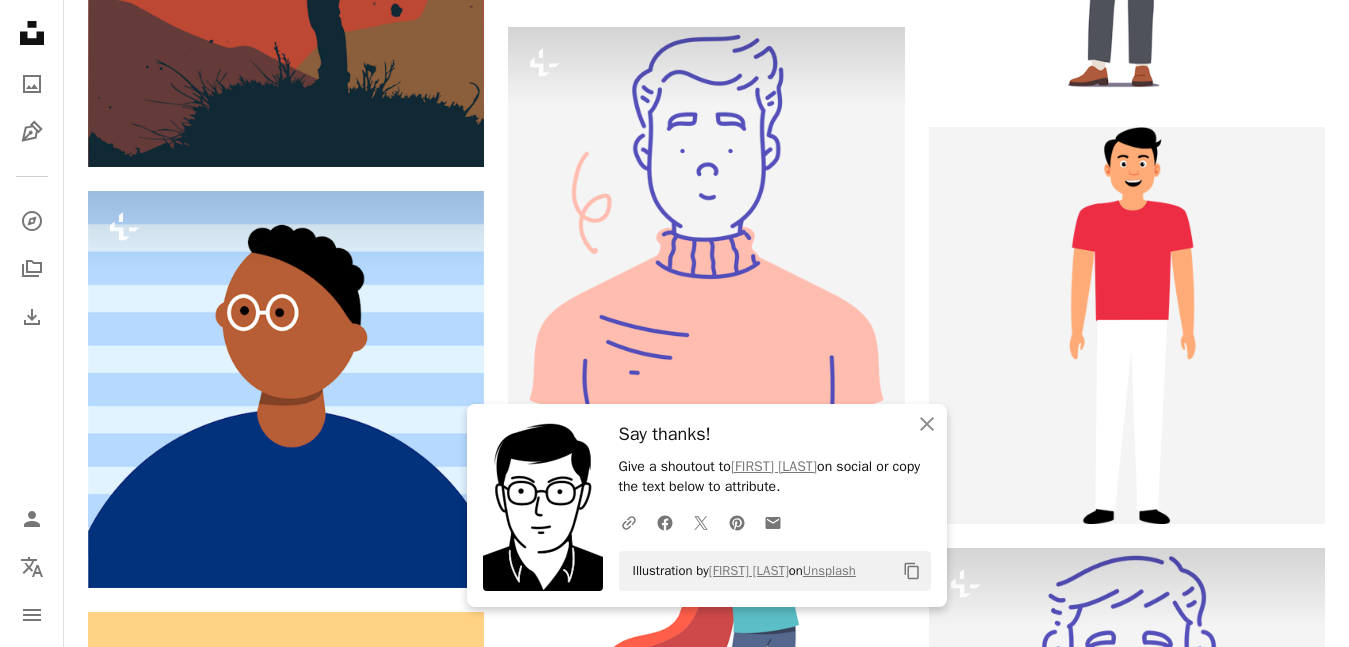 click on "A lock Download" at bounding box center (1254, 4915) 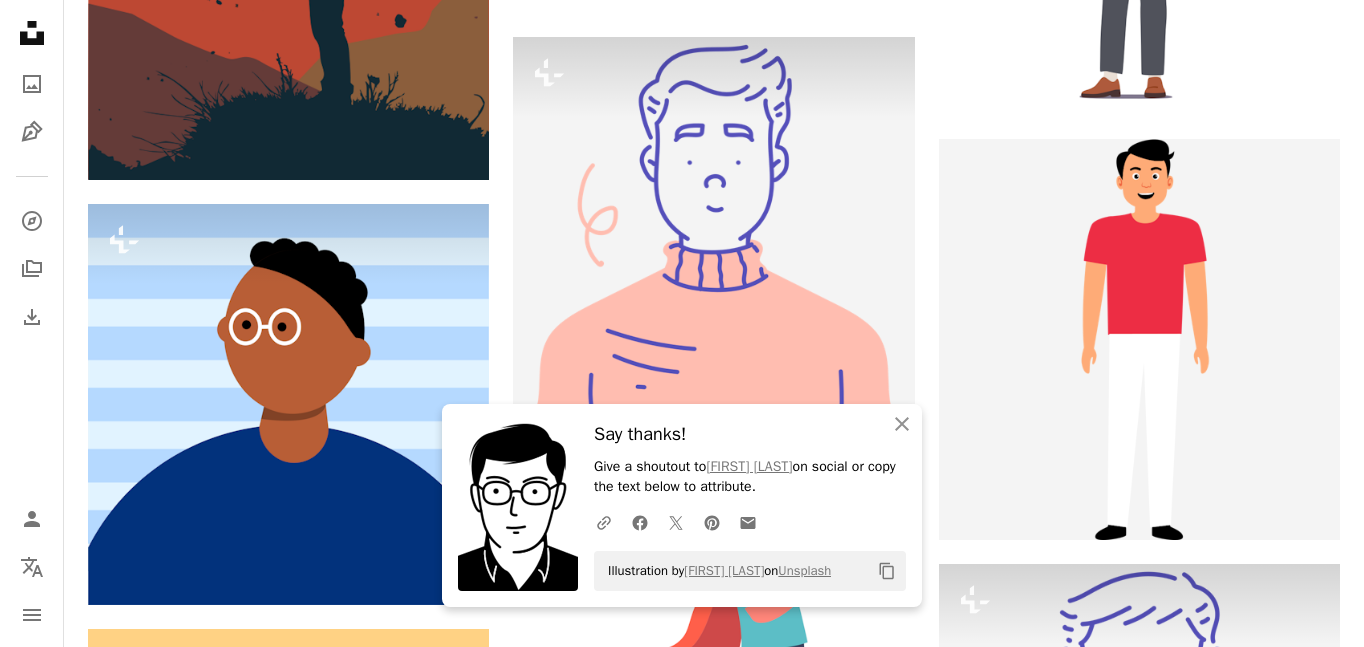 click on "Say thanks! Give a shoutout to  [FIRST] [LAST]  on social or copy the text below to attribute. A URL sharing icon (chains) Facebook icon X (formerly Twitter) icon Pinterest icon An envelope Illustration by  [FIRST] [LAST]  on  Unsplash
Copy content Premium, ready to use images. Get unlimited access. A plus sign Members-only content added monthly A plus sign Unlimited royalty-free downloads A plus sign Illustrations  New A plus sign Enhanced legal protections yearly 66%  off monthly $12   $4 USD per month * Get  Unsplash+ * When paid annually, billed upfront  $48 Taxes where applicable. Renews automatically. Cancel anytime." at bounding box center (682, 7978) 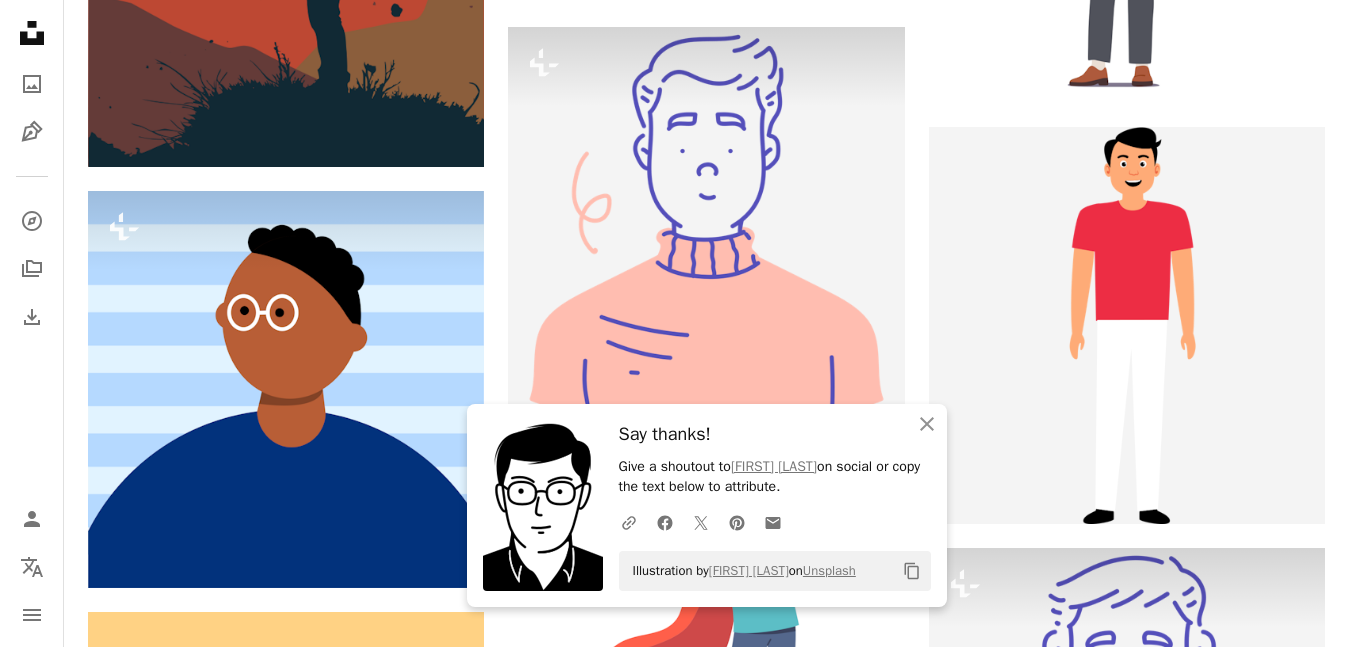 click on "A lock Download" at bounding box center [414, 4810] 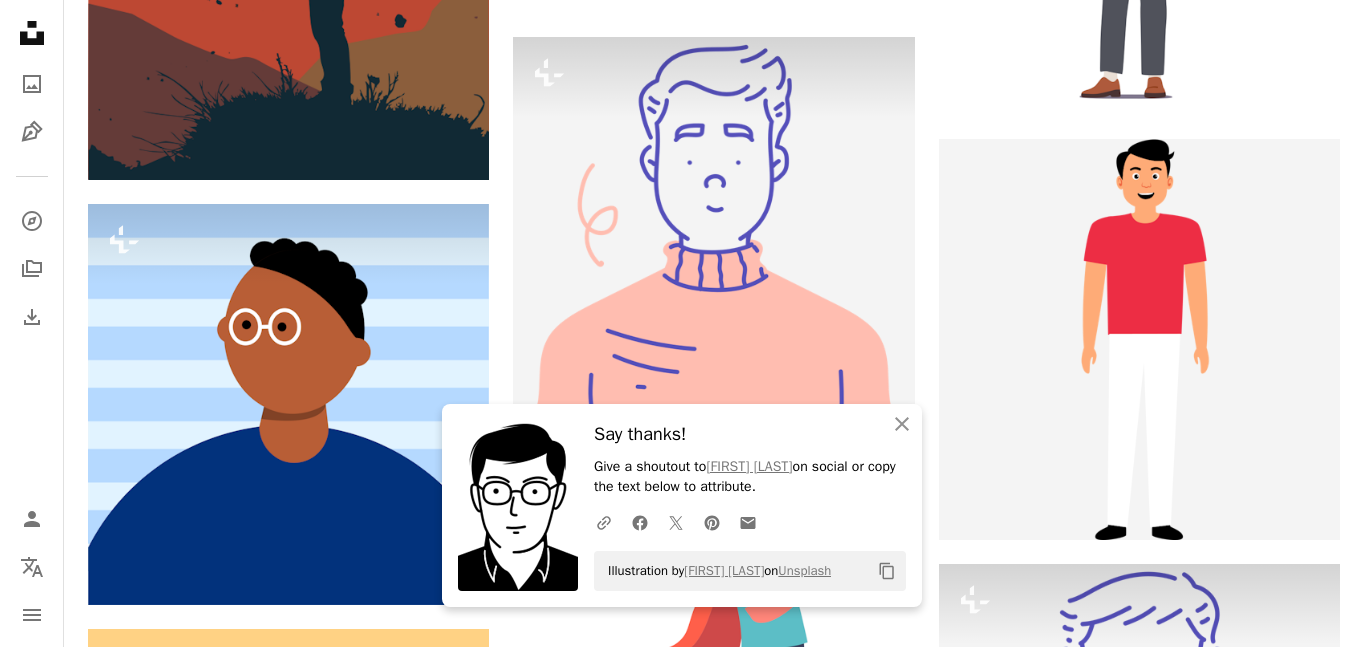click on "Say thanks! Give a shoutout to  [FIRST] [LAST]  on social or copy the text below to attribute. A URL sharing icon (chains) Facebook icon X (formerly Twitter) icon Pinterest icon An envelope Illustration by  [FIRST] [LAST]  on  Unsplash
Copy content Have an idea? A website makes it real. Start A Free Trial Premium, ready to use images. Get unlimited access. A plus sign Members-only content added monthly A plus sign Unlimited royalty-free downloads A plus sign Illustrations  New A plus sign Enhanced legal protections yearly 66%  off monthly $12   $4 USD per month * Get  Unsplash+ * When paid annually, billed upfront  $48 Taxes where applicable. Renews automatically. Cancel anytime." at bounding box center [682, 7978] 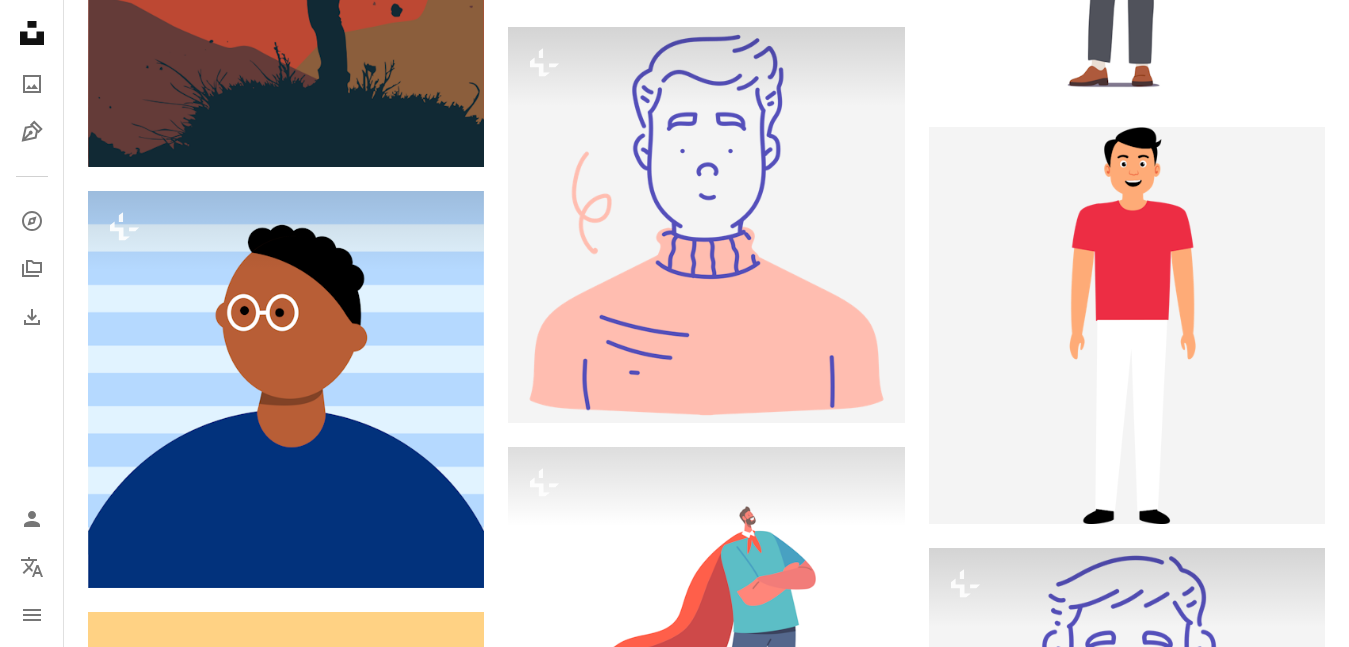 scroll, scrollTop: 26100, scrollLeft: 0, axis: vertical 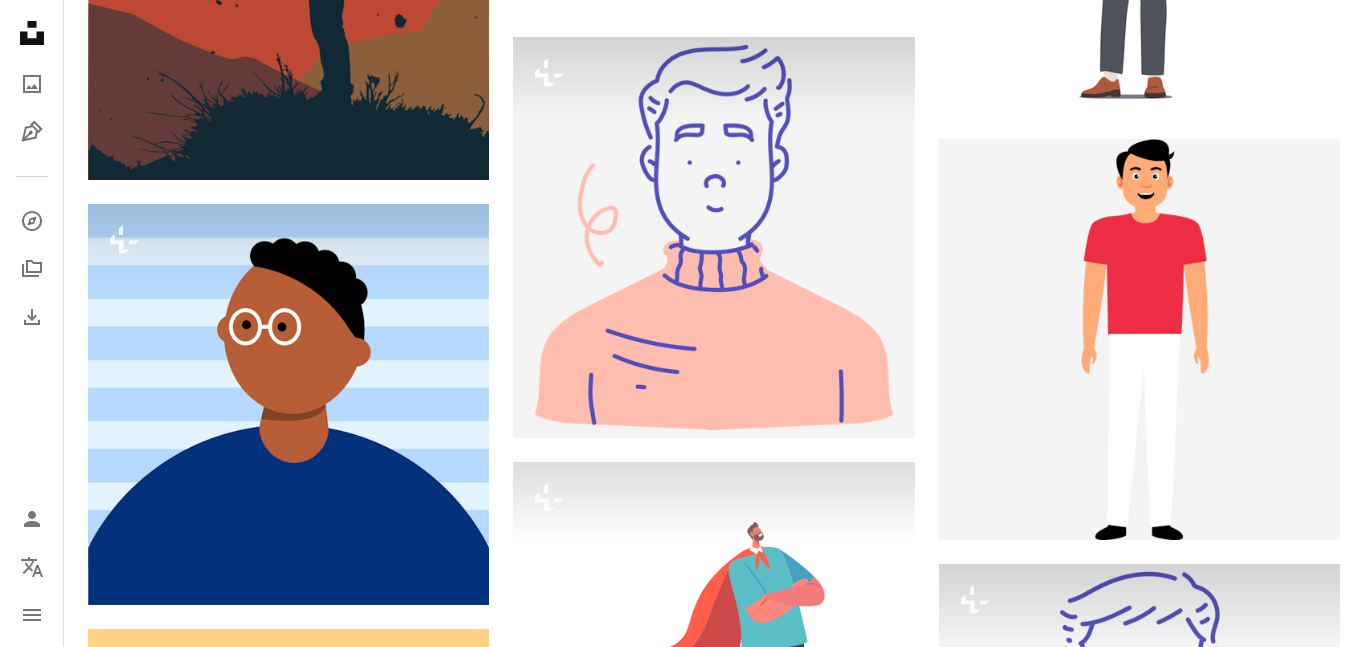 click on "An X shape Premium, ready to use images. Get unlimited access. A plus sign Members-only content added monthly A plus sign Unlimited royalty-free downloads A plus sign Illustrations  New A plus sign Enhanced legal protections yearly 66%  off monthly $12   $4 USD per month * Get  Unsplash+ * When paid annually, billed upfront  $48 Taxes where applicable. Renews automatically. Cancel anytime." at bounding box center [682, 28429] 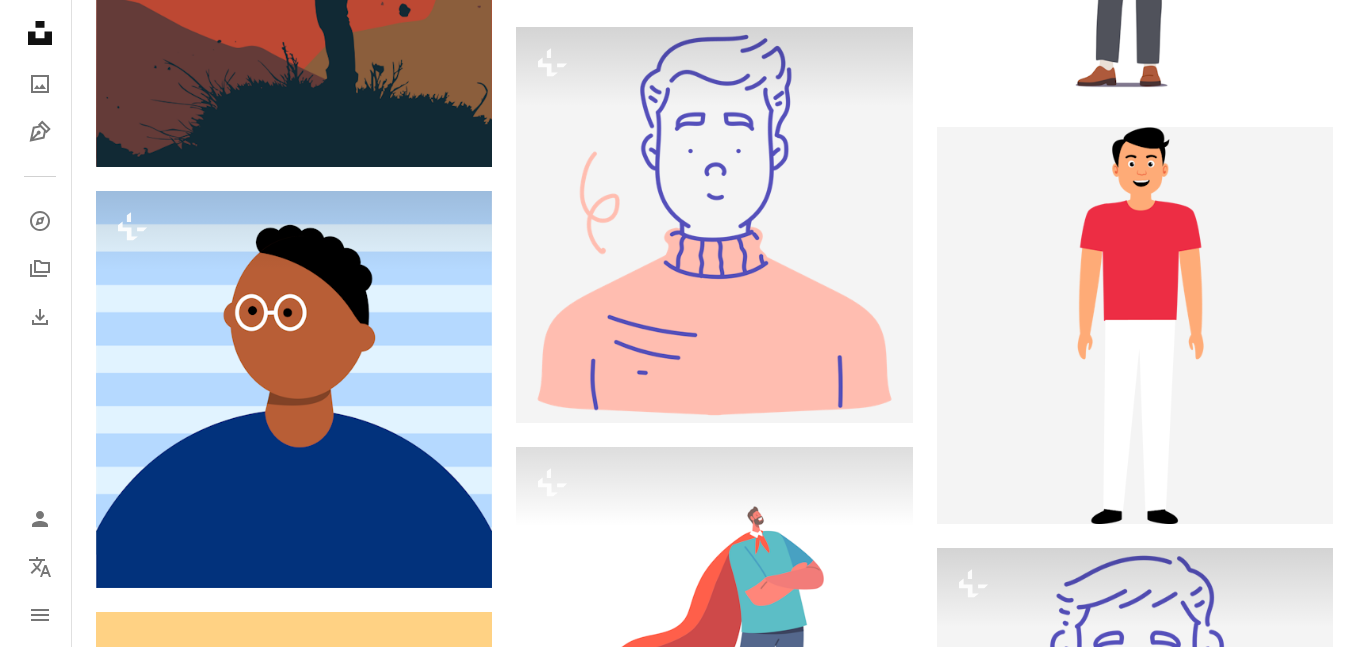scroll, scrollTop: 27000, scrollLeft: 0, axis: vertical 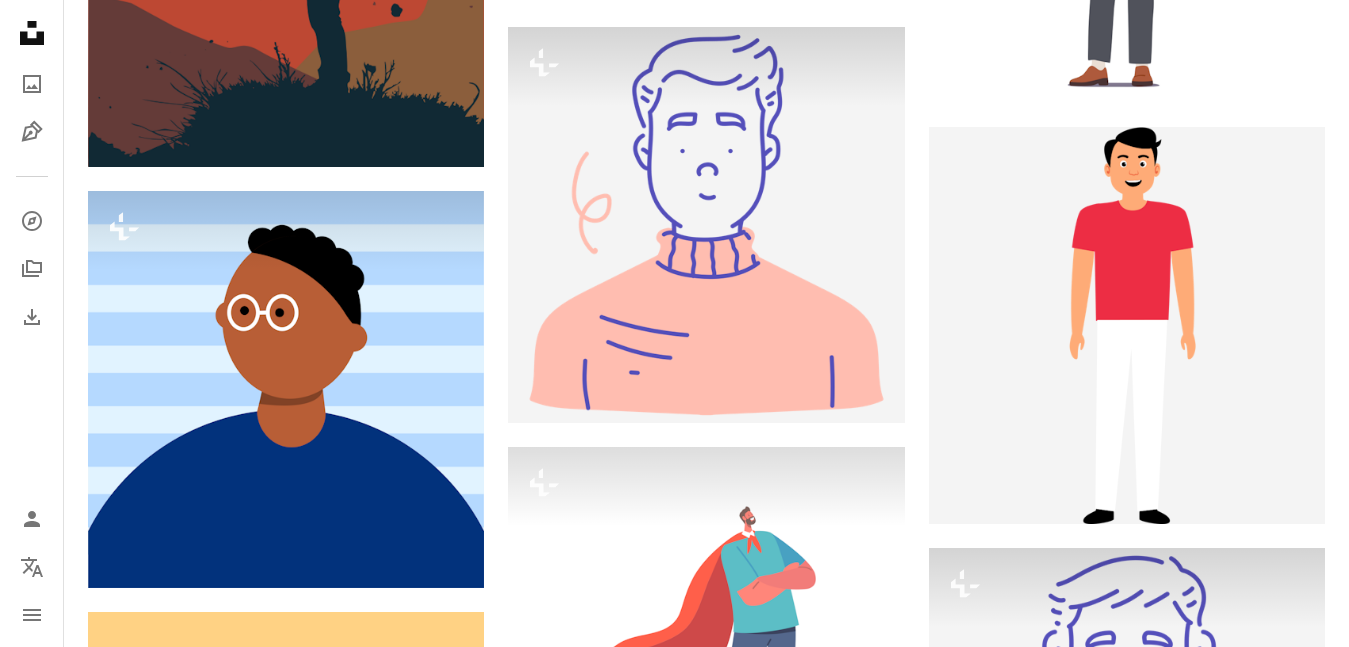 click on "A lock Download" at bounding box center [834, 26275] 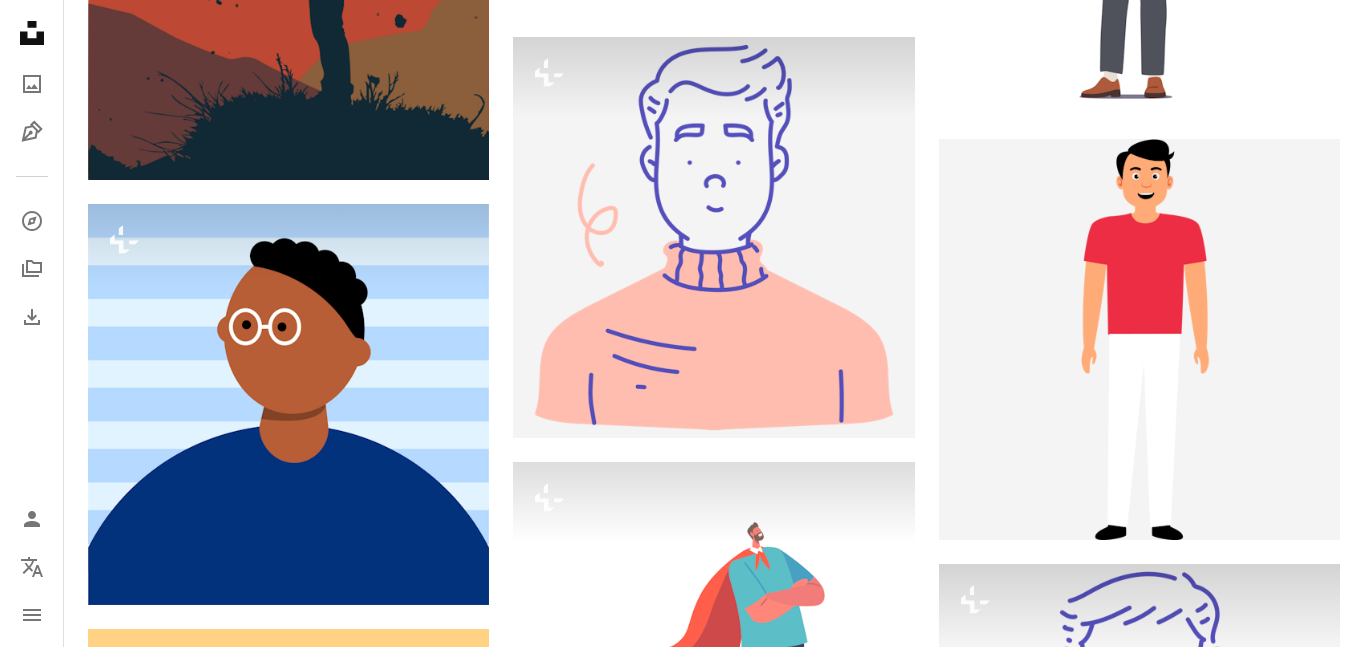 click on "An X shape Premium, ready to use images. Get unlimited access. A plus sign Members-only content added monthly A plus sign Unlimited royalty-free downloads A plus sign Illustrations  New A plus sign Enhanced legal protections yearly 66%  off monthly $12   $4 USD per month * Get  Unsplash+ * When paid annually, billed upfront  $48 Taxes where applicable. Renews automatically. Cancel anytime." at bounding box center [682, 30778] 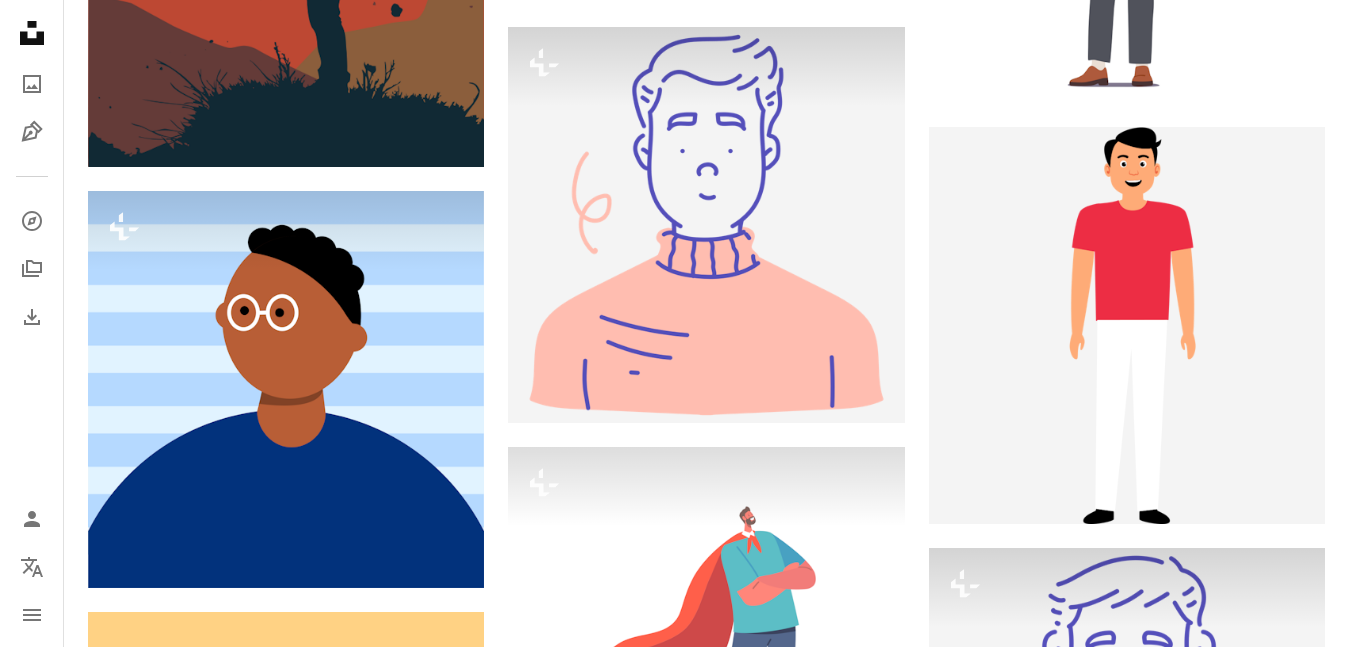 scroll, scrollTop: 29500, scrollLeft: 0, axis: vertical 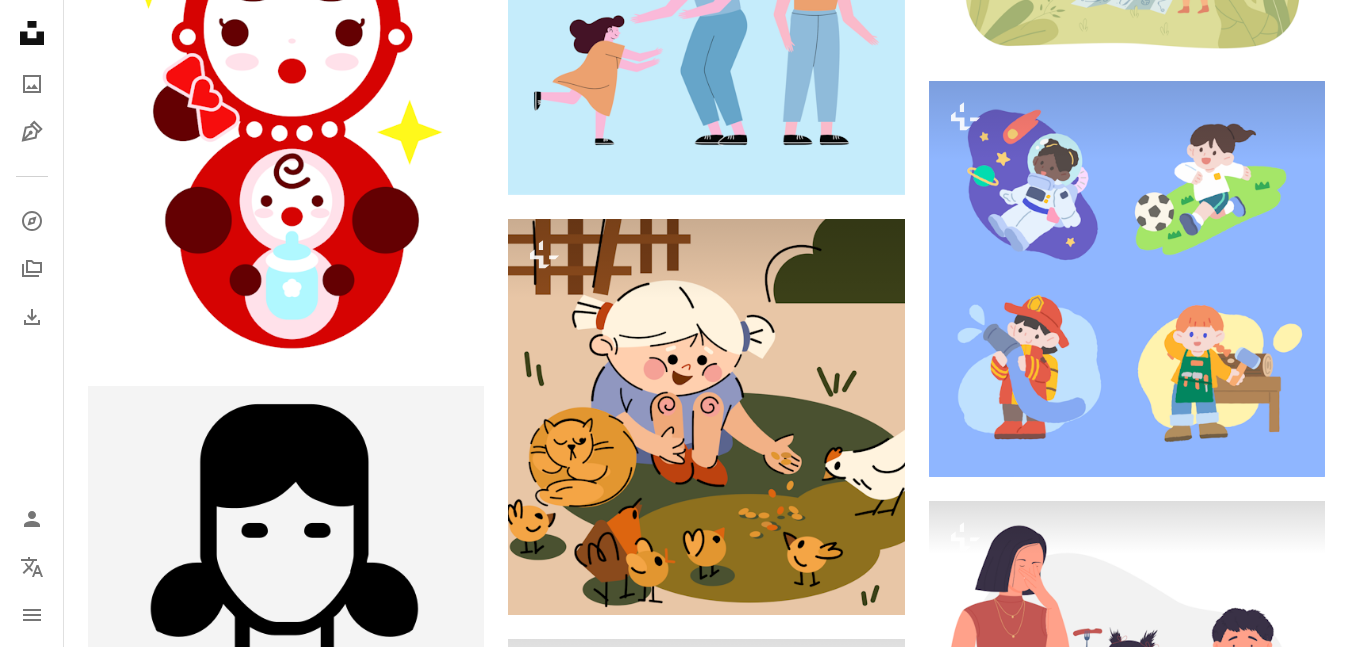 click on "**********" at bounding box center (509, -1068) 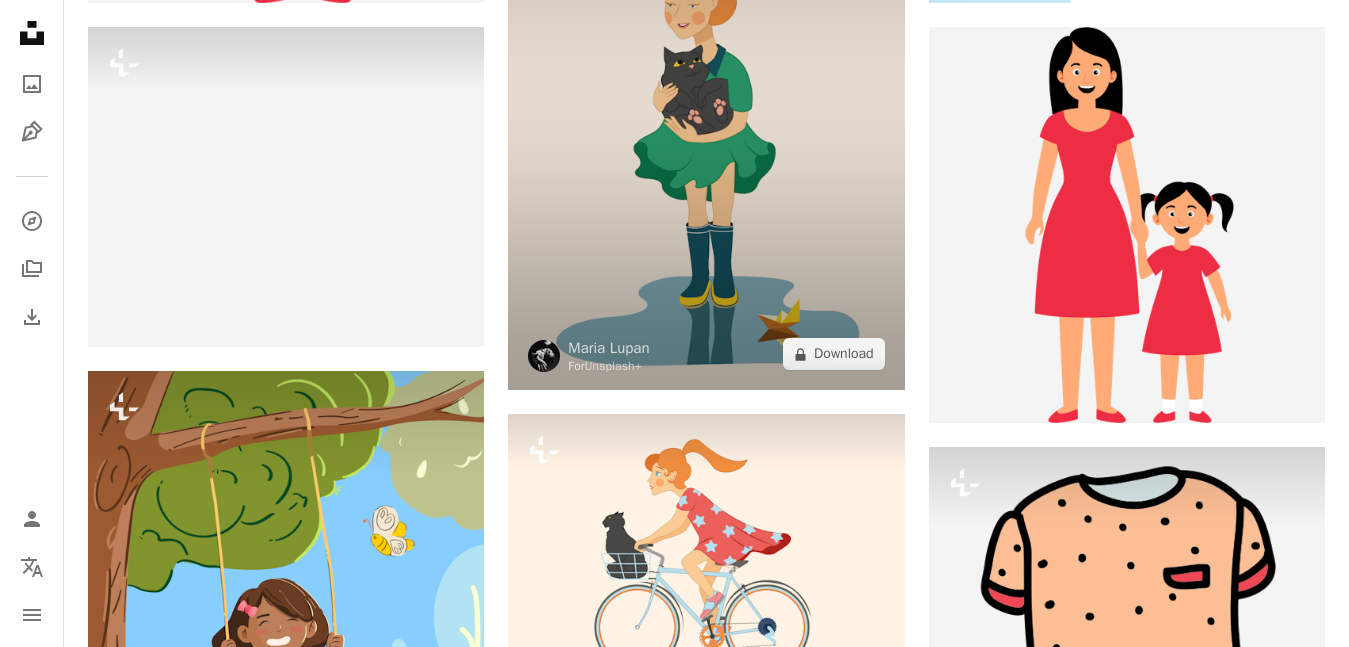 scroll, scrollTop: 600, scrollLeft: 0, axis: vertical 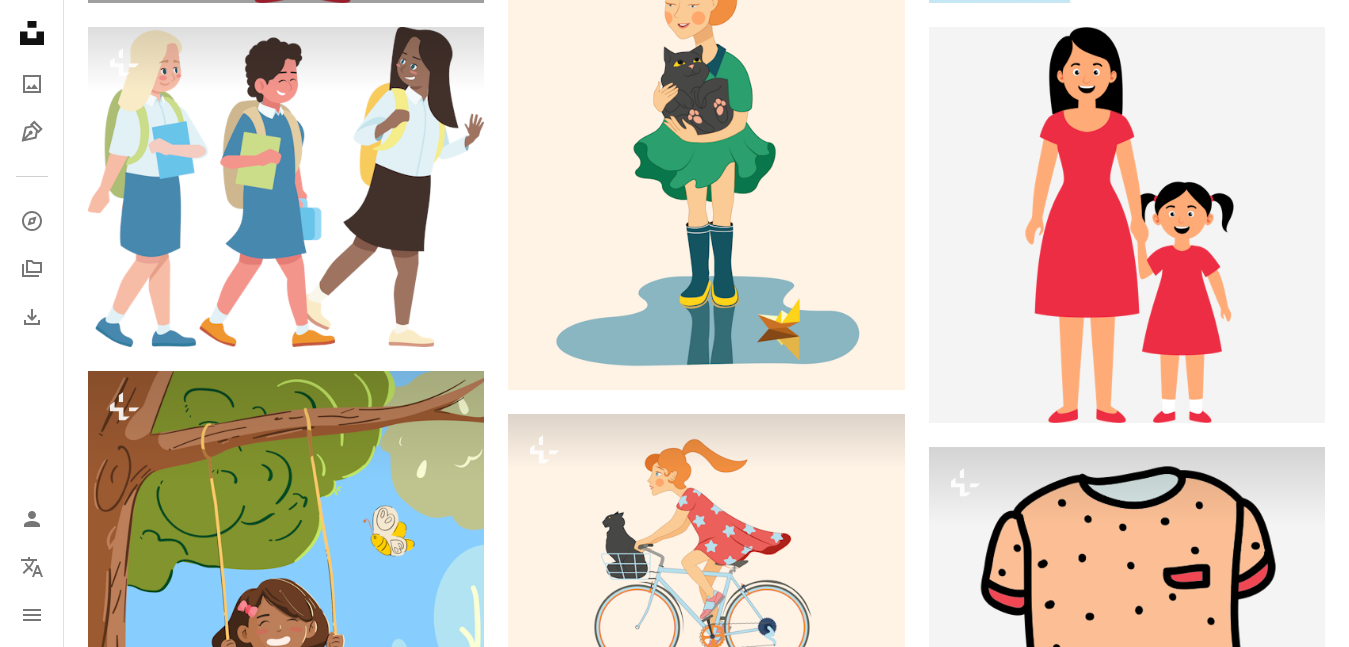 click 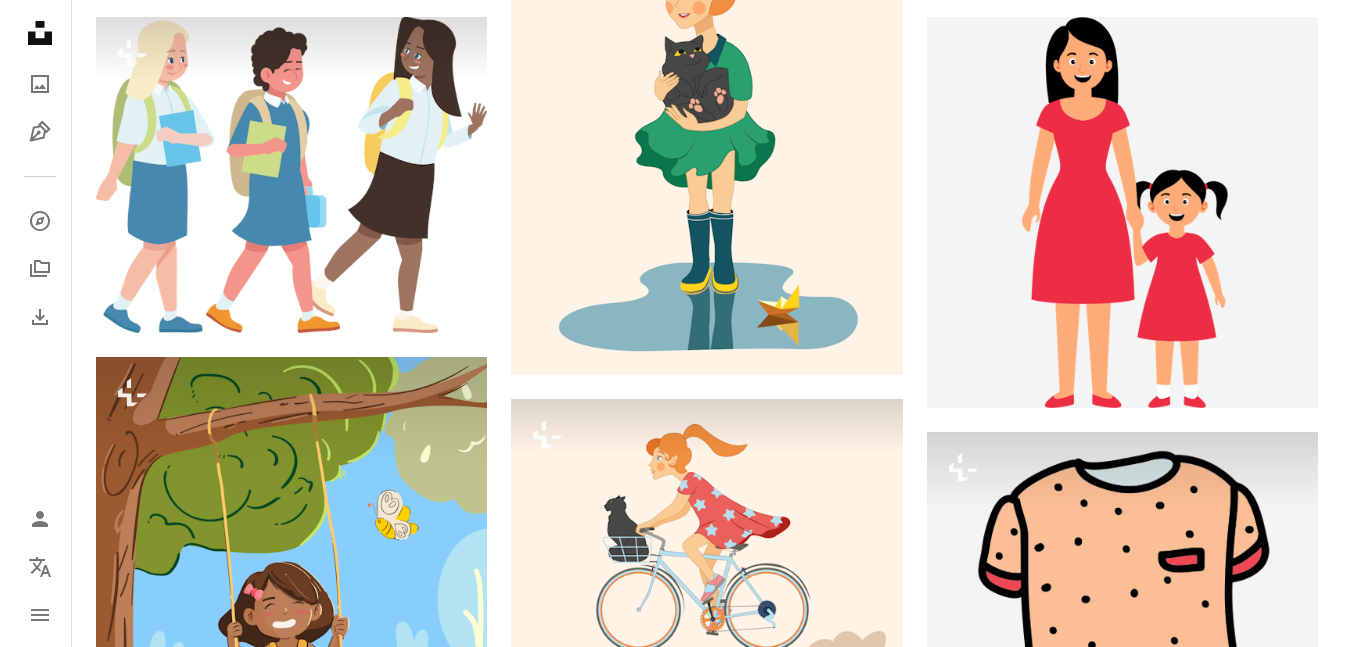 scroll, scrollTop: 0, scrollLeft: 0, axis: both 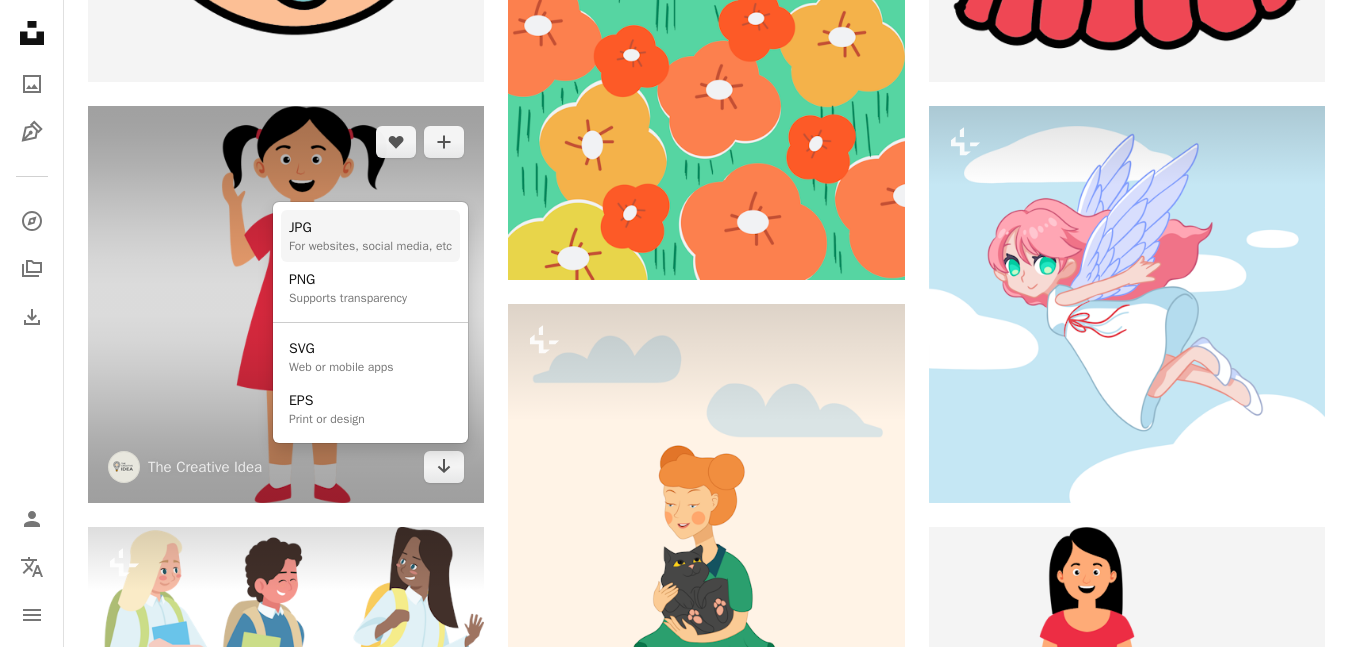 click on "For websites, social media, etc" at bounding box center [370, 246] 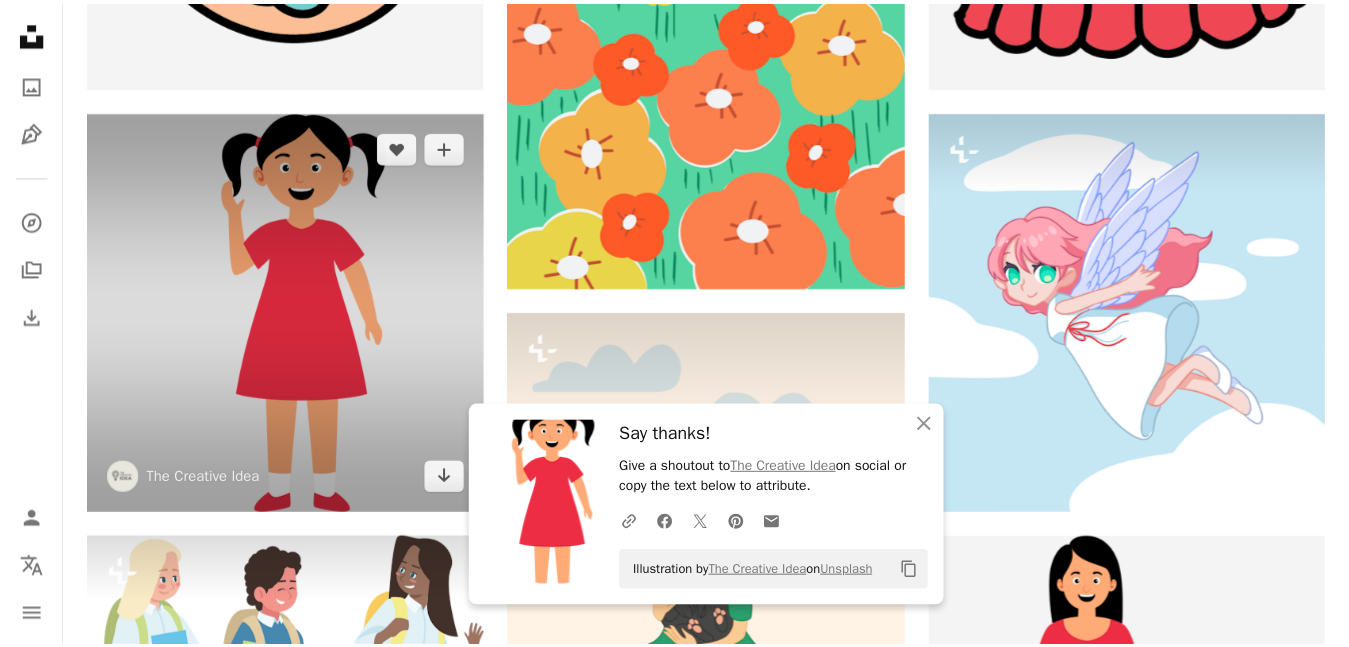 scroll, scrollTop: 600, scrollLeft: 0, axis: vertical 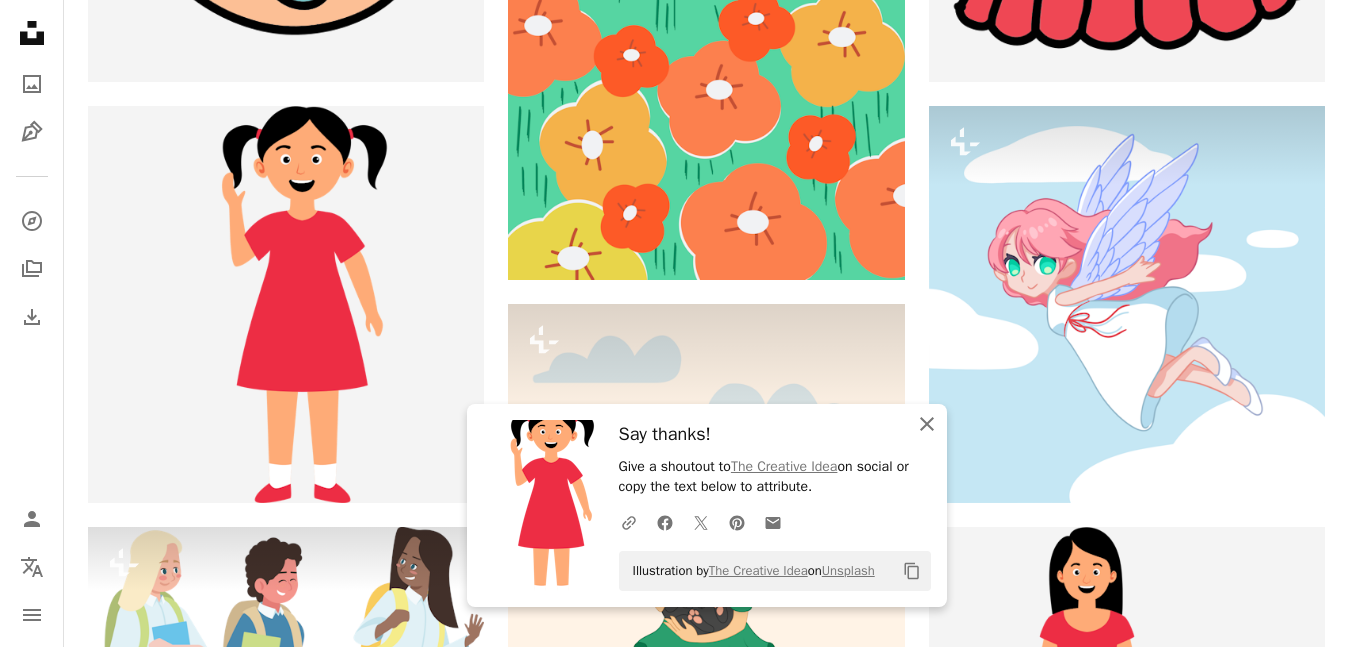 click on "An X shape" 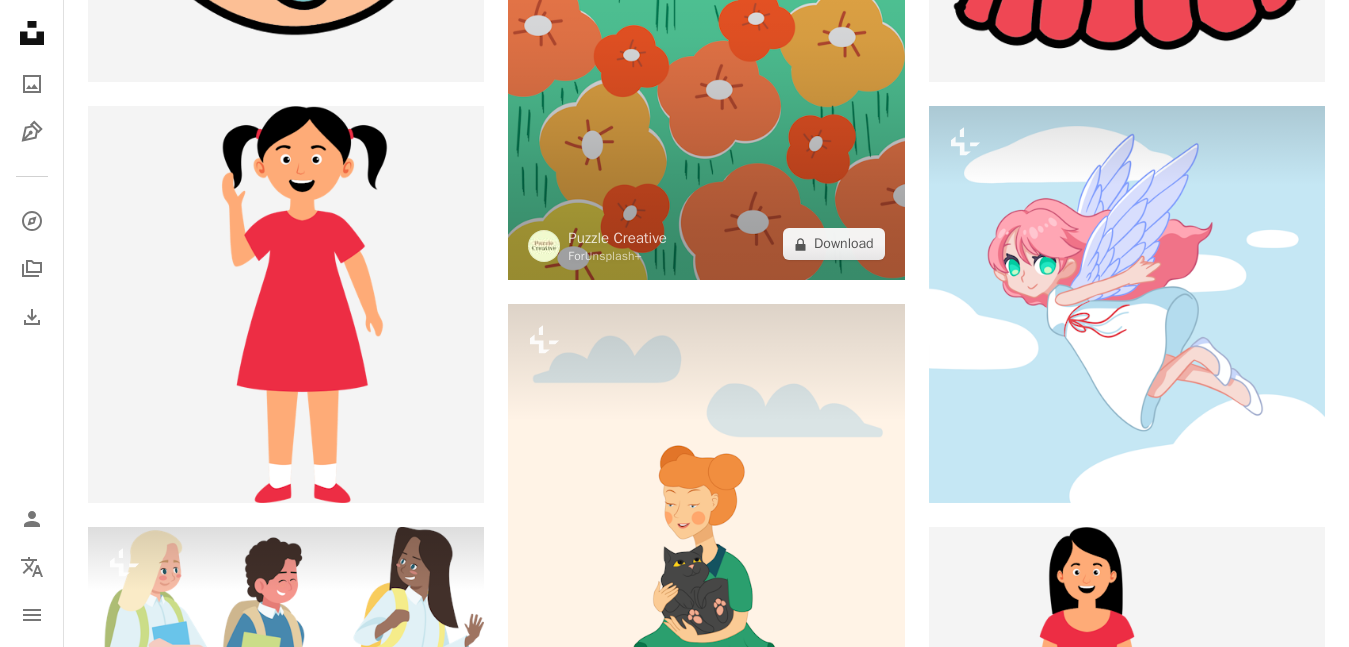 scroll, scrollTop: 300, scrollLeft: 0, axis: vertical 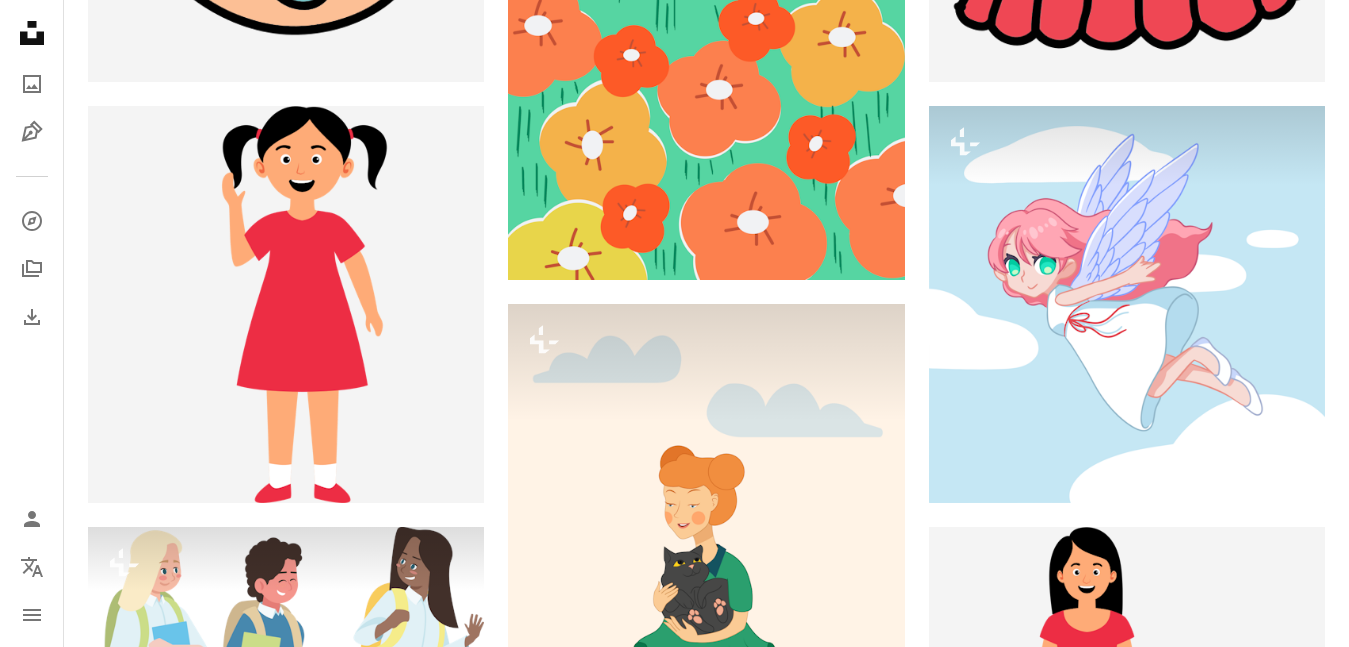 click on "A stack of folders Collections   553k" at bounding box center [445, -504] 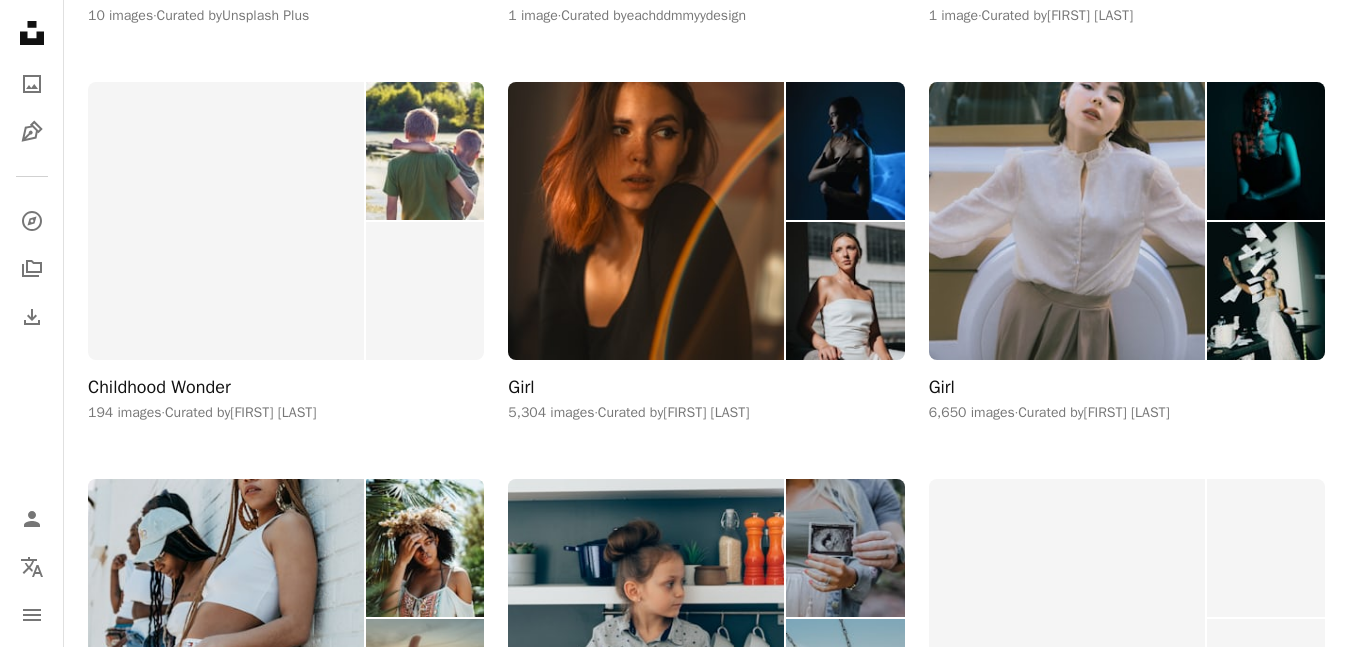 scroll, scrollTop: 0, scrollLeft: 0, axis: both 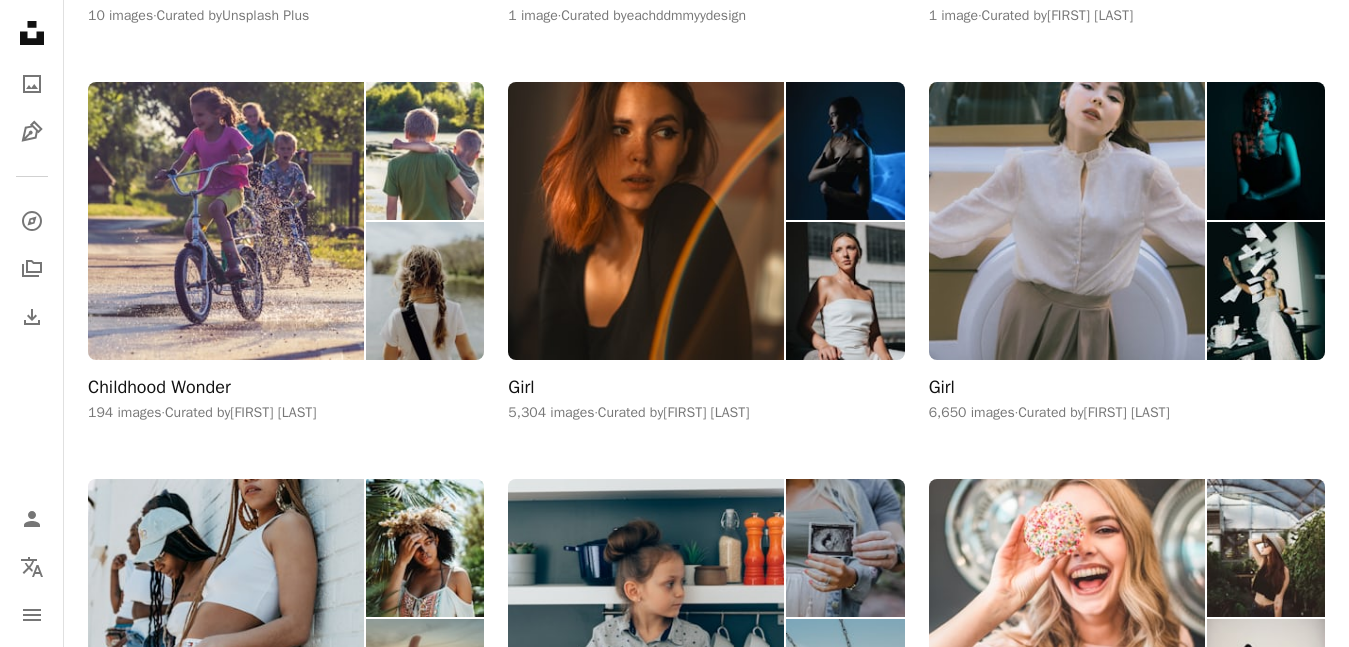click on "A photo Photos   4.2k" at bounding box center [138, -504] 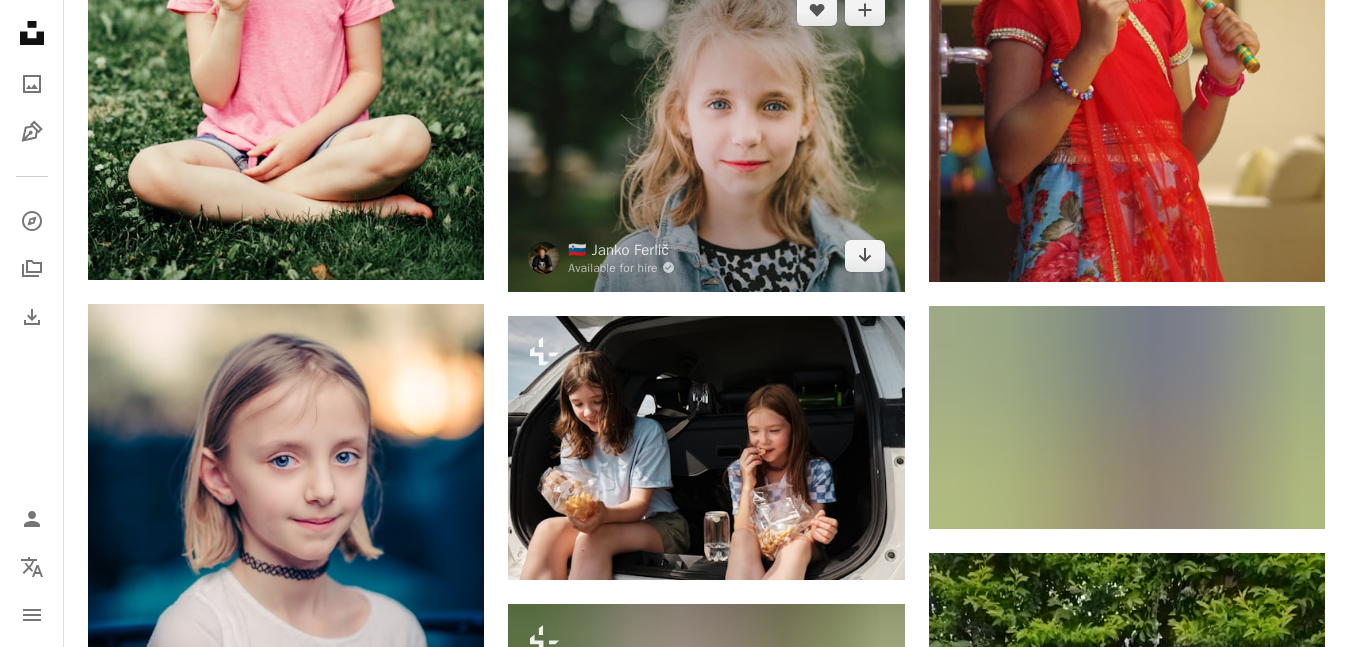 scroll, scrollTop: 500, scrollLeft: 0, axis: vertical 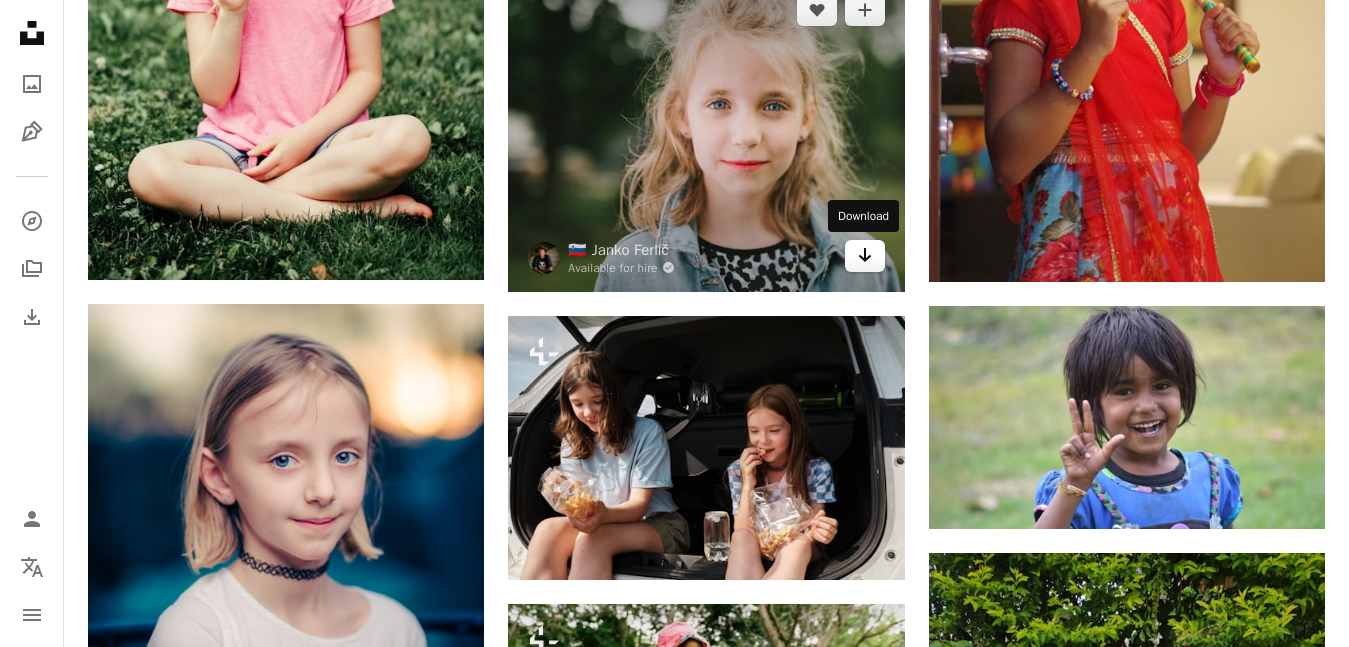 click on "Arrow pointing down" 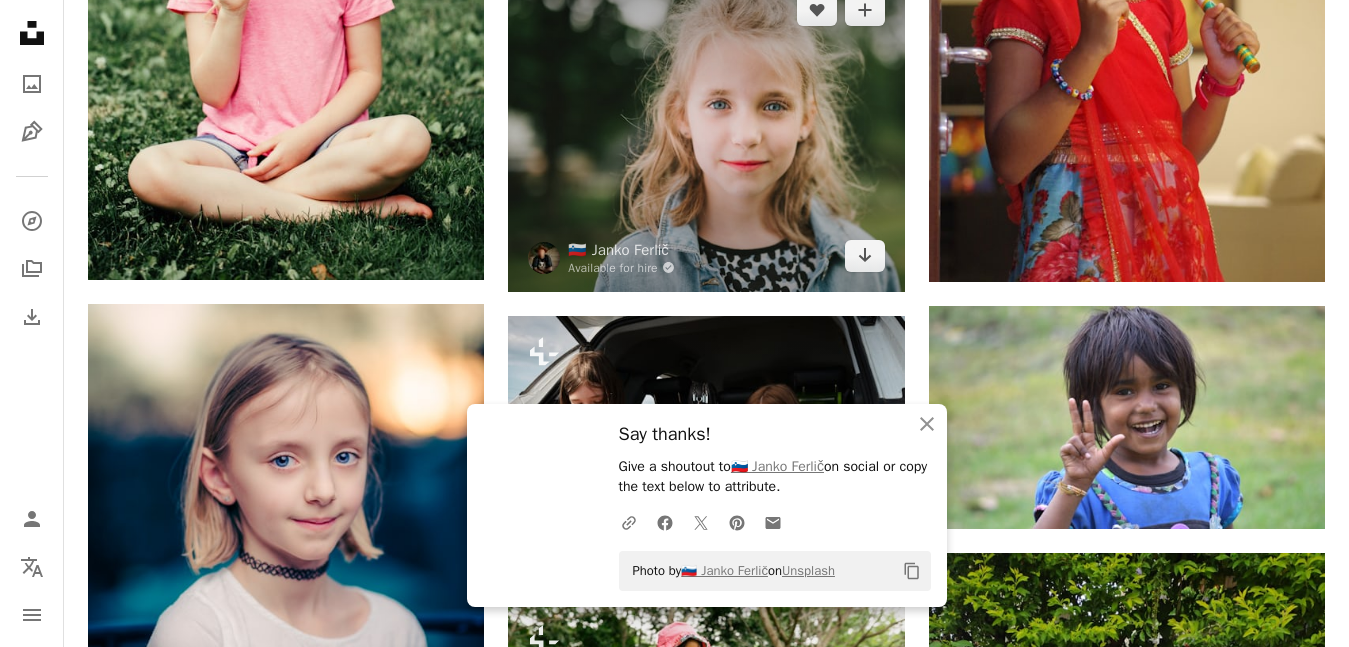 scroll, scrollTop: 200, scrollLeft: 0, axis: vertical 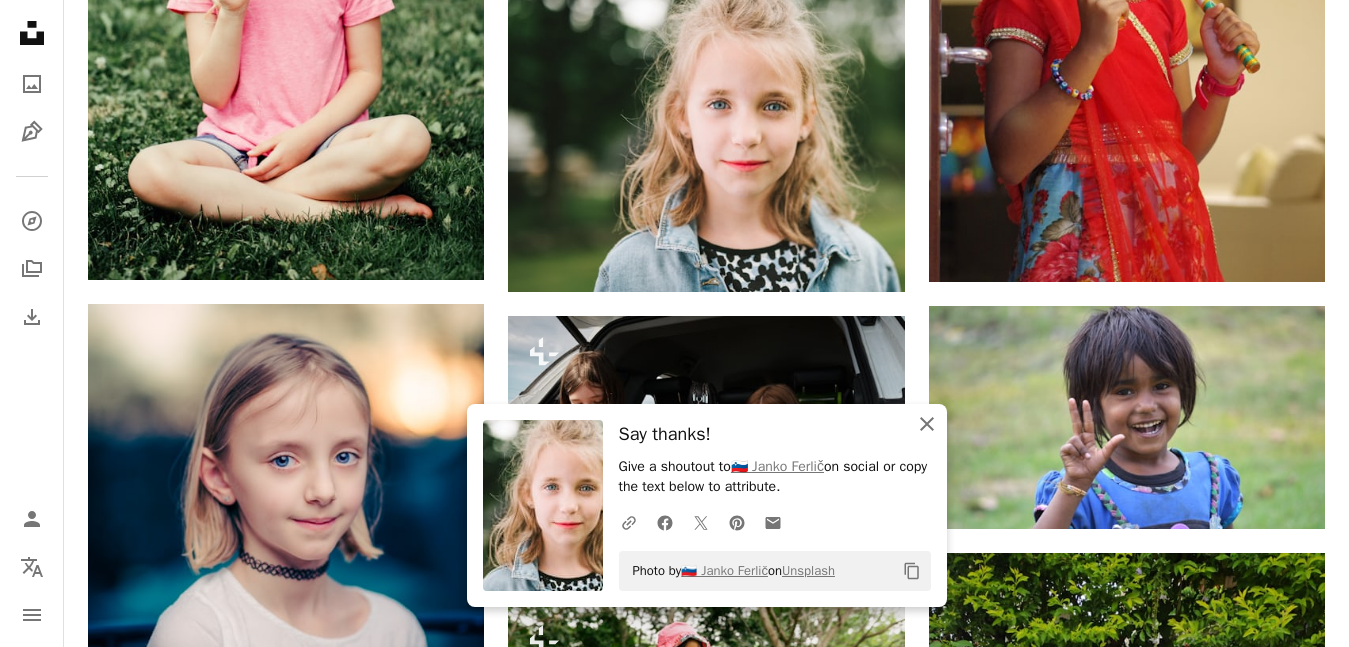 click on "An X shape" 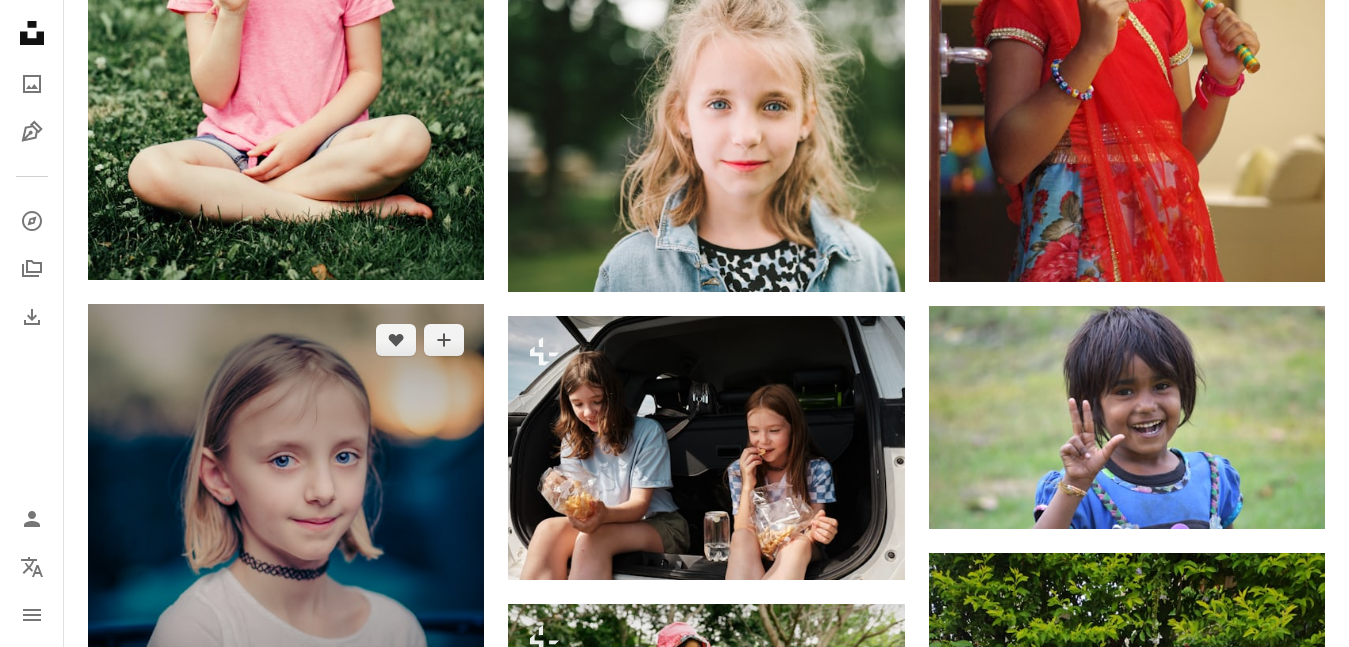 scroll, scrollTop: 1000, scrollLeft: 0, axis: vertical 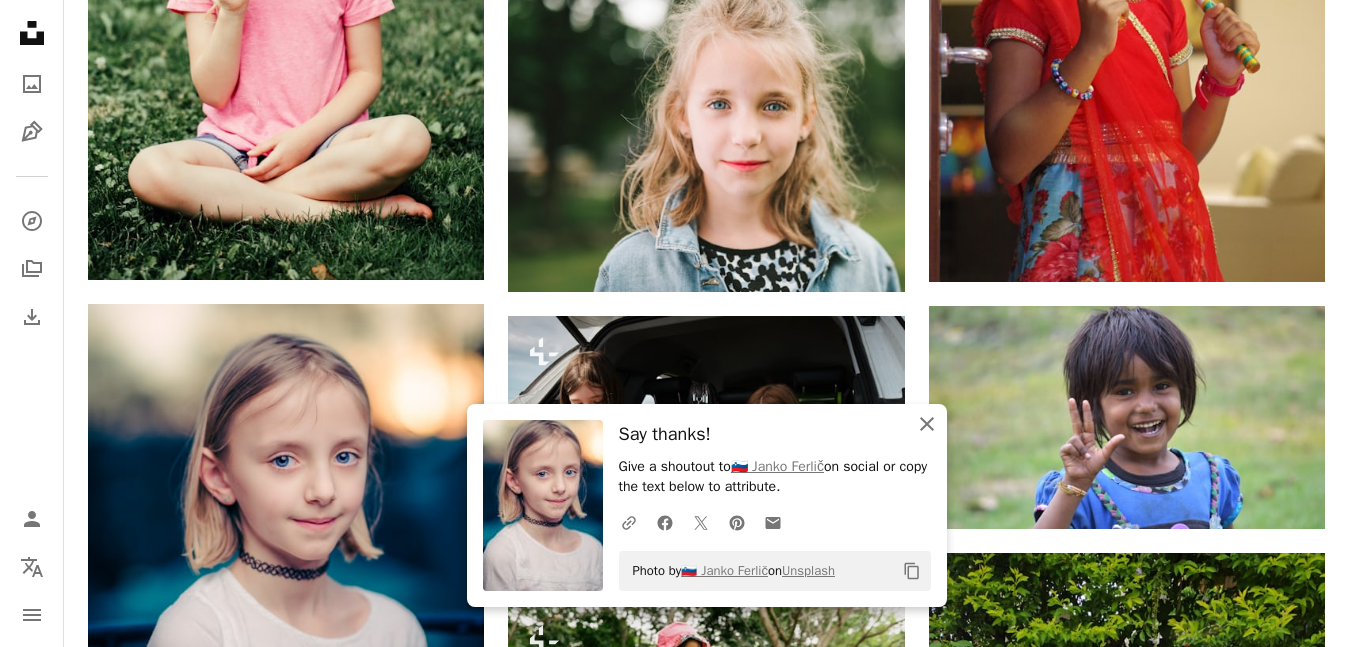 click 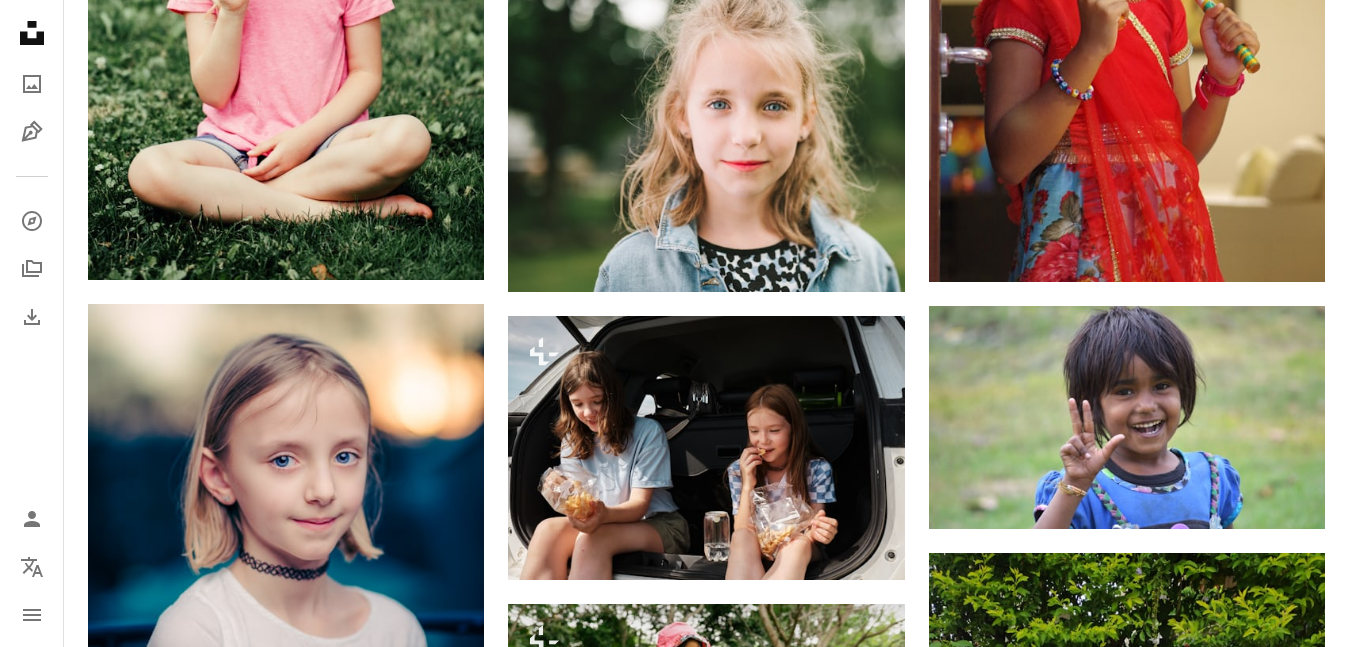 click on "Load more" at bounding box center [706, 2806] 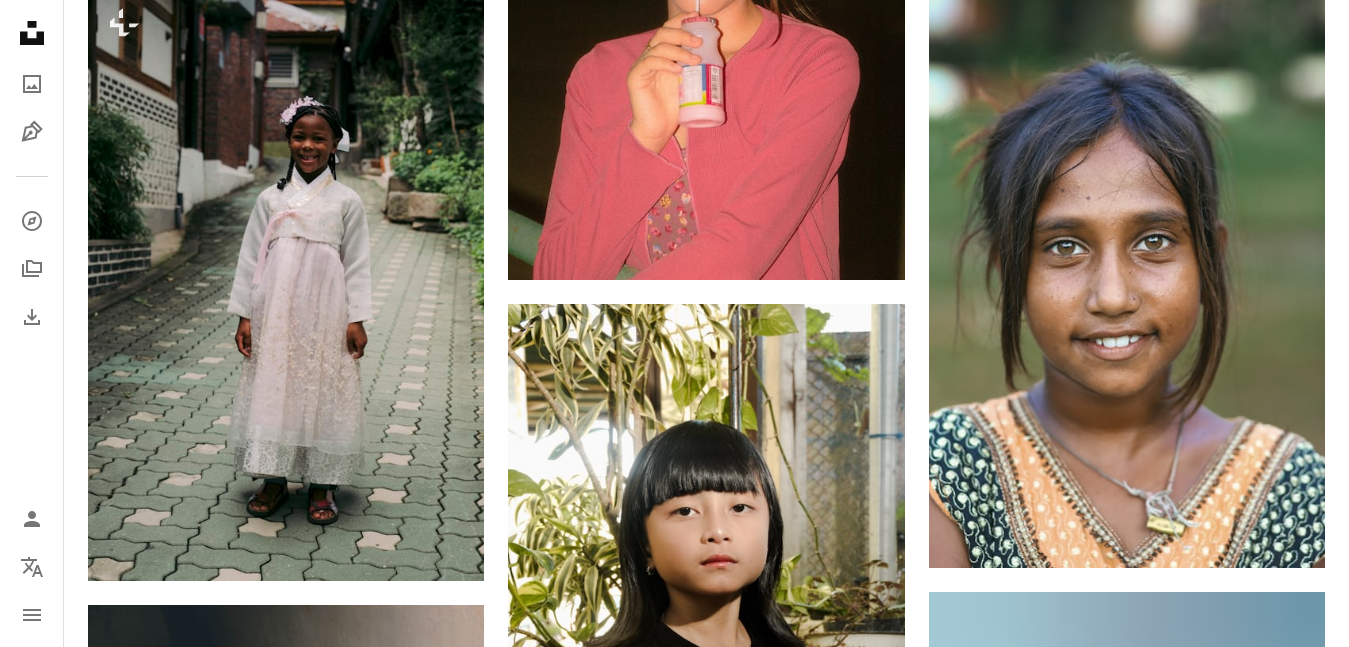 scroll, scrollTop: 300, scrollLeft: 0, axis: vertical 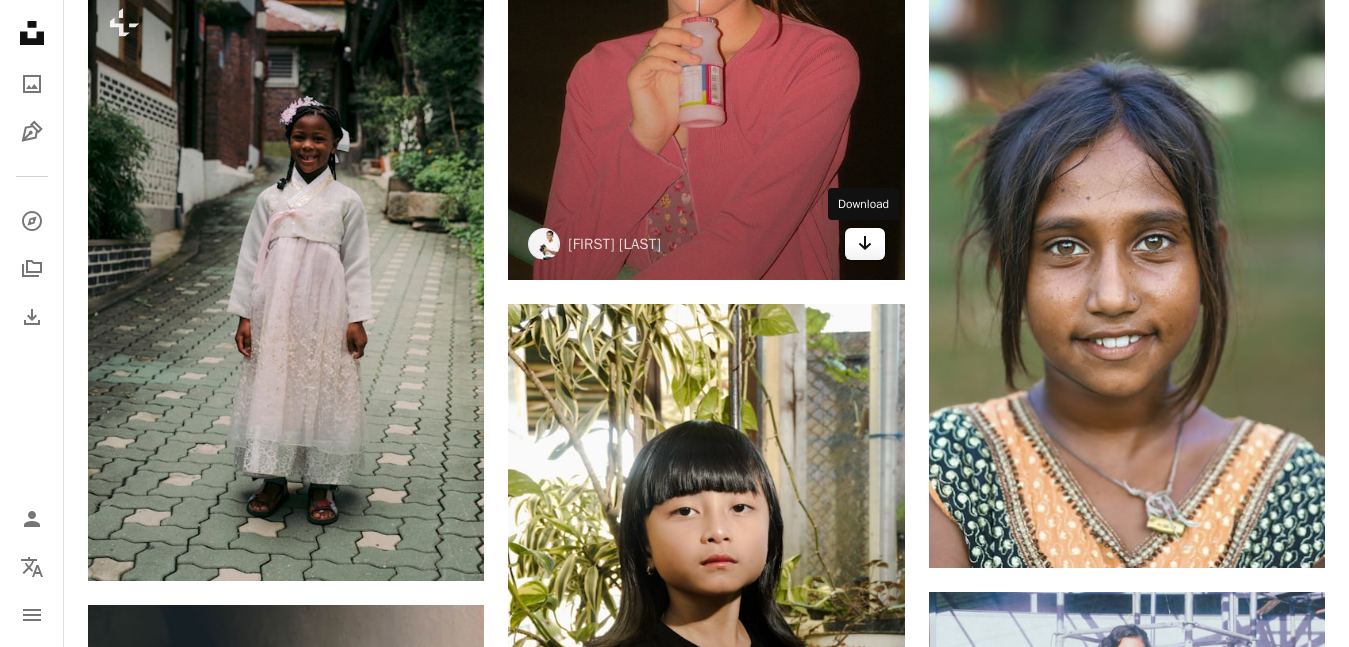 click on "Arrow pointing down" 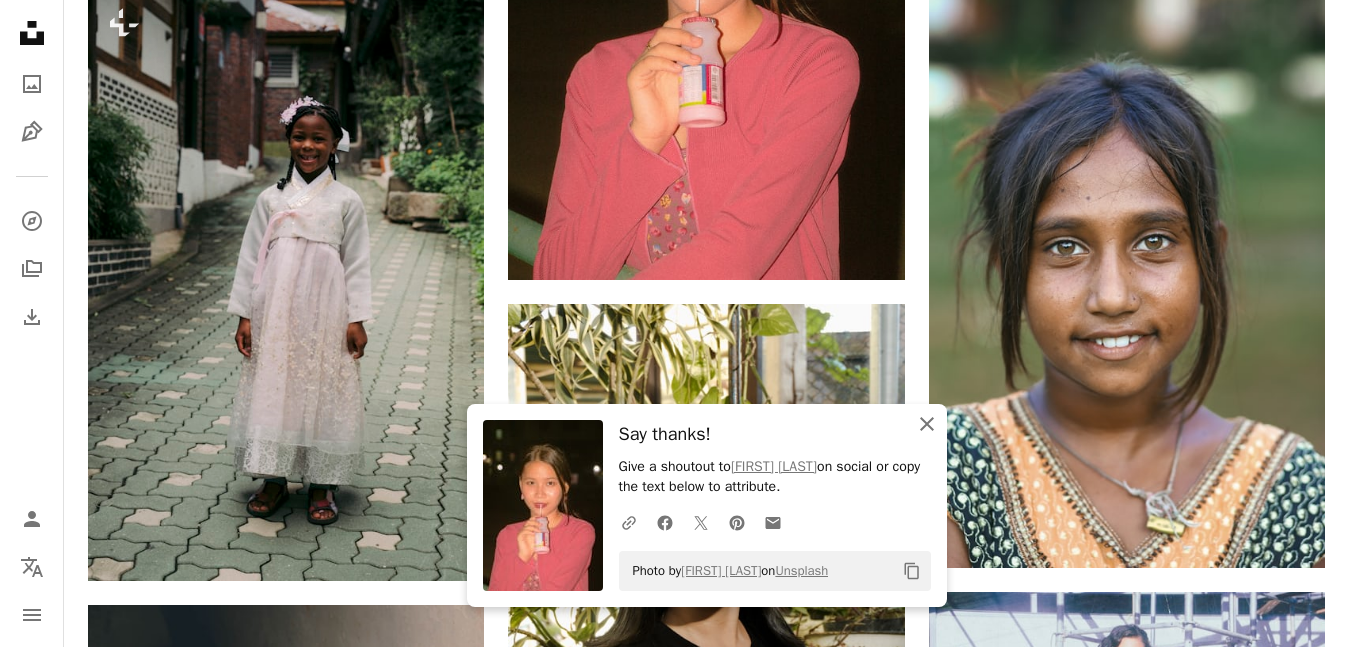 click on "An X shape" 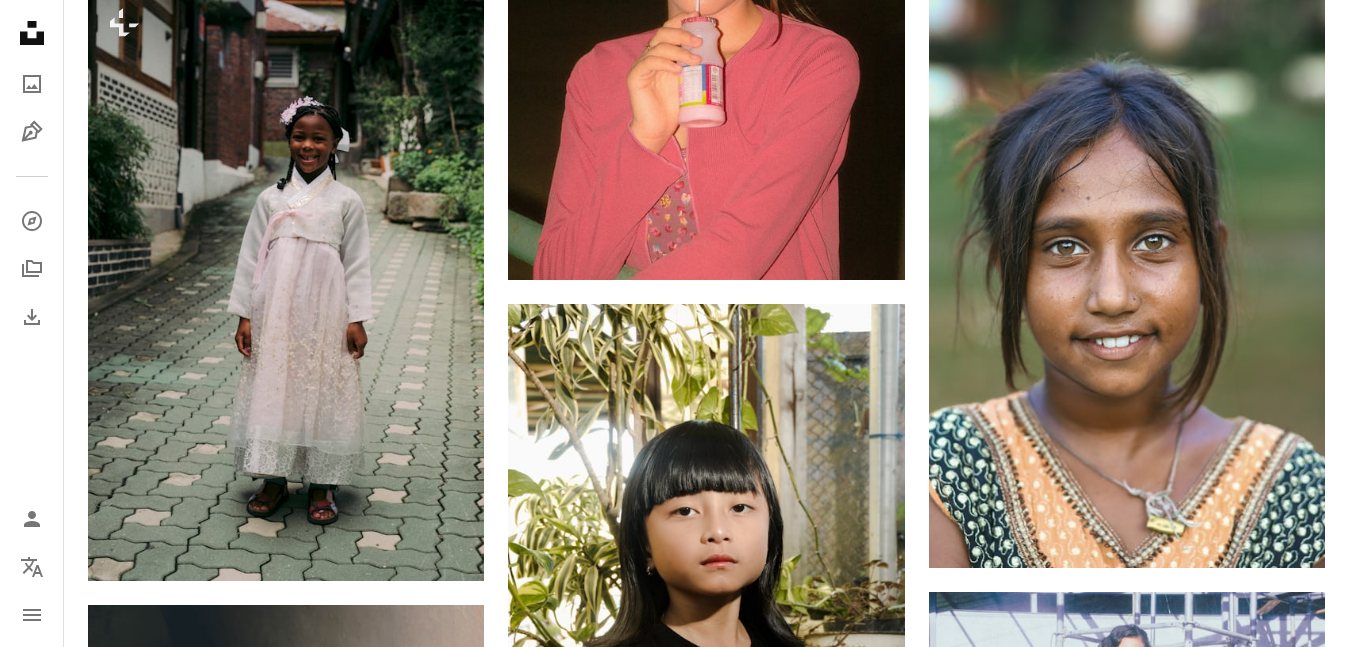 scroll, scrollTop: 2100, scrollLeft: 0, axis: vertical 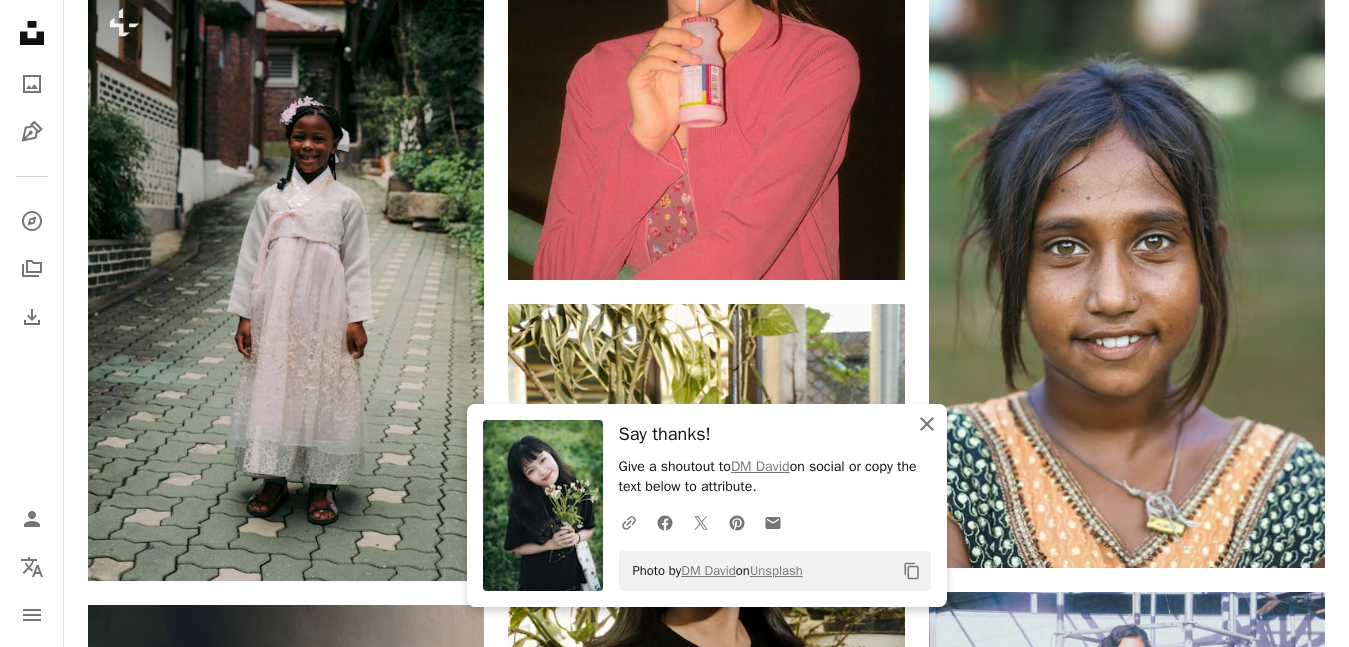 click on "An X shape" 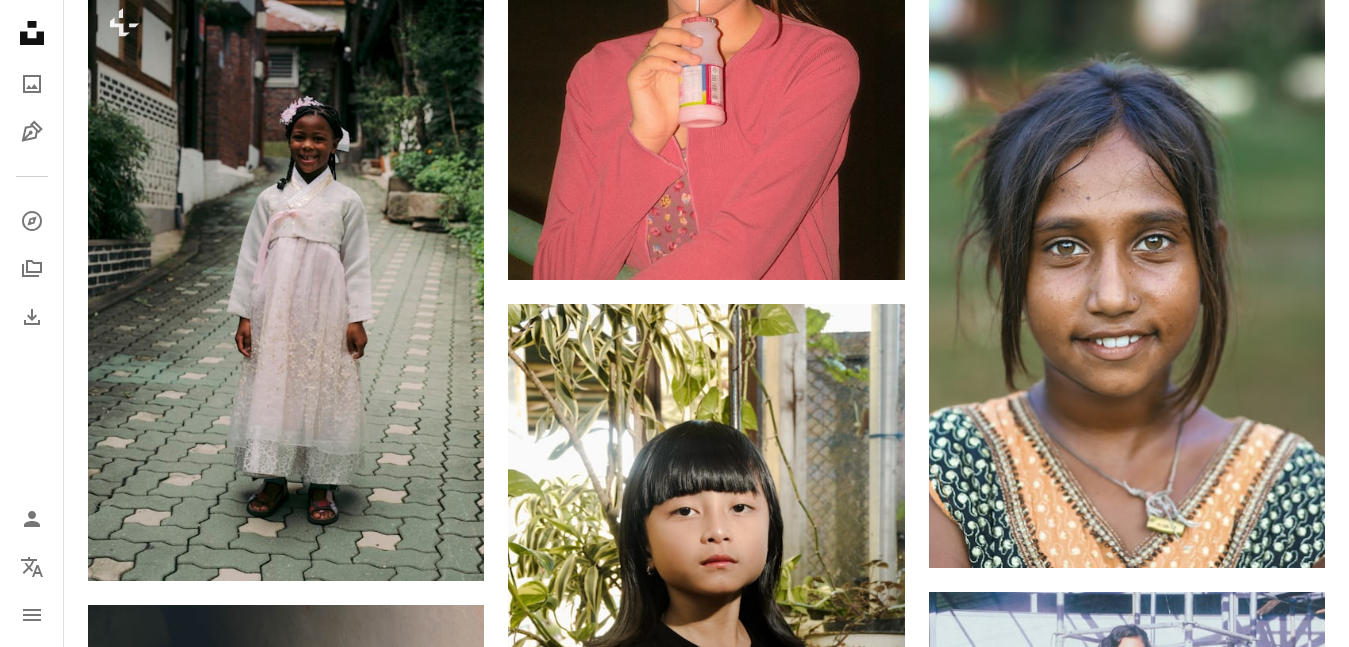 click on "Load more" at bounding box center (706, 3260) 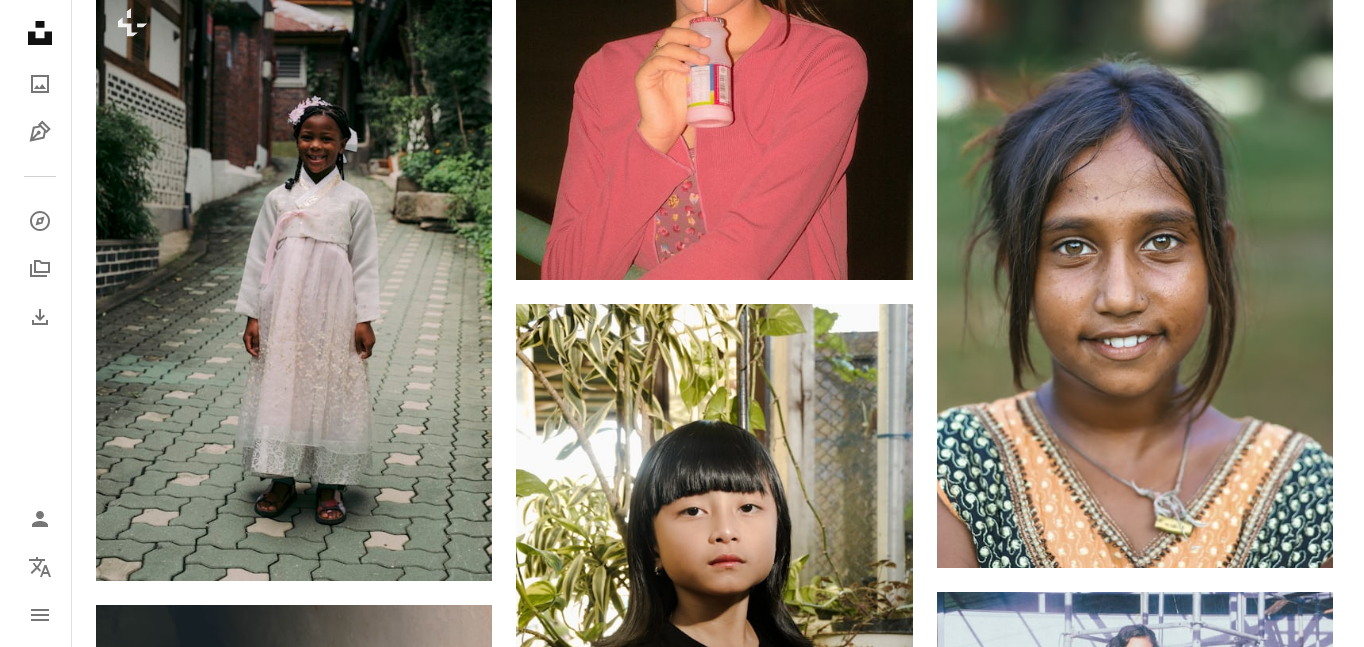 scroll, scrollTop: 15600, scrollLeft: 0, axis: vertical 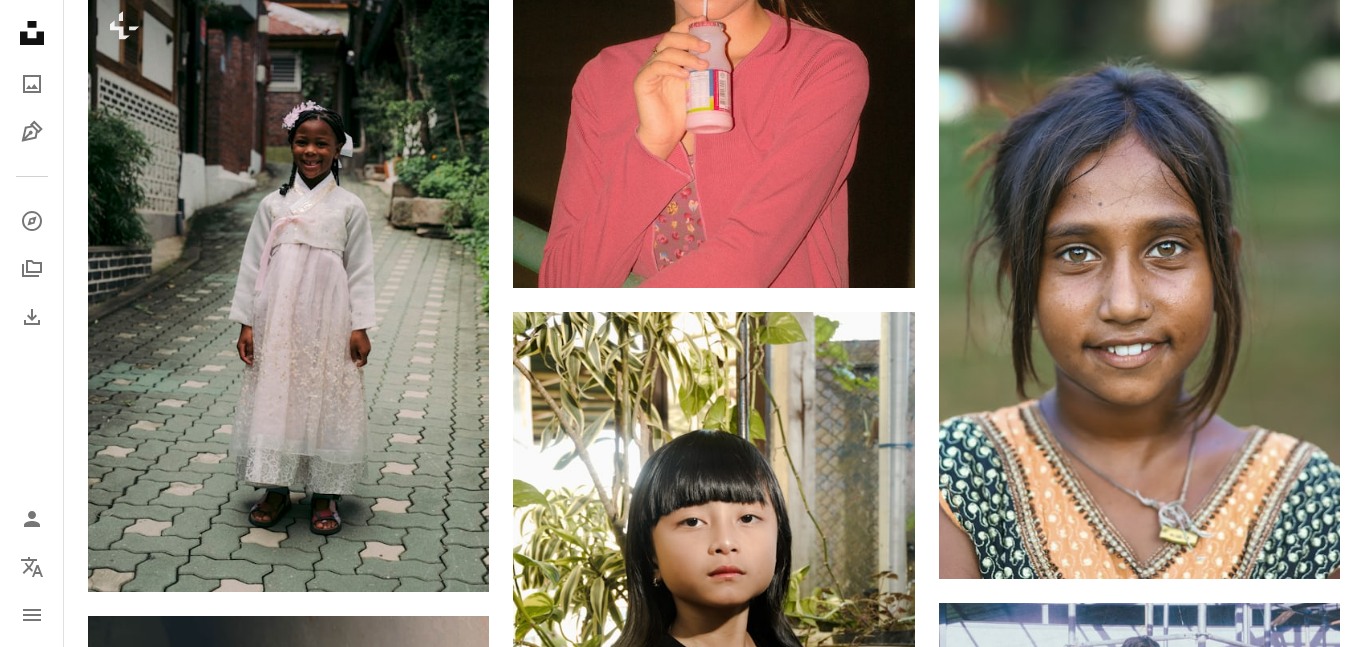 click on "An X shape Premium, ready to use images. Get unlimited access. A plus sign Members-only content added monthly A plus sign Unlimited royalty-free downloads A plus sign Illustrations  New A plus sign Enhanced legal protections yearly 66%  off monthly $12   $4 USD per month * Get  Unsplash+ * When paid annually, billed upfront  $48 Taxes where applicable. Renews automatically. Cancel anytime." at bounding box center [682, 19582] 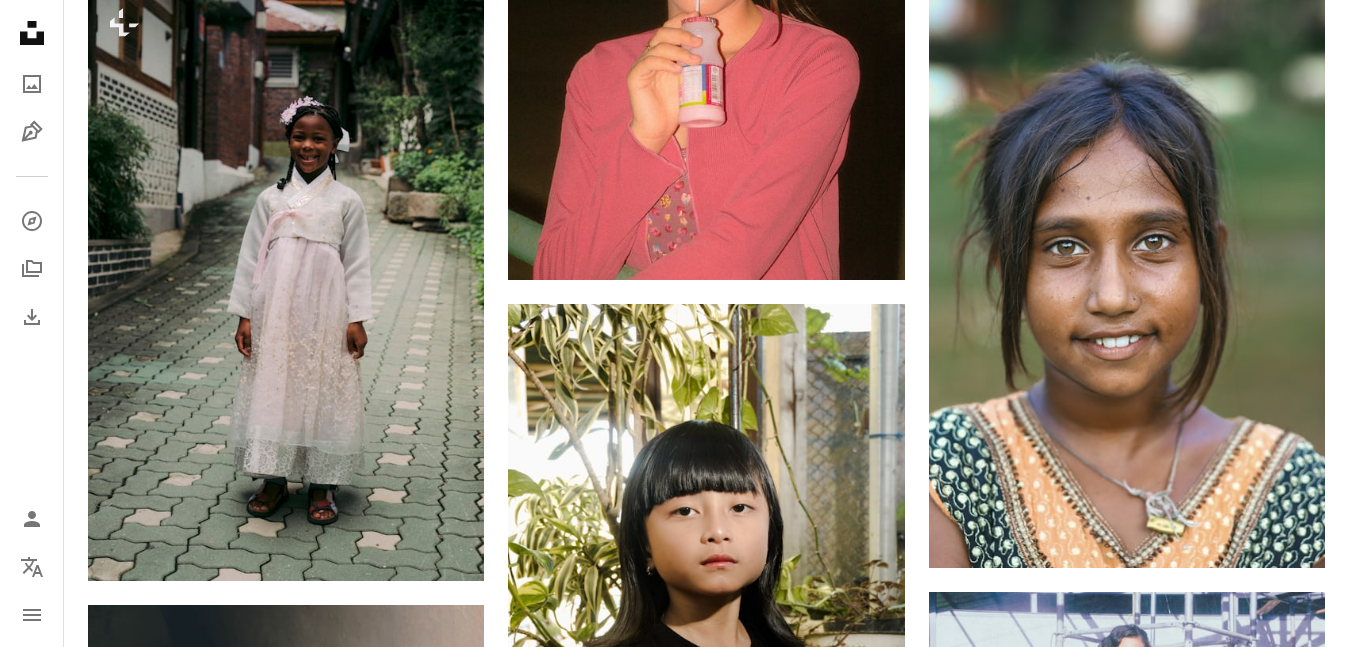 scroll, scrollTop: 19100, scrollLeft: 0, axis: vertical 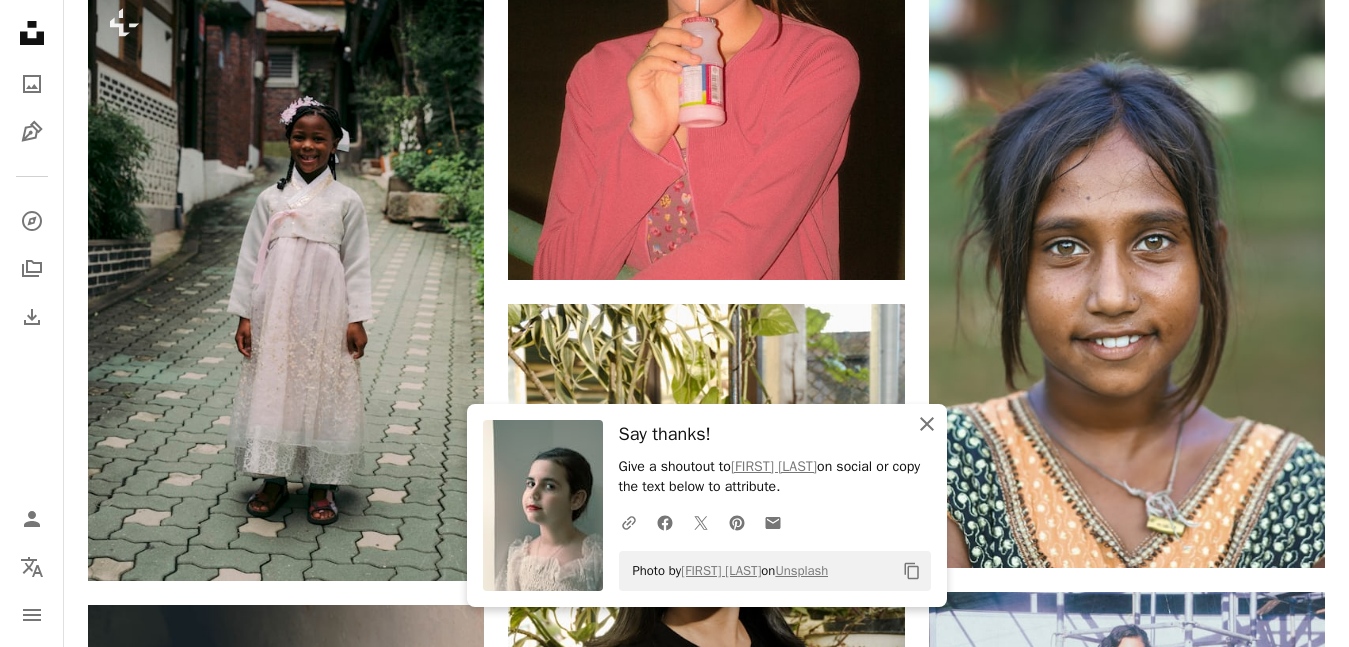 click on "An X shape" 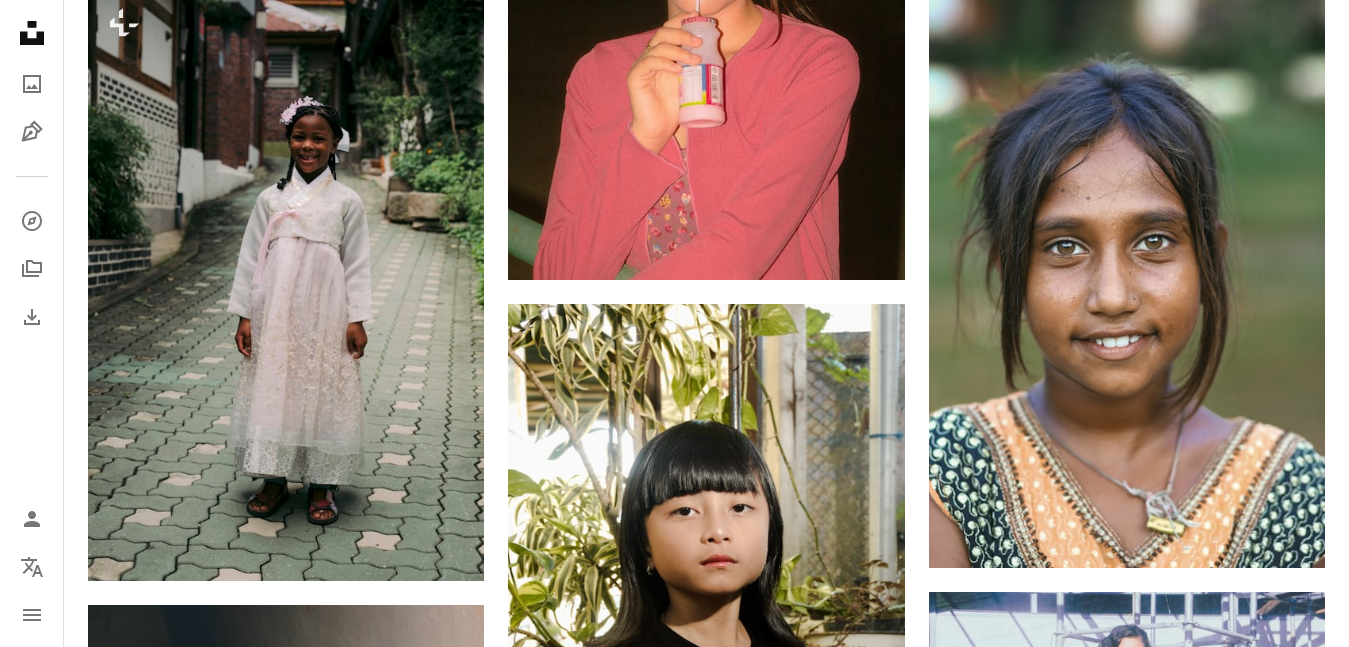 scroll, scrollTop: 21100, scrollLeft: 0, axis: vertical 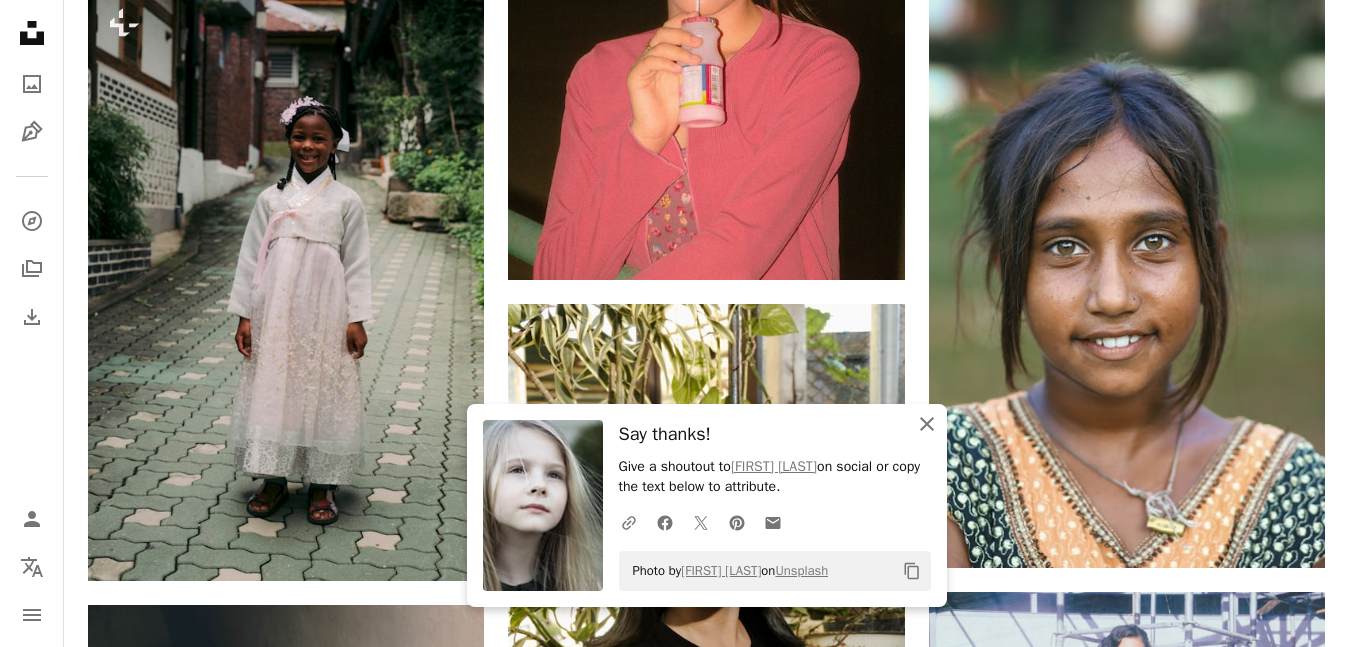 click 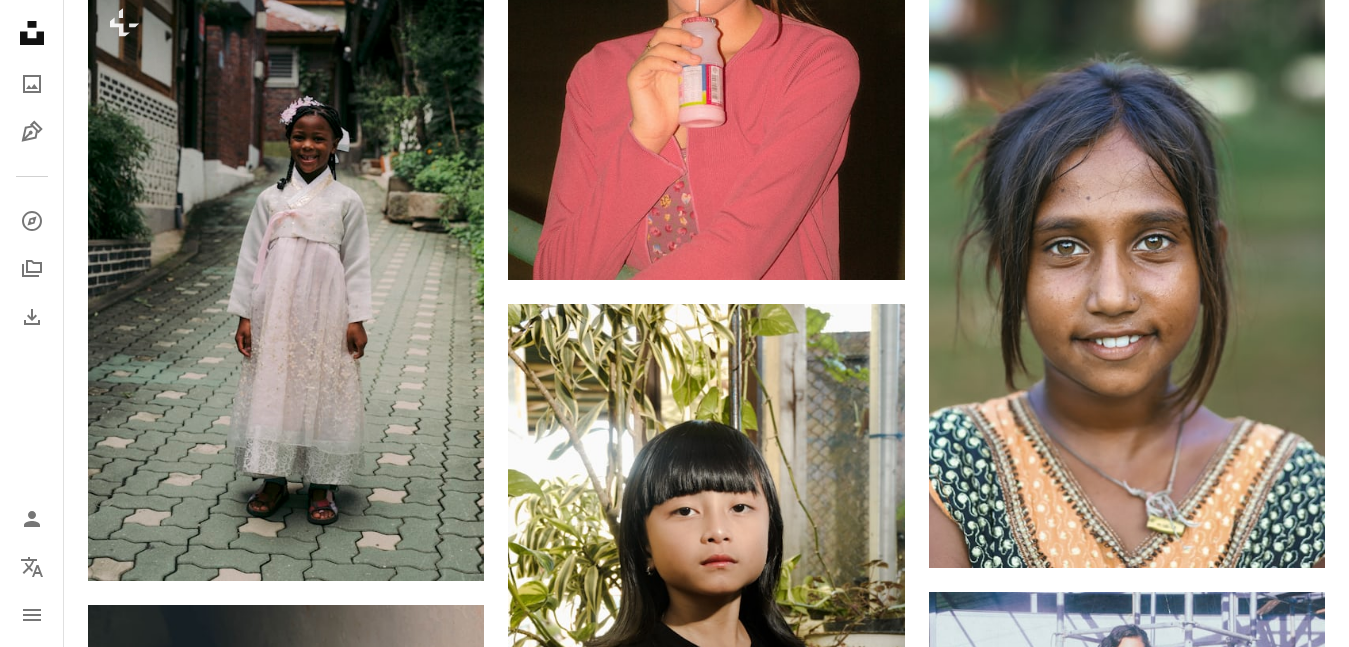 scroll, scrollTop: 23543, scrollLeft: 0, axis: vertical 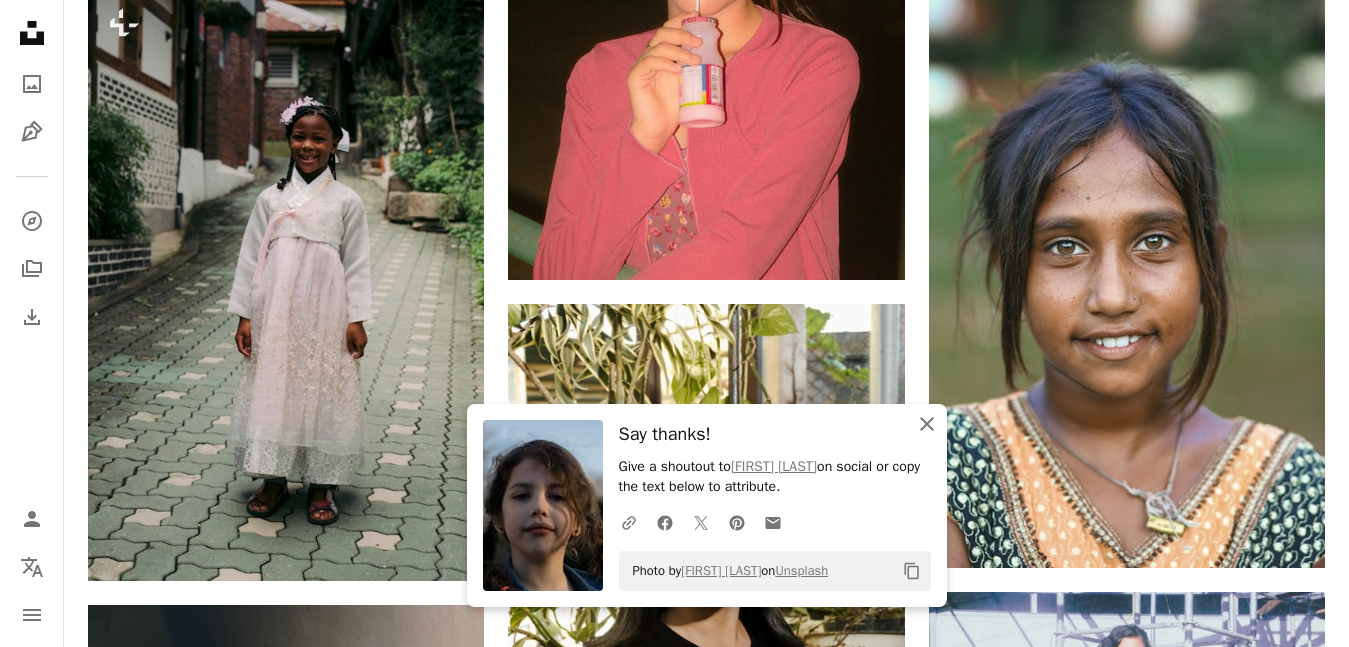 click on "An X shape" 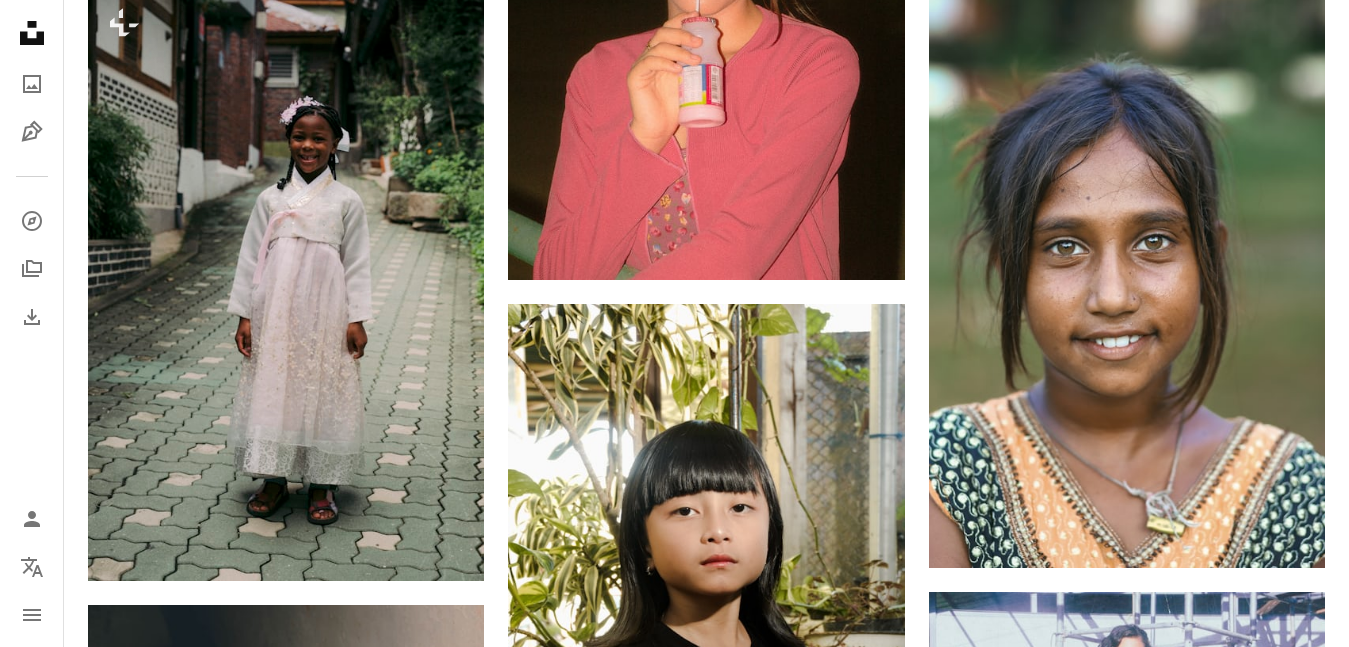 scroll, scrollTop: 28200, scrollLeft: 0, axis: vertical 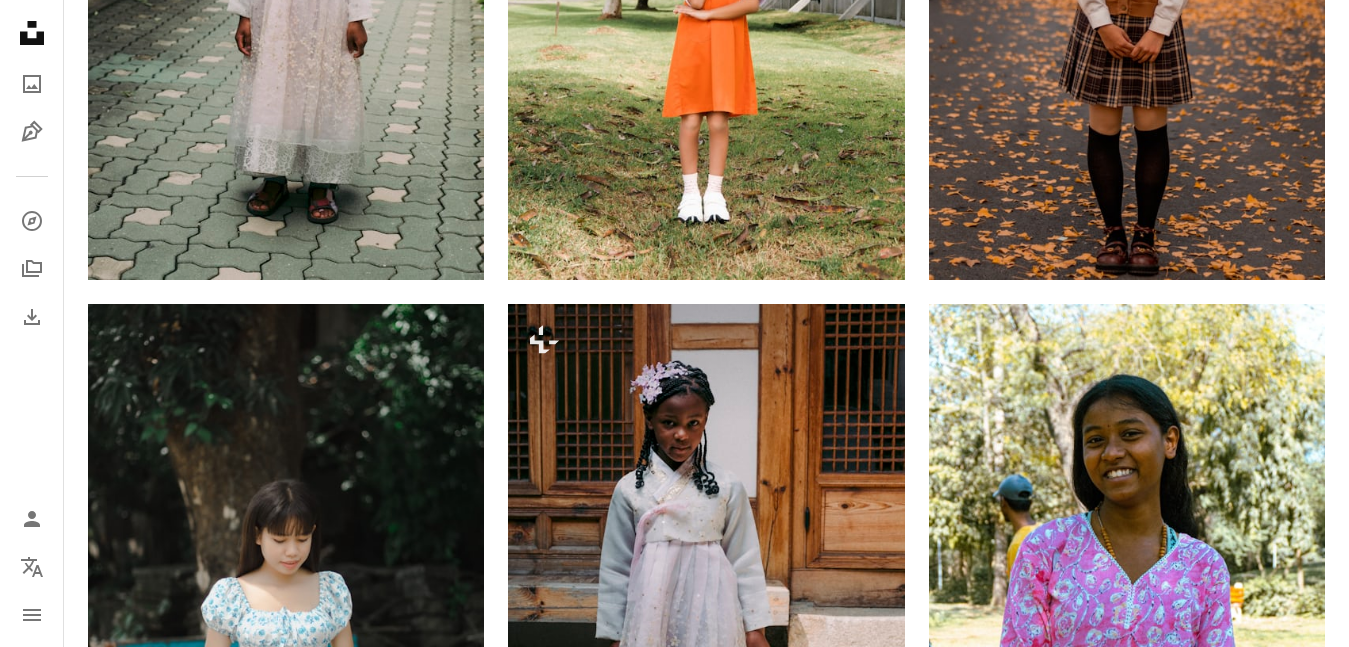 click on "Arrow pointing down" 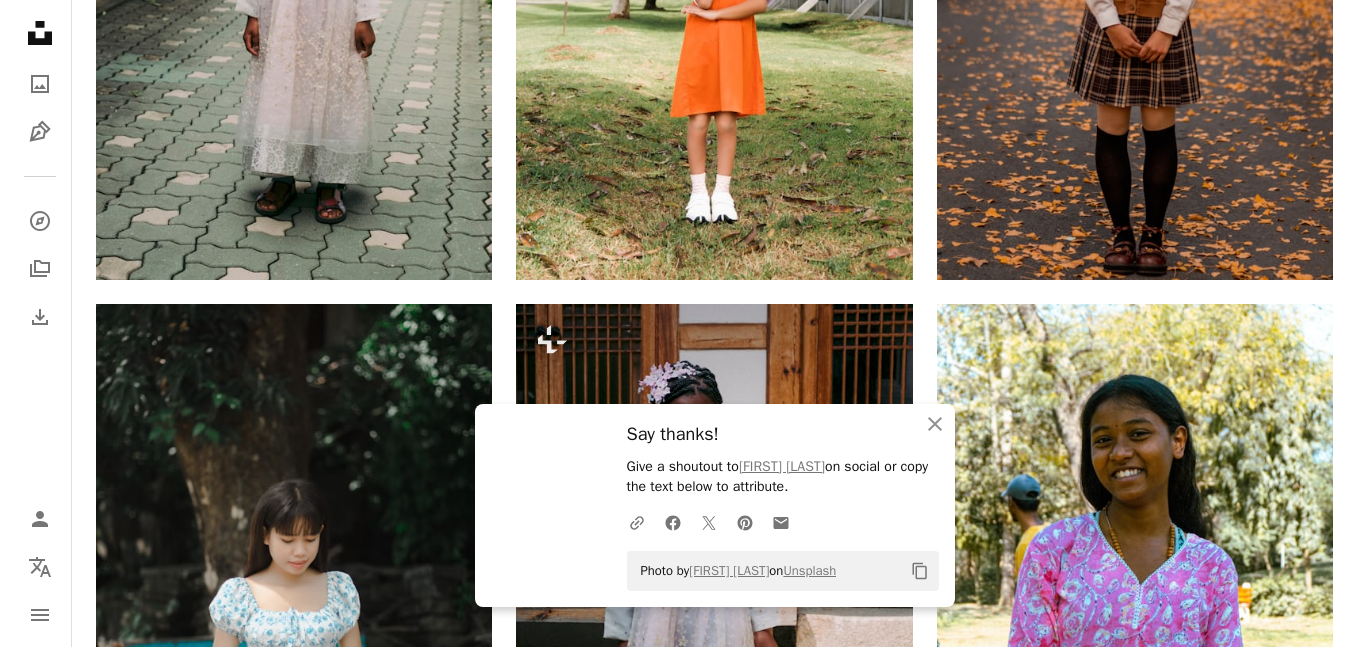 scroll, scrollTop: 3100, scrollLeft: 0, axis: vertical 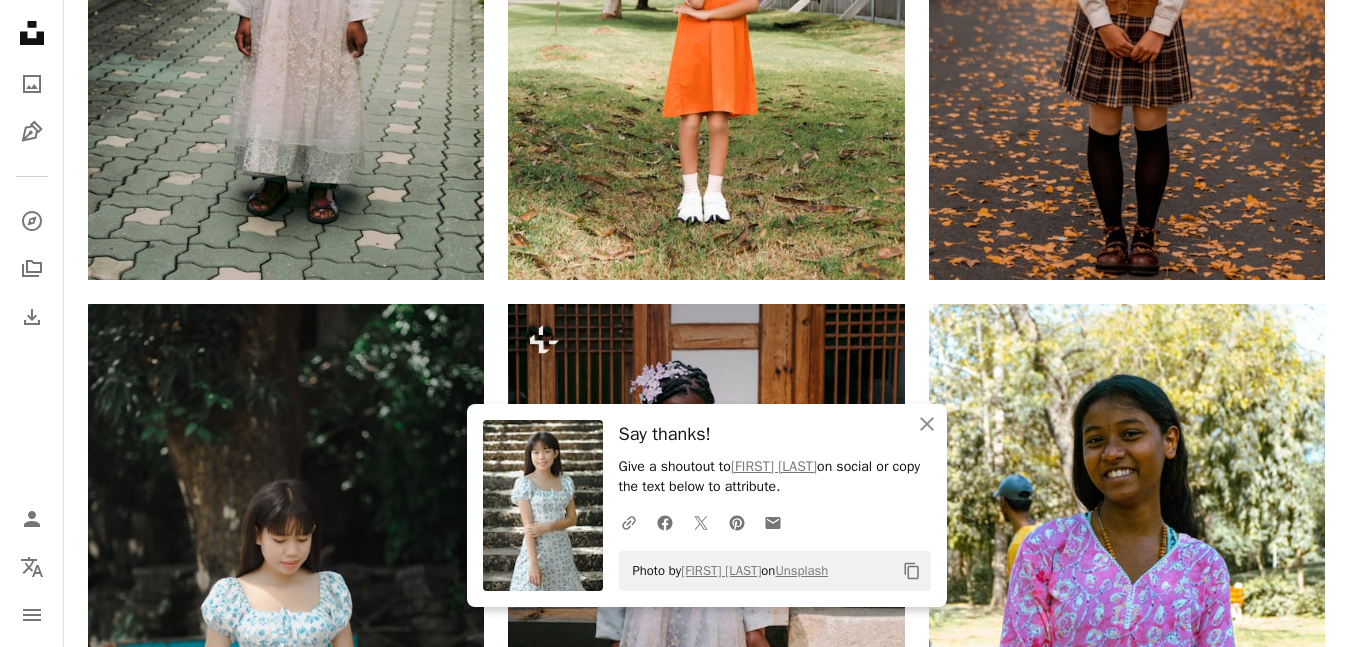 click at bounding box center [1127, 2751] 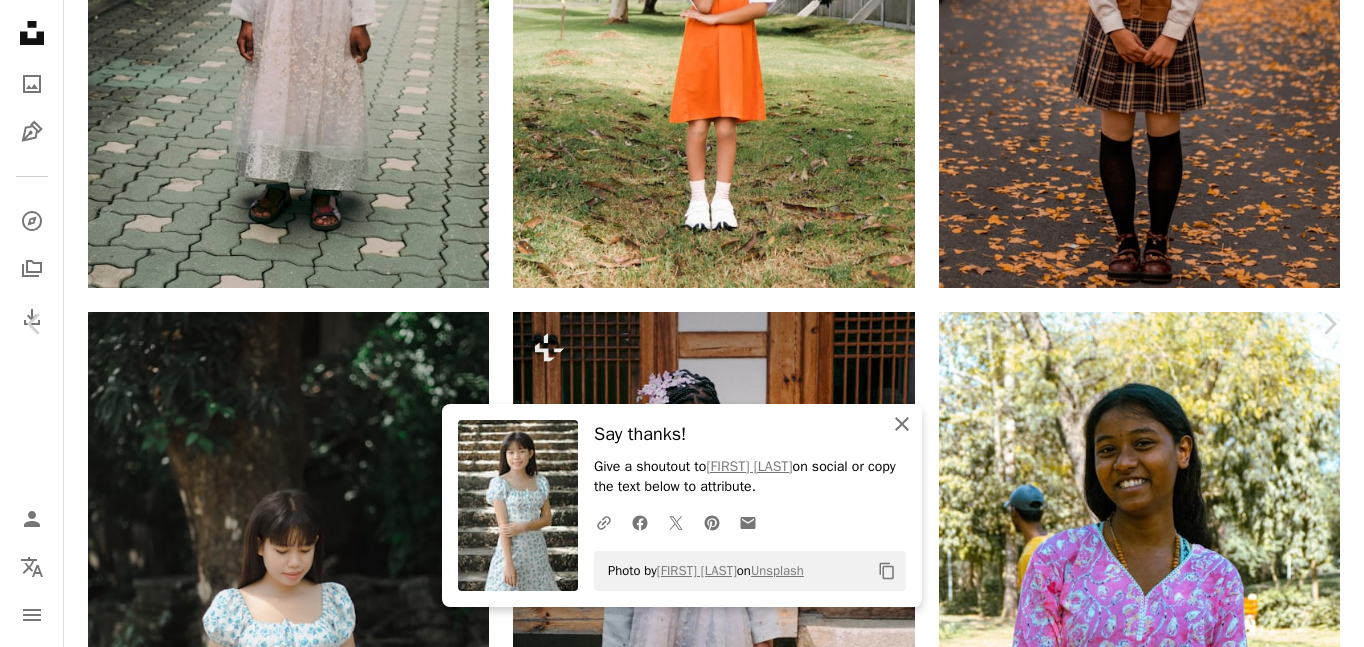 click 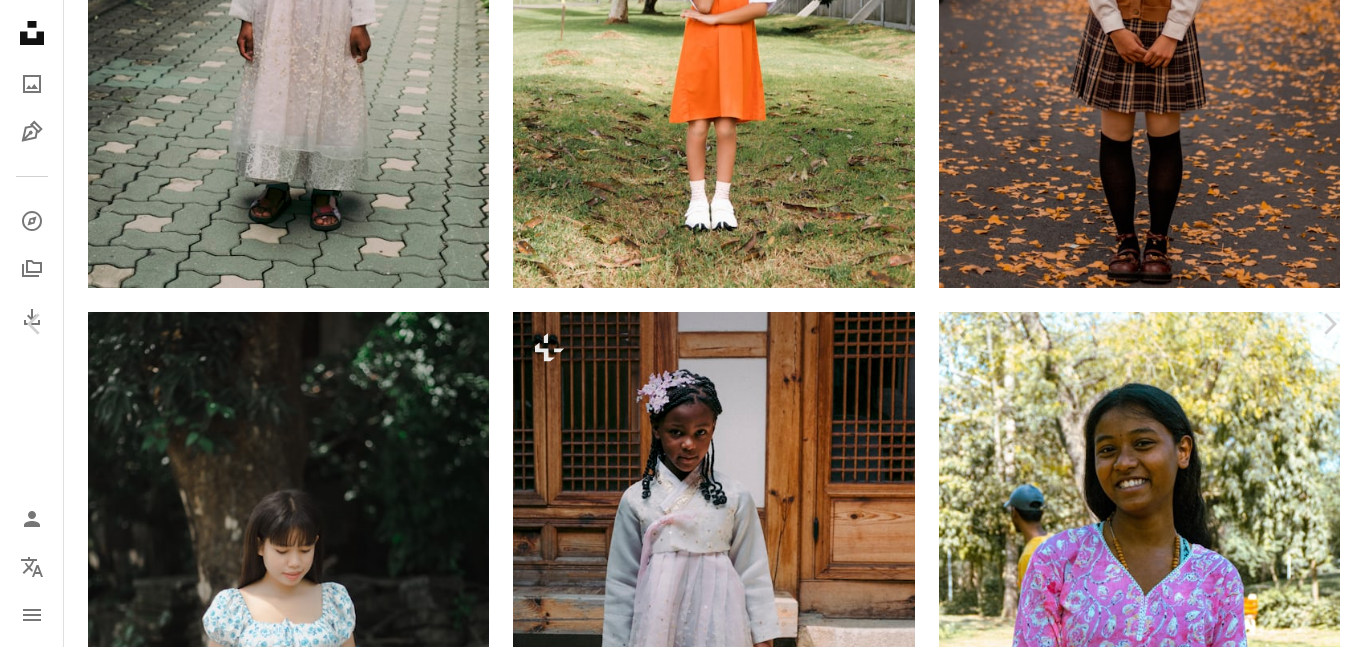 click on "Say thanks! Give a shoutout to  [FIRST] [LAST]  on social or copy the text below to attribute. A URL sharing icon (chains) Facebook icon X (formerly Twitter) icon Pinterest icon An envelope Photo by  [FIRST] [LAST]  on  Unsplash
Copy content Curated Lifestyle For  Unsplash+ A heart A plus sign A lock Download Zoom in A forward-right arrow Share More Actions Calendar outlined Published on  August 15, 2024 Safety Licensed under the  Unsplash+ License adult photography learning child cute schoolgirl back to school teenager backpack smiling high school waiting young adult young women skirt school uniform youth culture braided Creative Commons images Related images Plus sign for Unsplash+ A heart A plus sign Getty Images For  Unsplash+ A lock Download Plus sign for Unsplash+ A heart A plus sign Getty Images For  Unsplash+ A lock Download Plus sign for Unsplash+ A heart A plus sign Getty Images For  Unsplash+ A lock Download Plus sign for Unsplash+ A heart A plus sign Getty Images For  A lock" at bounding box center [674, 9299] 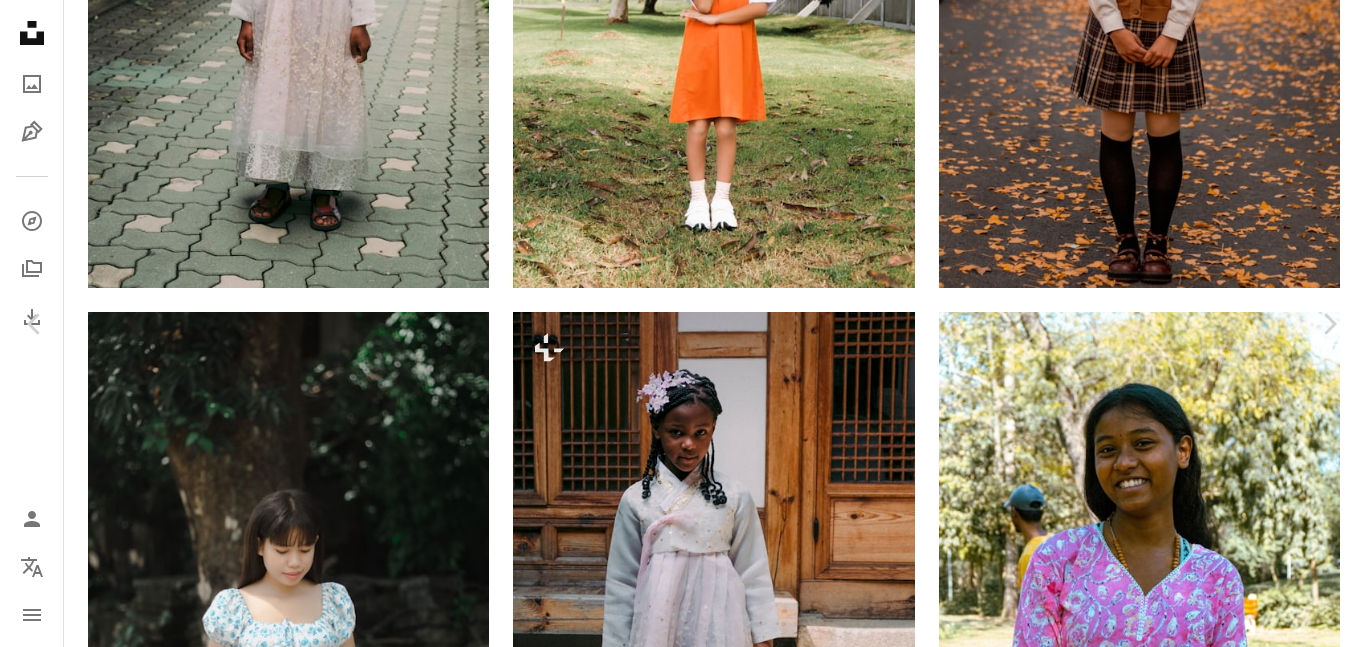 scroll, scrollTop: 500, scrollLeft: 0, axis: vertical 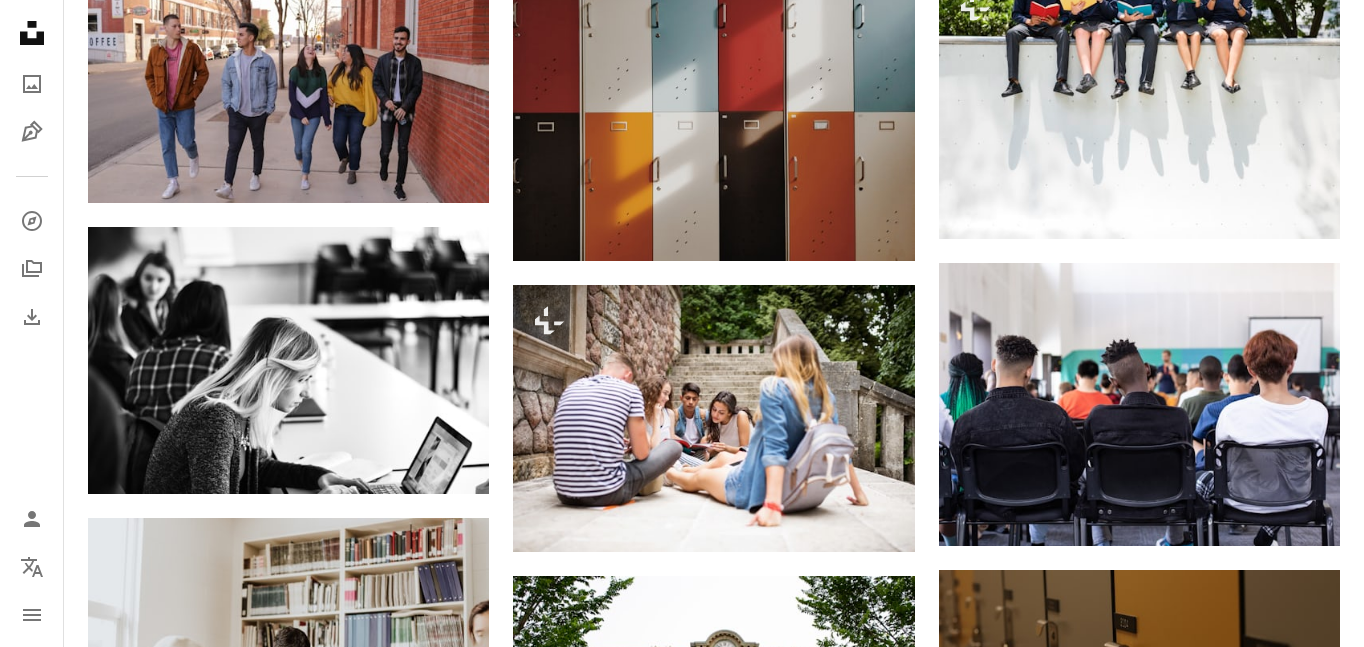 click at bounding box center (1139, -184) 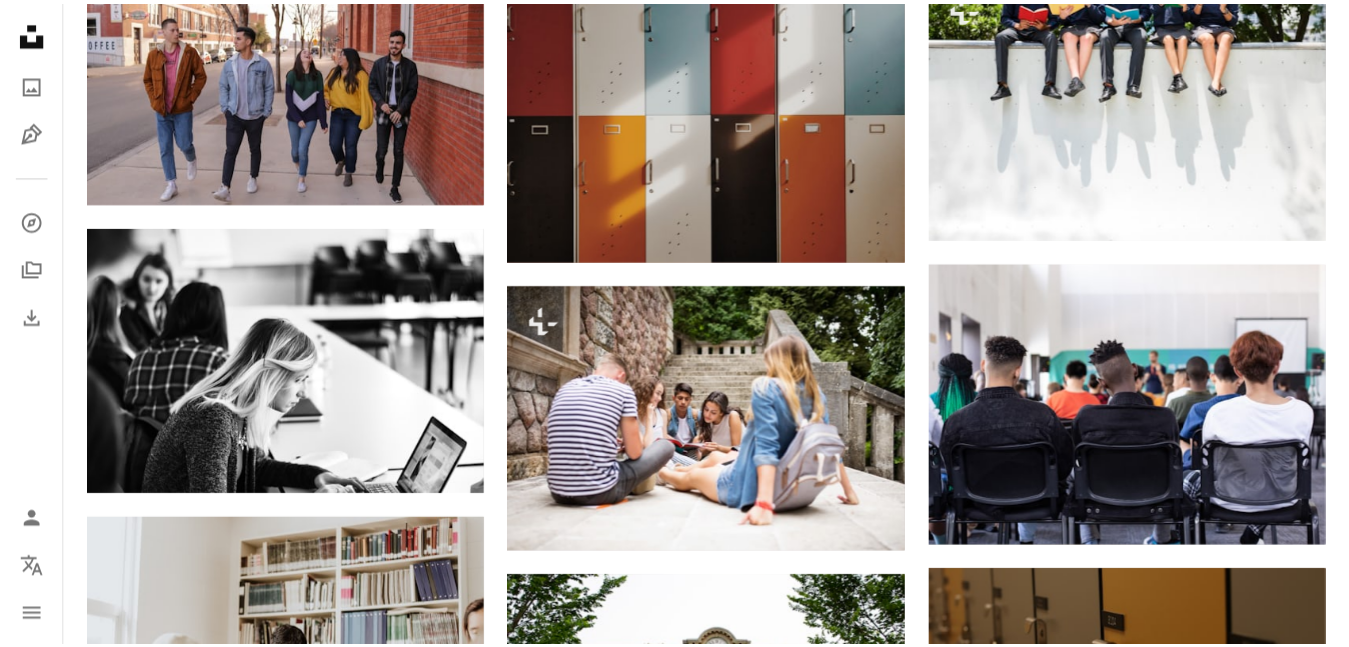 scroll, scrollTop: 0, scrollLeft: 0, axis: both 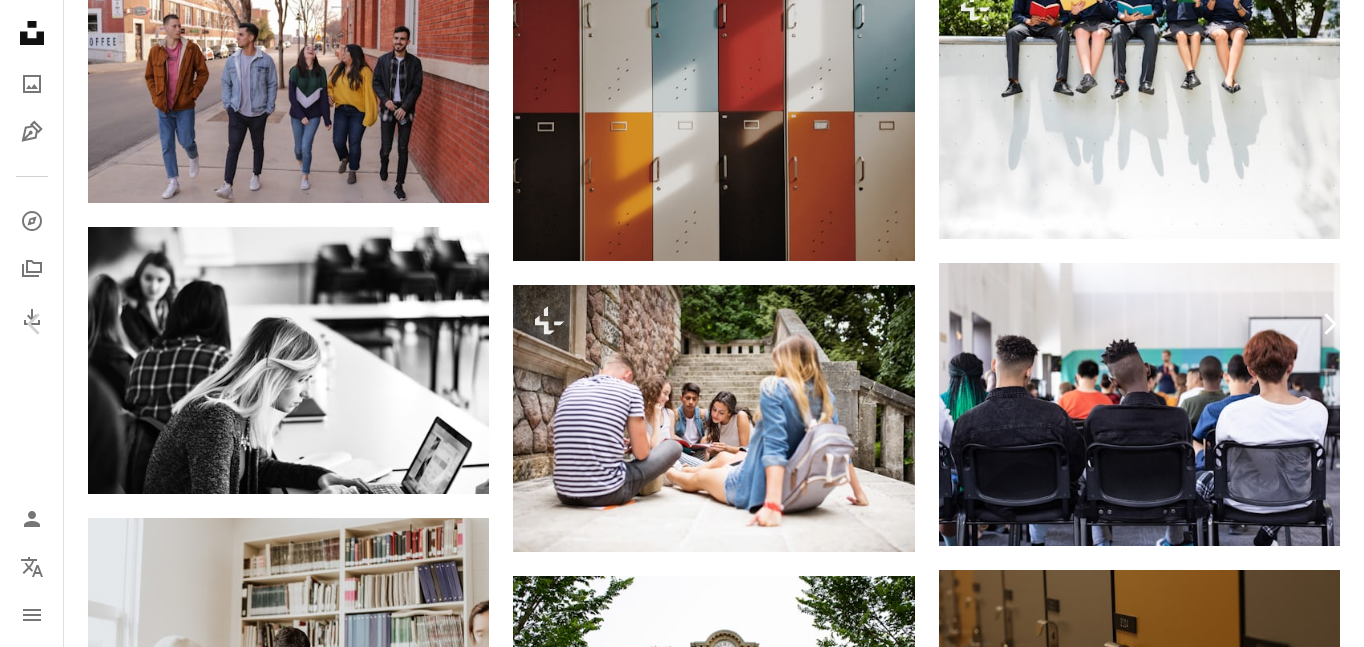 click on "Chevron right" at bounding box center [1329, 324] 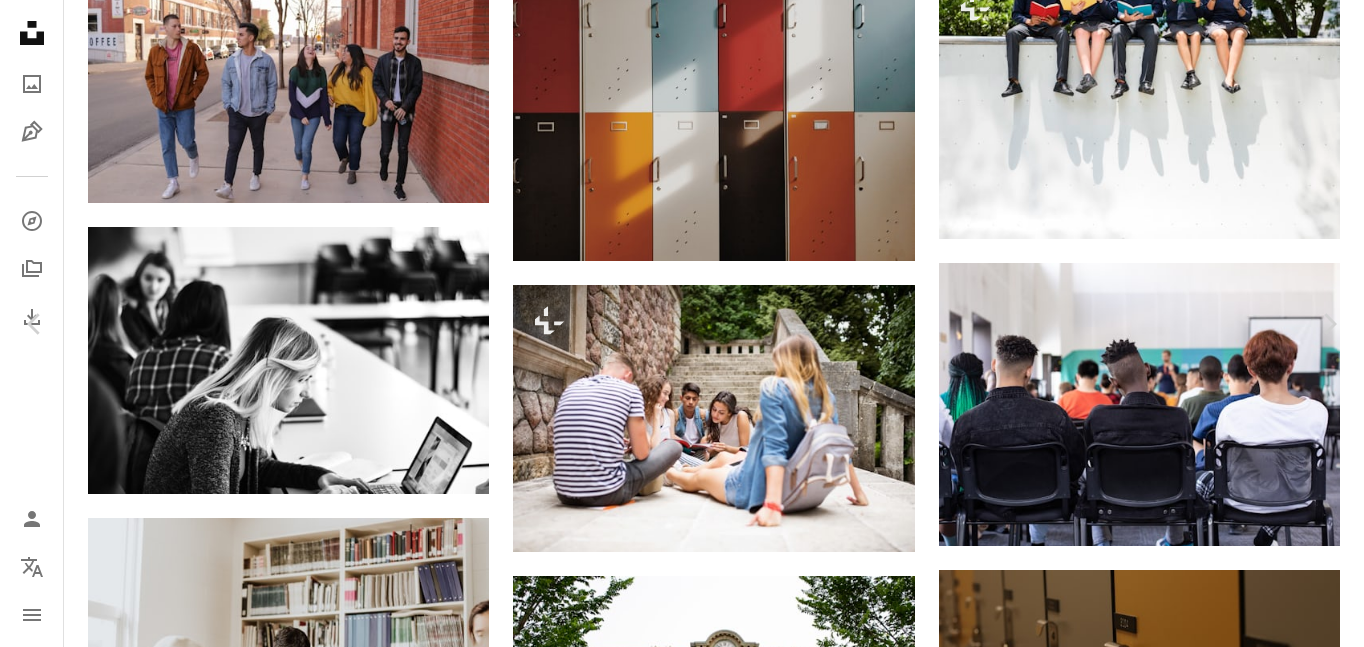 click on "An X shape Chevron left Chevron right [FIRST] [LAST] A heart A plus sign Download free Chevron down Zoom in Views 84,448,393 Downloads 446,810 Featured in Photos ,  Back To School ,  Textures A forward-right arrow Share Info icon Info More Actions 有时候我们自己喜欢一张照片
不是因为它的构图，它的色调
而是刚好遇上 那一刻的心情 A map marker [CITY], [STATE], [COUNTRY] Calendar outlined Published on  [MONTH] [DAY], [YEAR] Camera OnePlus, ONEPLUS A5000 Safety Free to use under the  Unsplash License wallpaper black blue light phone white color red orange minimalist line doors academia solid color wallpaper minimalist background mobile photography moment school hallway lockers vsco Backgrounds Browse premium related images on iStock  |  Save 20% with code UNSPLASH20 Related images A heart A plus sign [FIRST] [LAST] Arrow pointing down A heart A plus sign [FIRST] [LAST] Available for hire A checkmark inside of a circle Arrow pointing down A heart A plus sign [FIRST] [LAST]" at bounding box center (682, 4654) 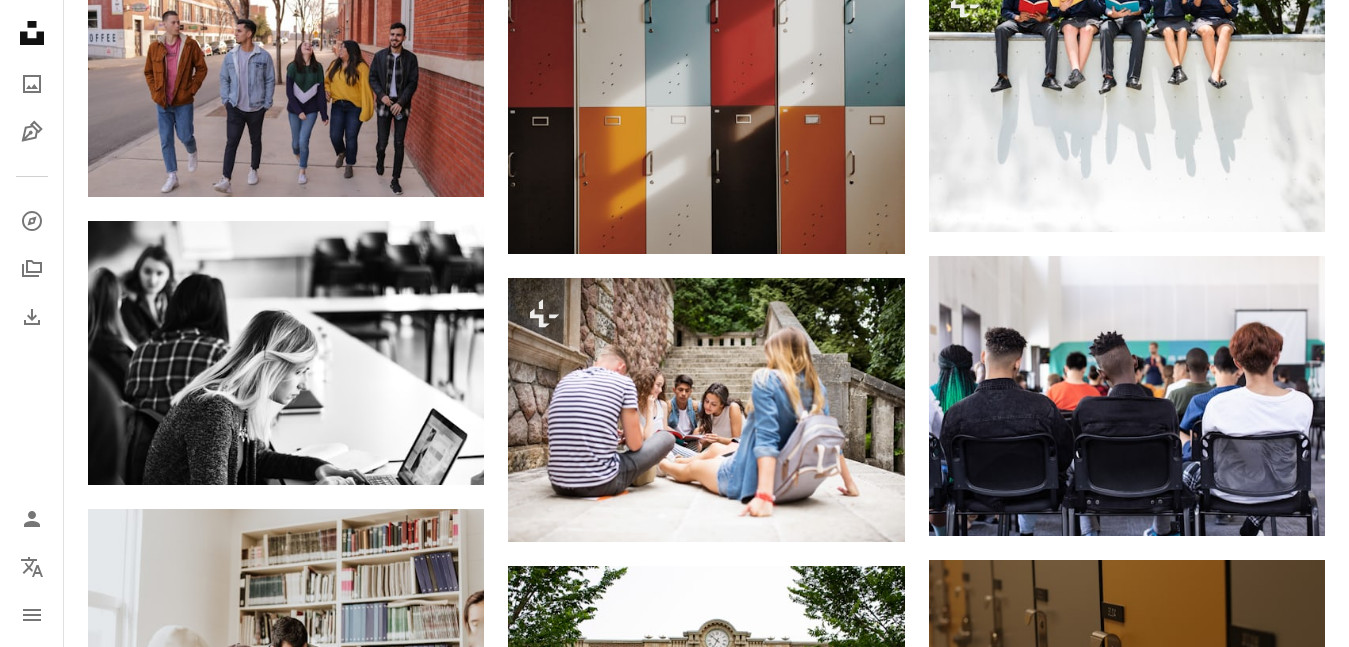 scroll, scrollTop: 0, scrollLeft: 0, axis: both 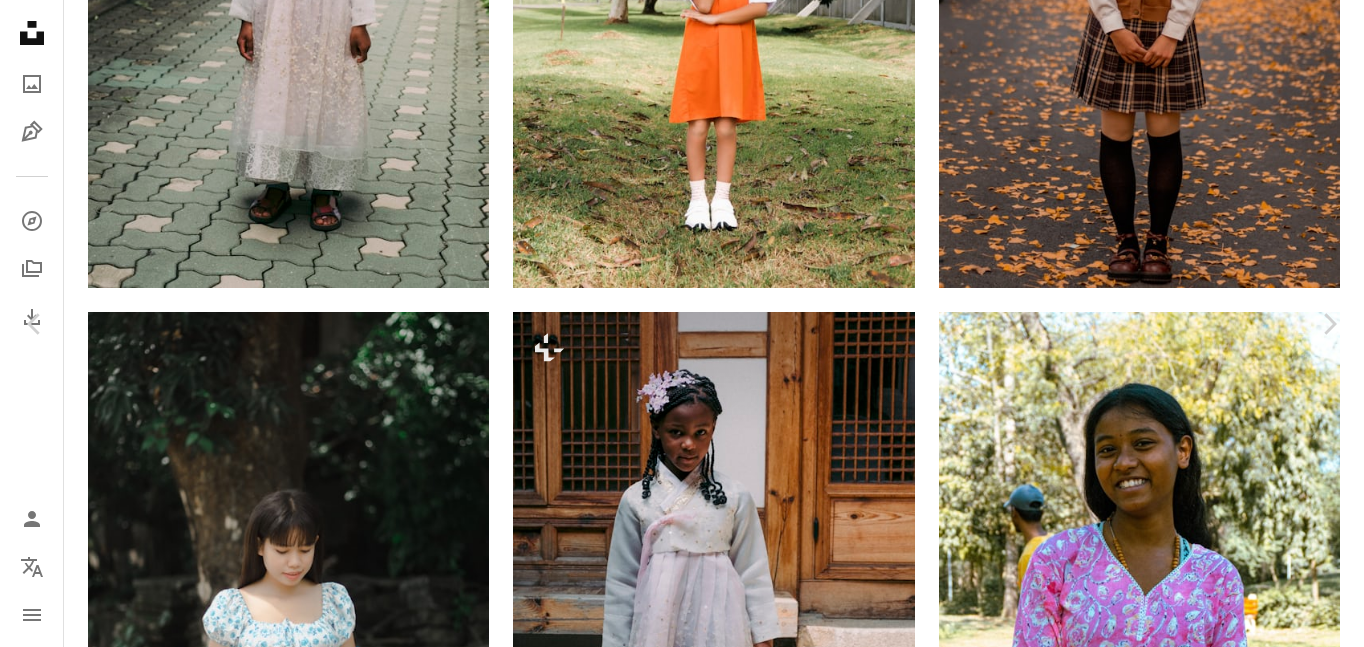 click on "A lock Download" at bounding box center (789, 7440) 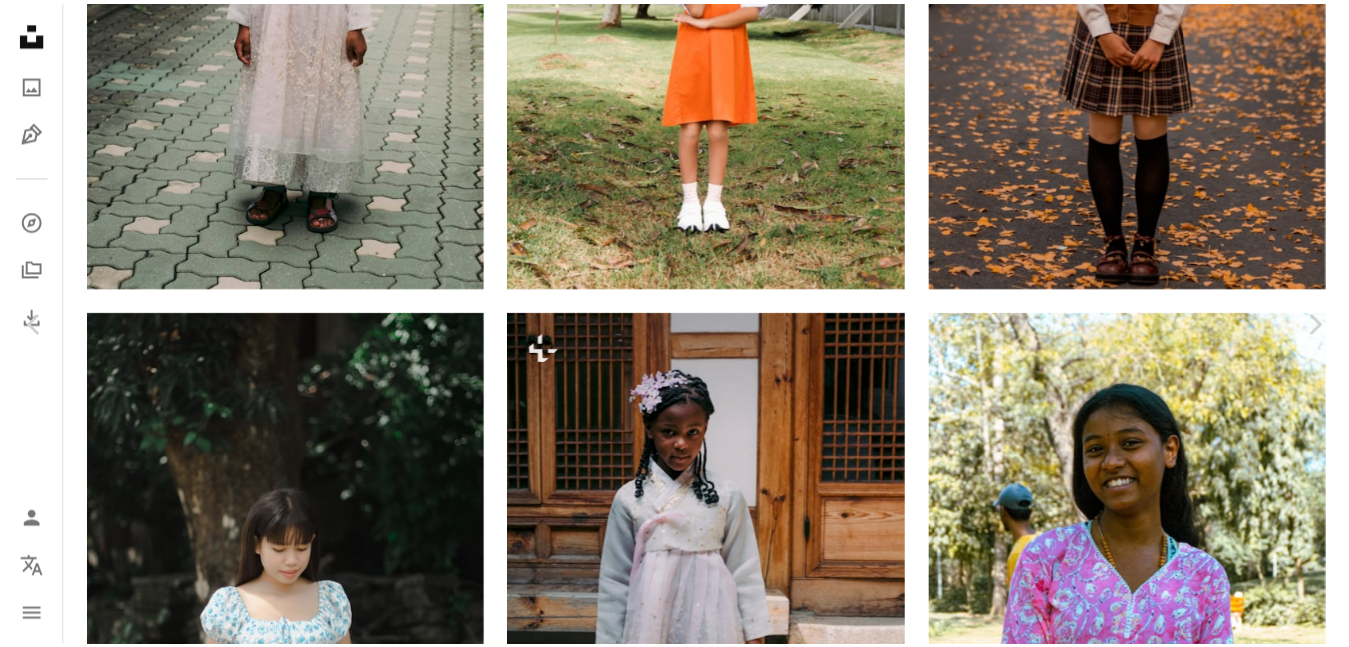 scroll, scrollTop: 4935, scrollLeft: 0, axis: vertical 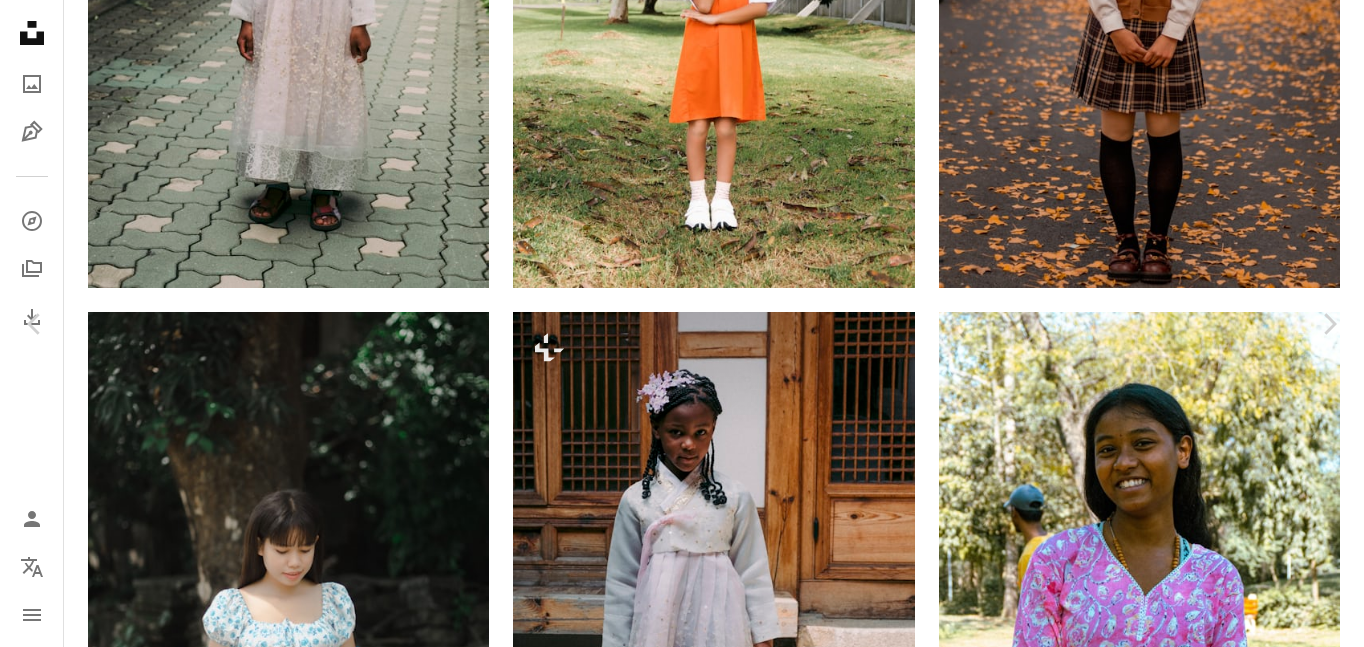 click on "**********" at bounding box center [682, 3647] 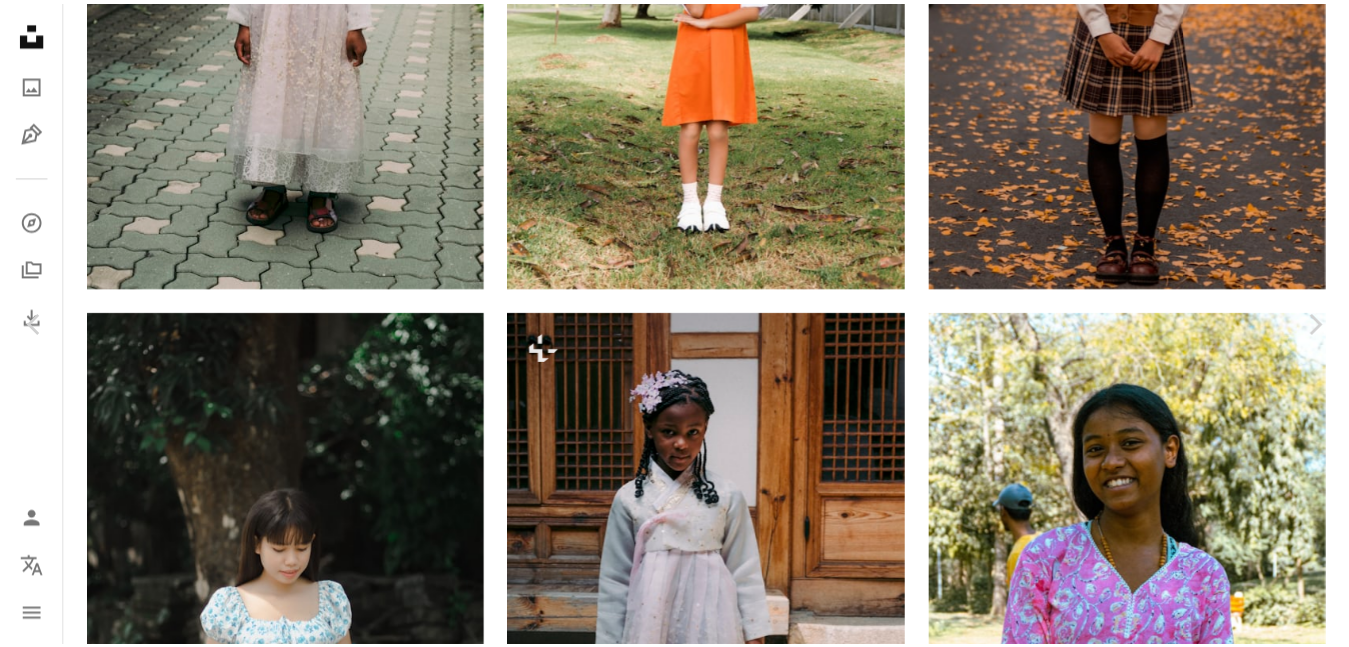 scroll, scrollTop: 0, scrollLeft: 0, axis: both 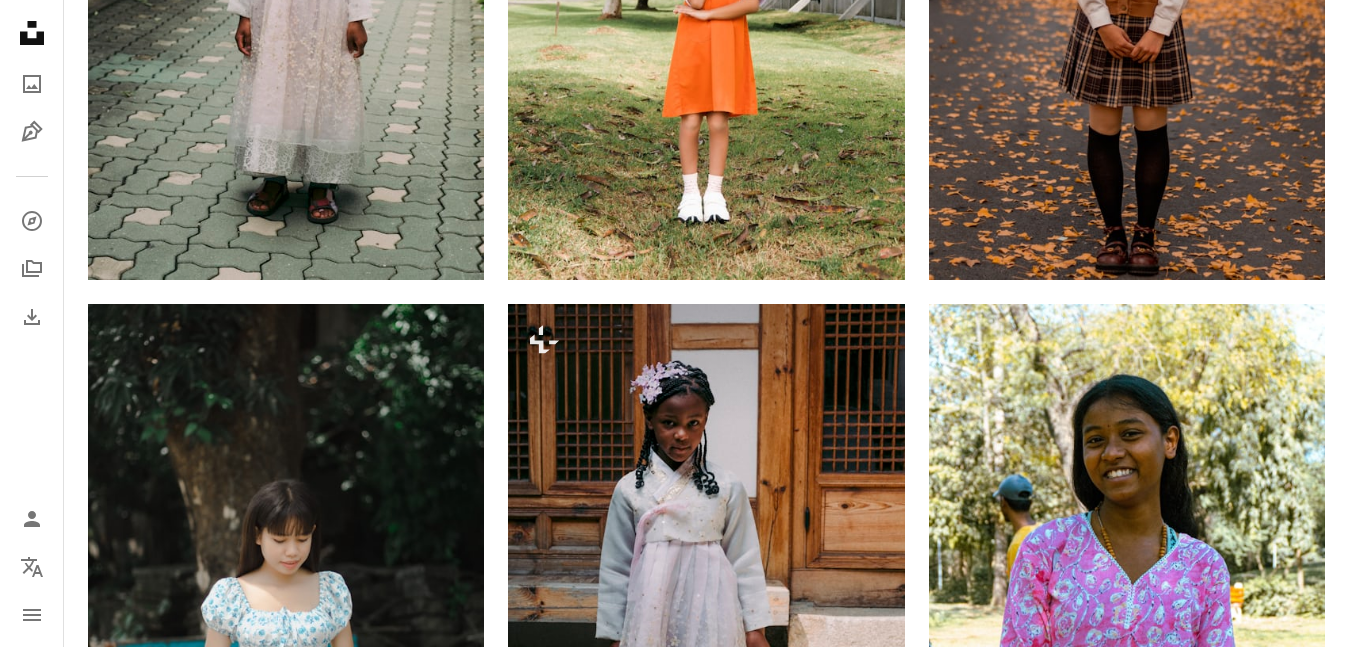 drag, startPoint x: 242, startPoint y: 32, endPoint x: 403, endPoint y: 34, distance: 161.01242 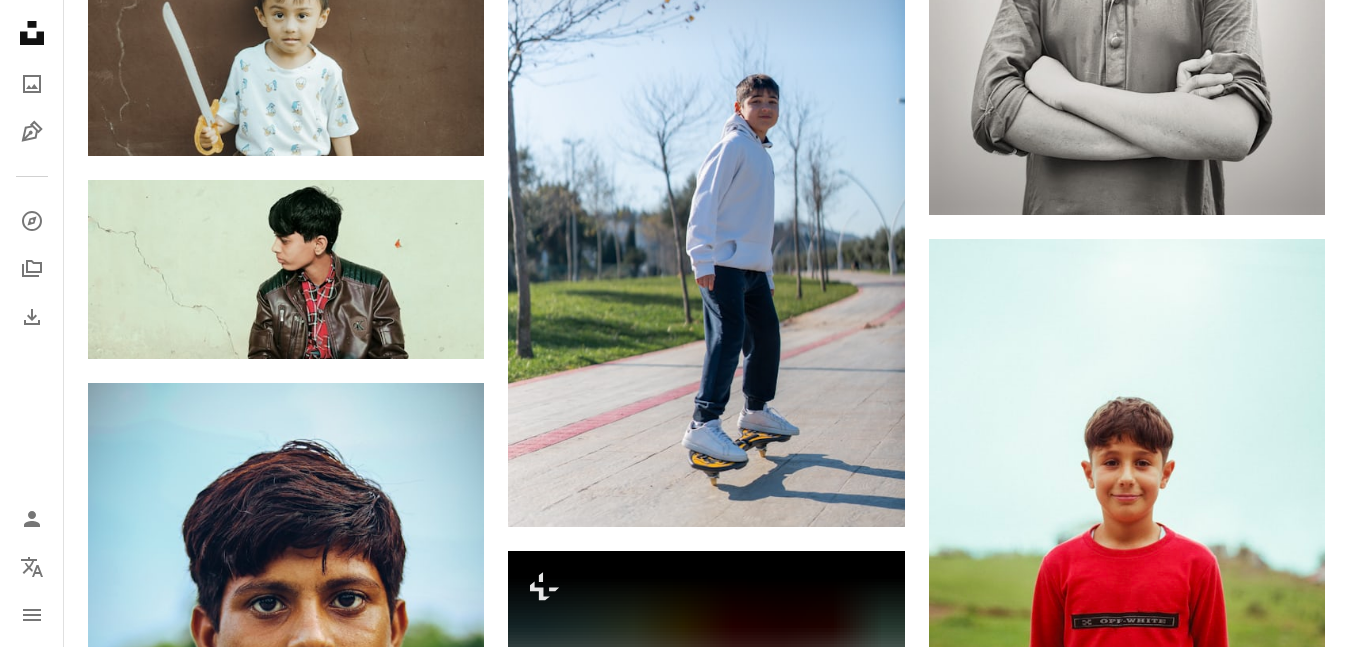 scroll, scrollTop: 900, scrollLeft: 0, axis: vertical 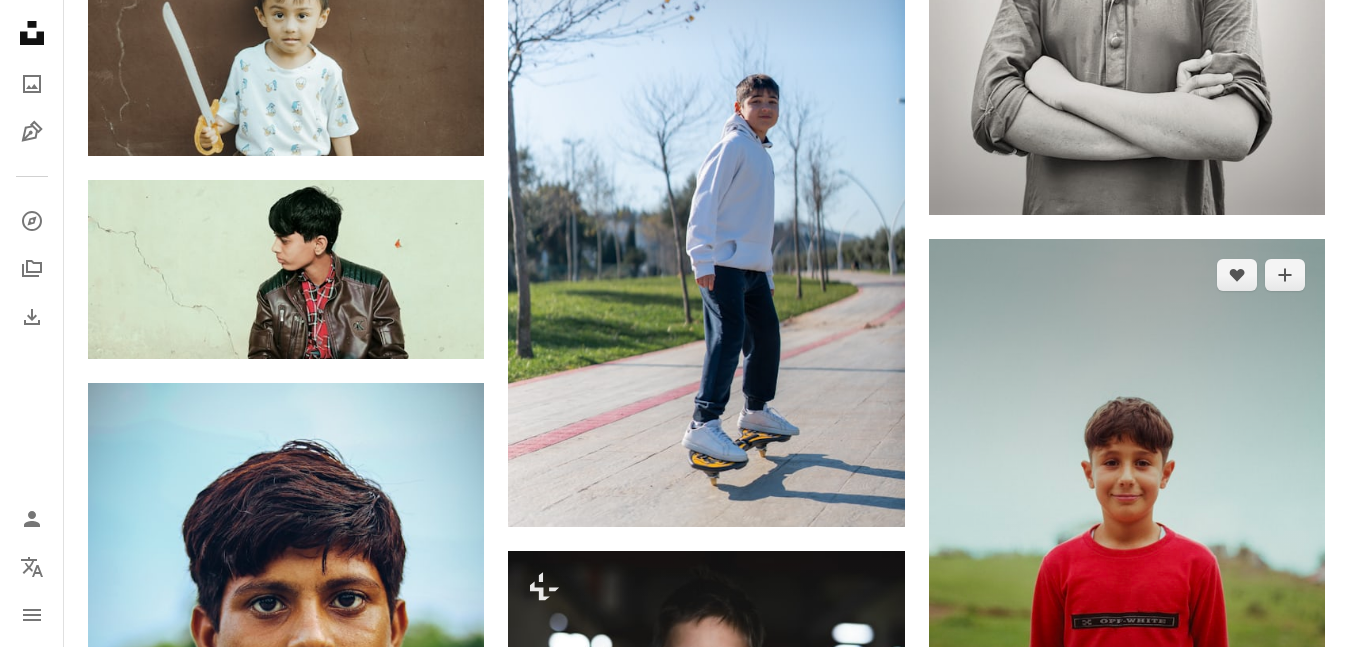 click on "Arrow pointing down" 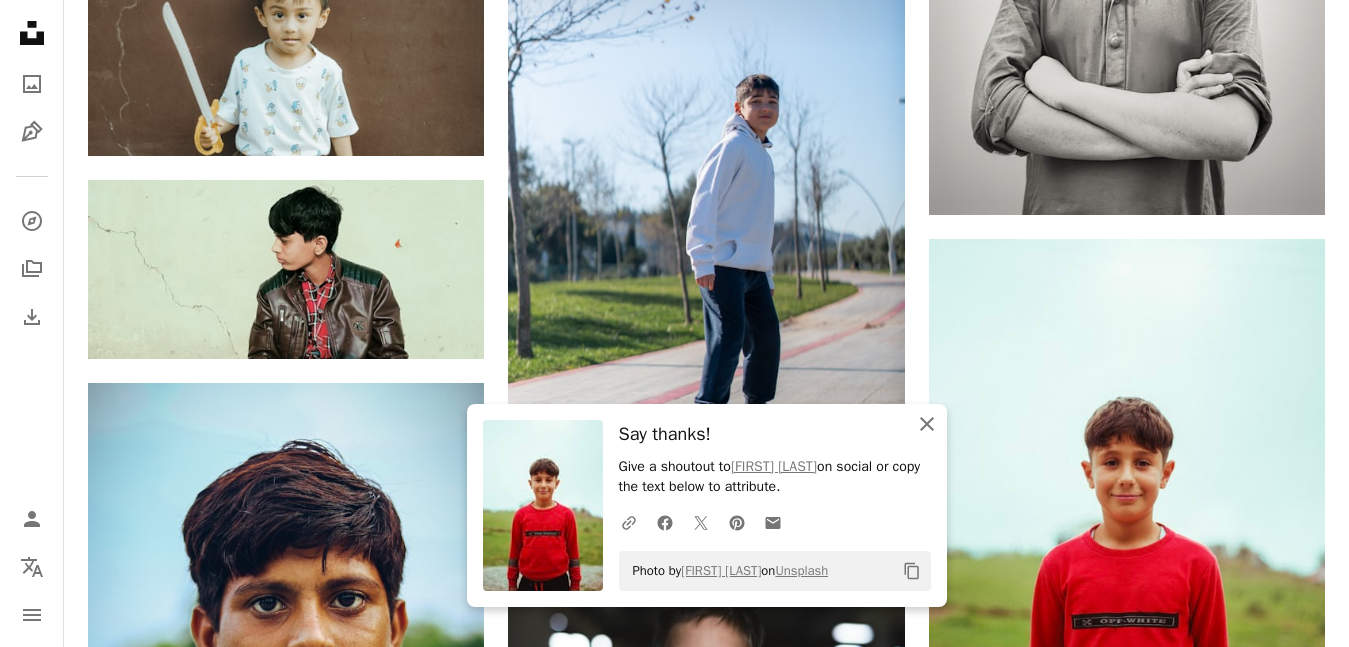 click on "An X shape" 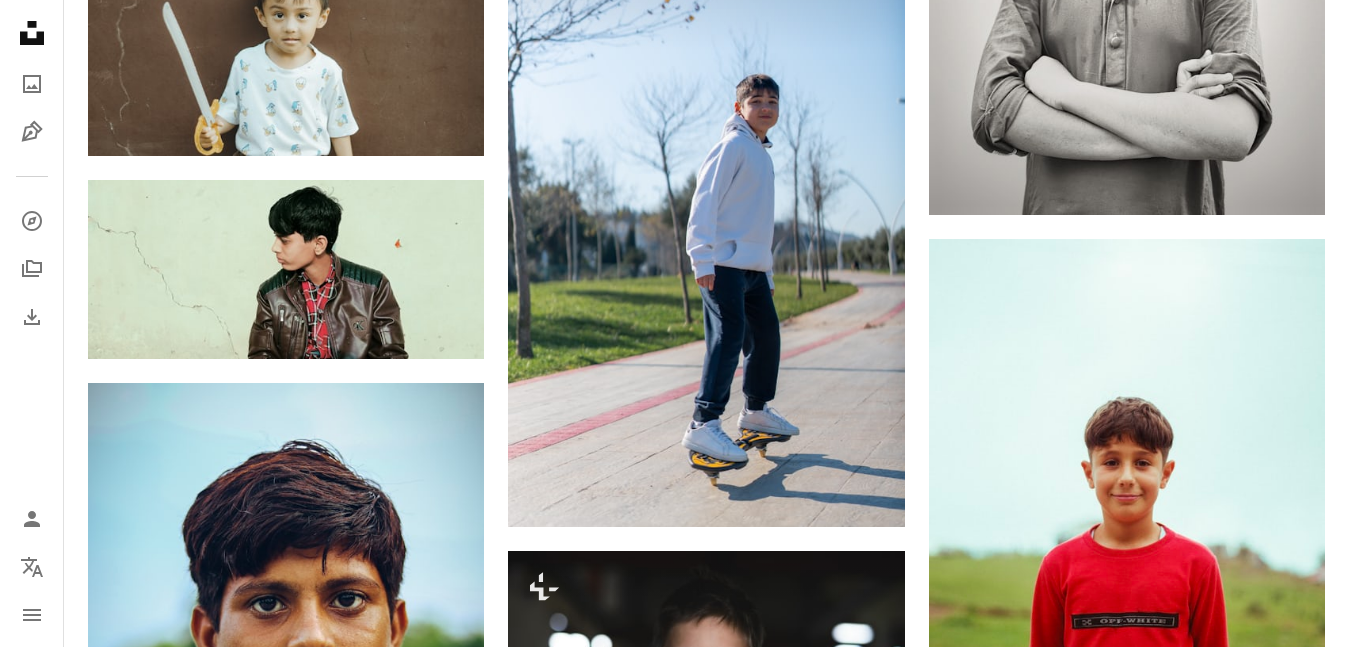 scroll, scrollTop: 1100, scrollLeft: 0, axis: vertical 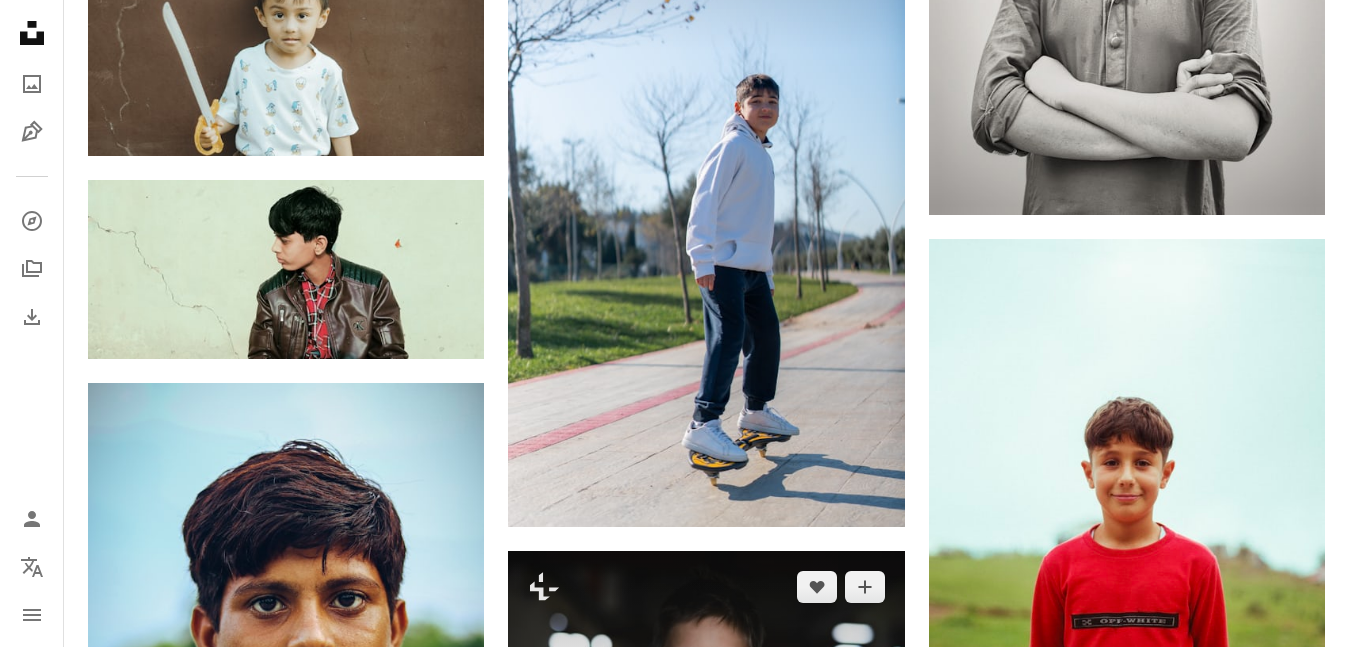 click on "A lock Download" at bounding box center (834, 779) 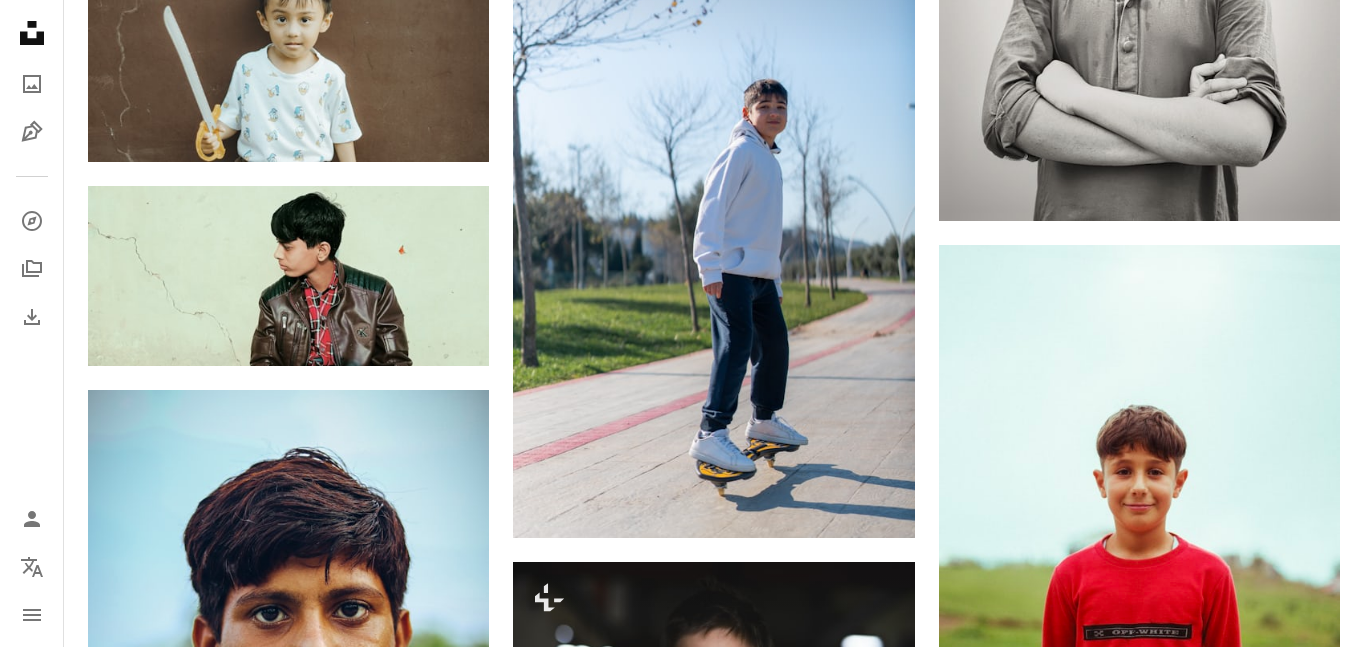 click on "An X shape Premium, ready to use images. Get unlimited access. A plus sign Members-only content added monthly A plus sign Unlimited royalty-free downloads A plus sign Illustrations  New A plus sign Enhanced legal protections yearly 66%  off monthly $12   $4 USD per month * Get  Unsplash+ * When paid annually, billed upfront  $48 Taxes where applicable. Renews automatically. Cancel anytime." at bounding box center (682, 3420) 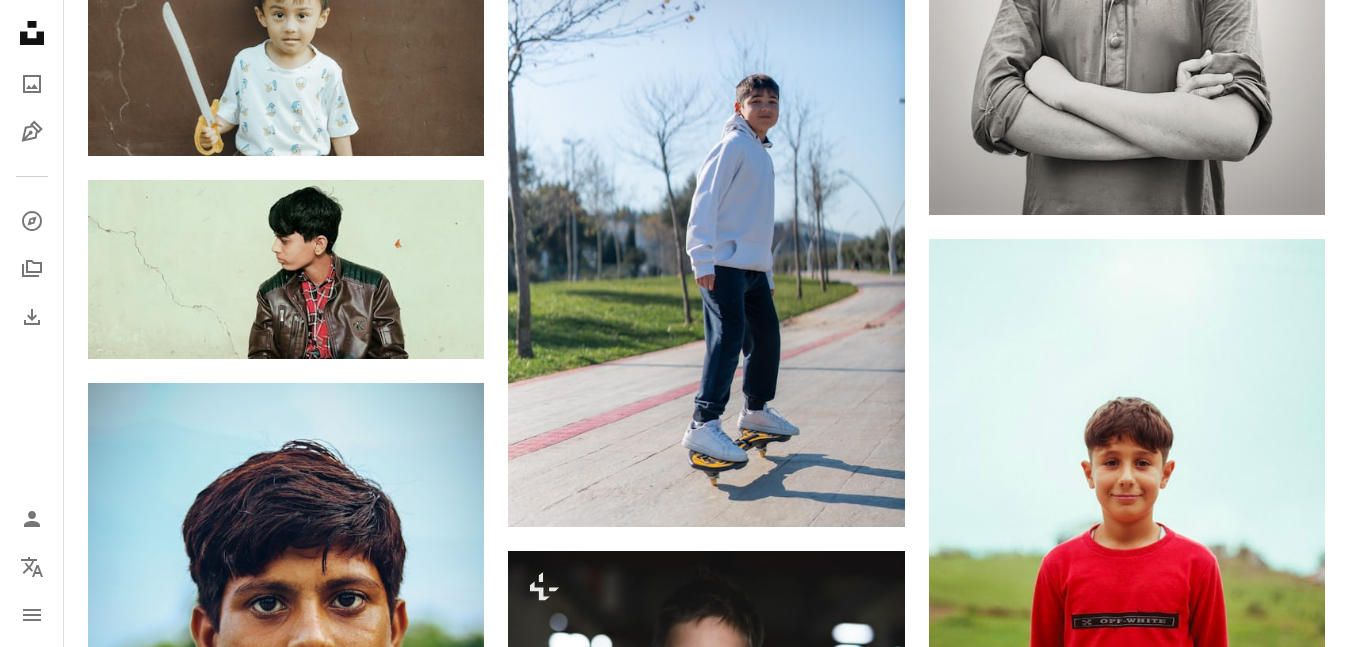 scroll, scrollTop: 2000, scrollLeft: 0, axis: vertical 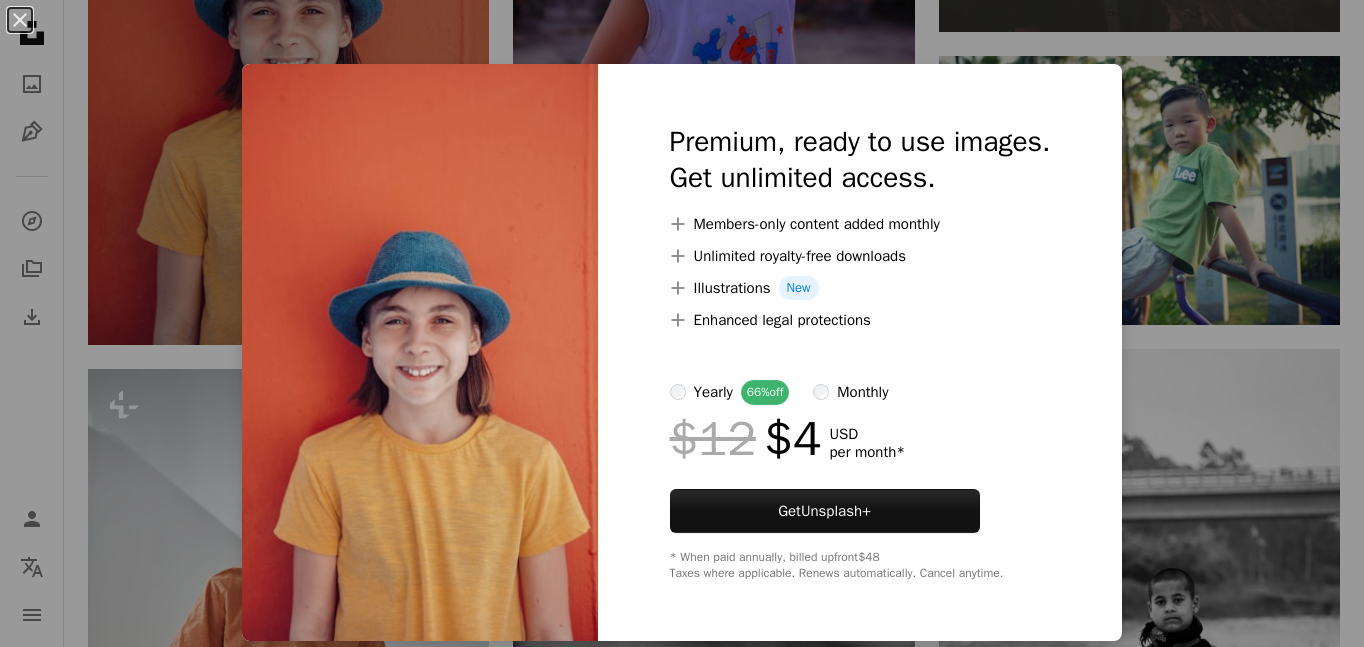 click on "An X shape Premium, ready to use images. Get unlimited access. A plus sign Members-only content added monthly A plus sign Unlimited royalty-free downloads A plus sign Illustrations  New A plus sign Enhanced legal protections yearly 66%  off monthly $12   $4 USD per month * Get  Unsplash+ * When paid annually, billed upfront  $48 Taxes where applicable. Renews automatically. Cancel anytime." at bounding box center [682, 323] 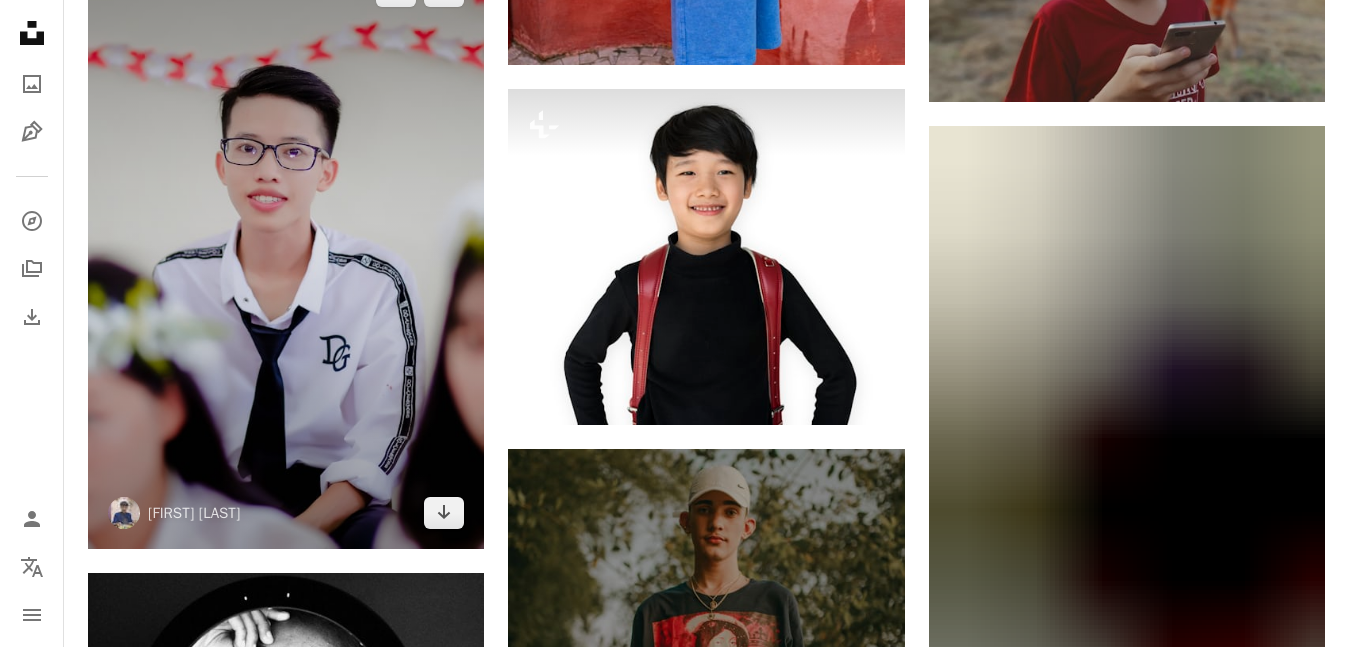 scroll, scrollTop: 31180, scrollLeft: 0, axis: vertical 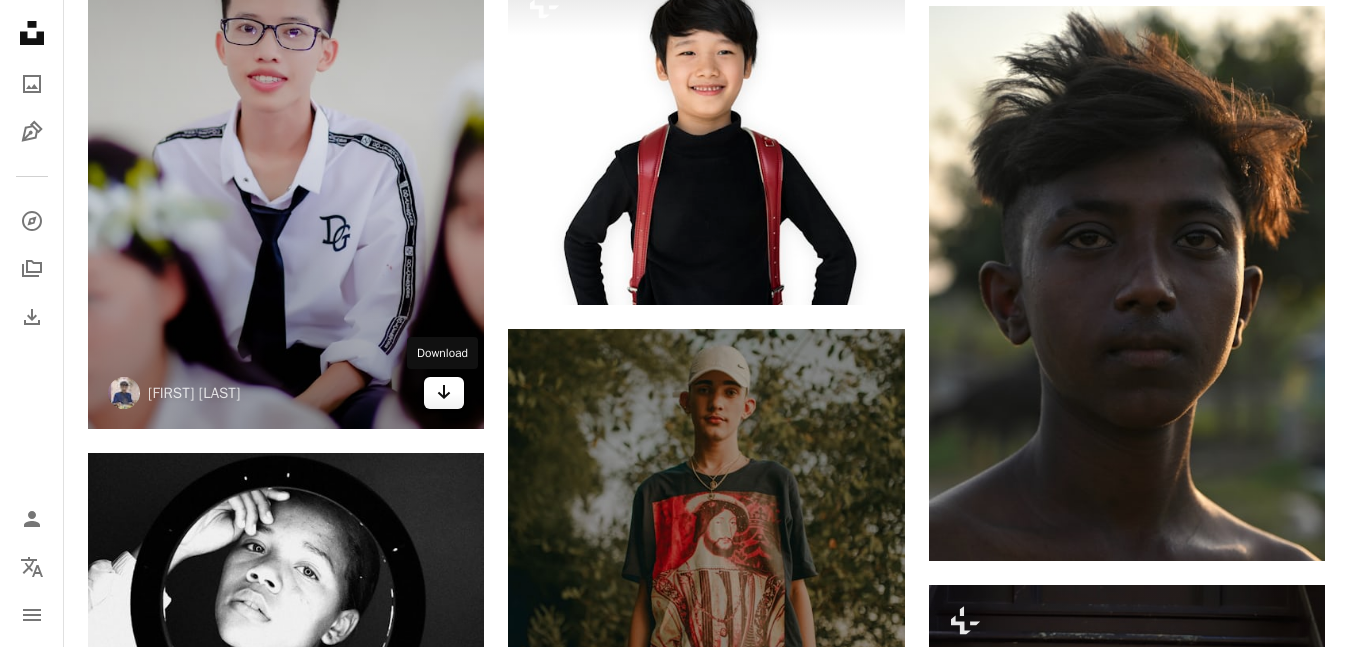 click on "Arrow pointing down" at bounding box center (444, 393) 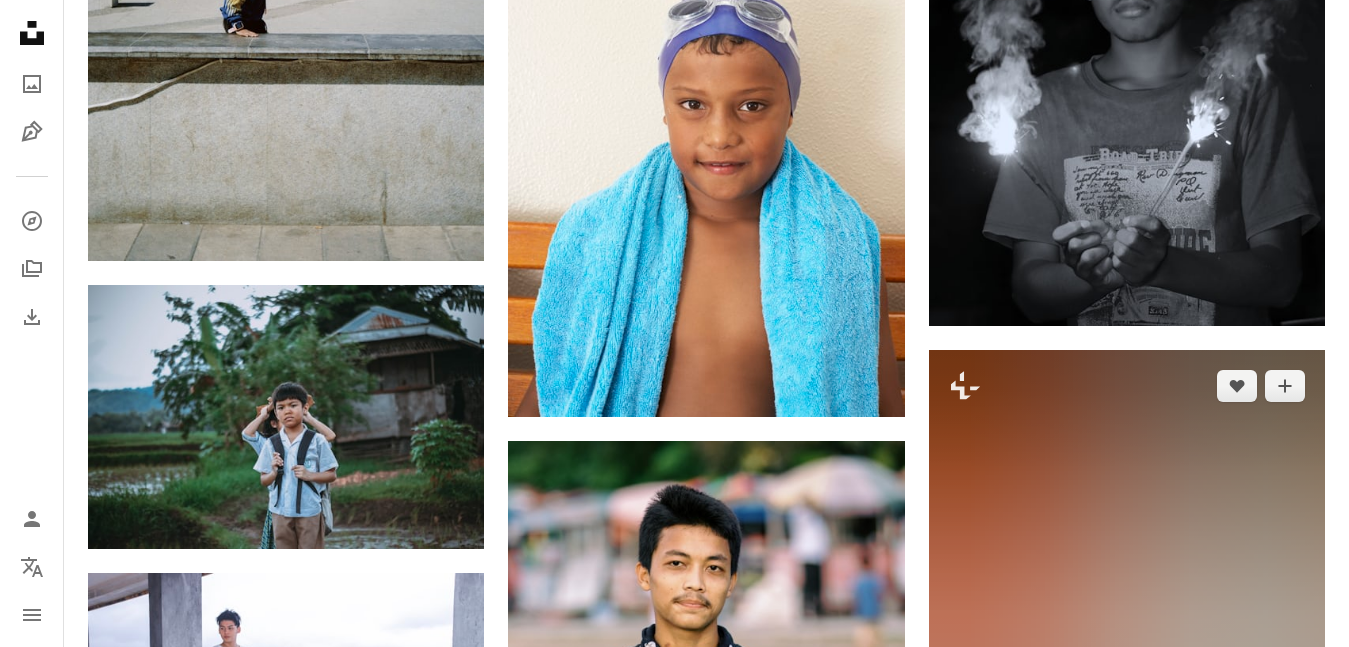 scroll, scrollTop: 32980, scrollLeft: 0, axis: vertical 